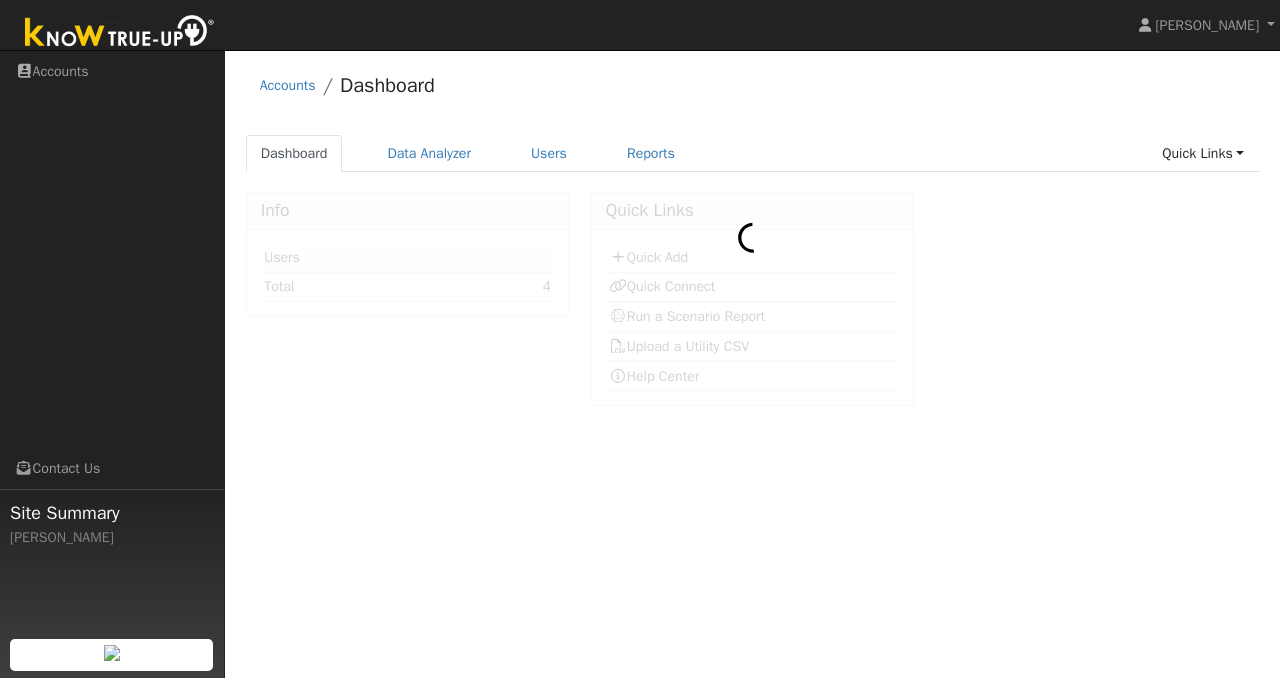 scroll, scrollTop: 0, scrollLeft: 0, axis: both 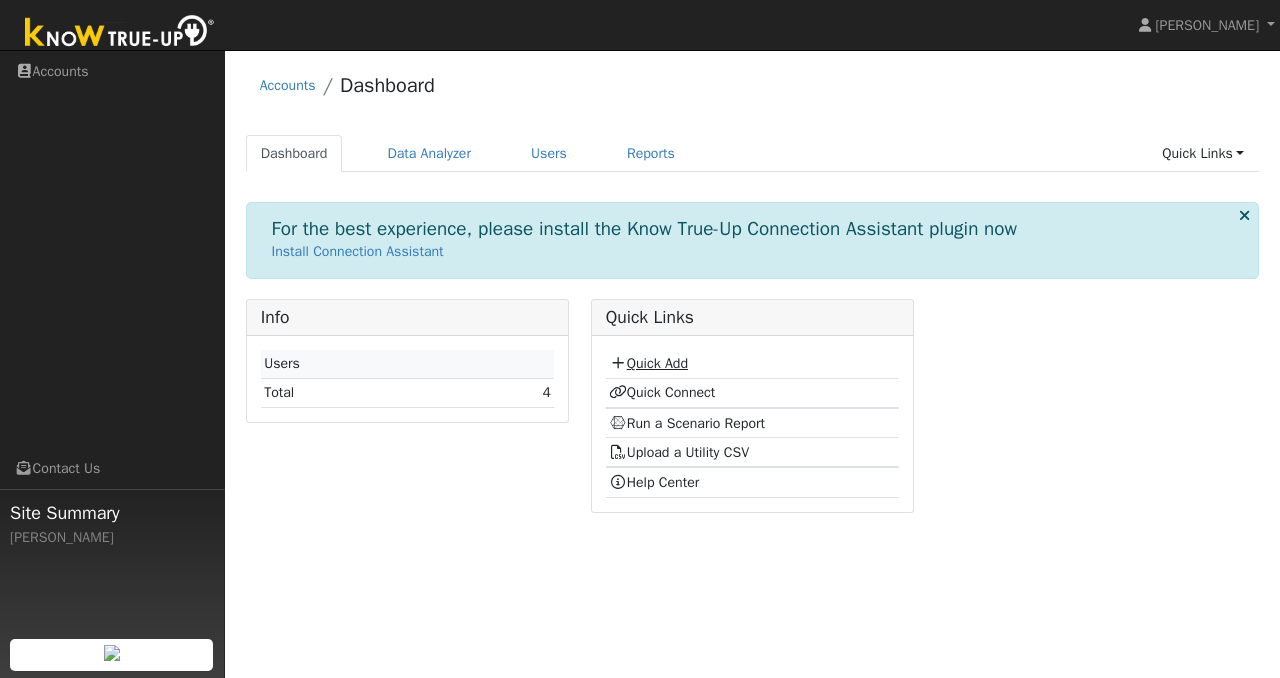 click on "Quick Add" at bounding box center [648, 363] 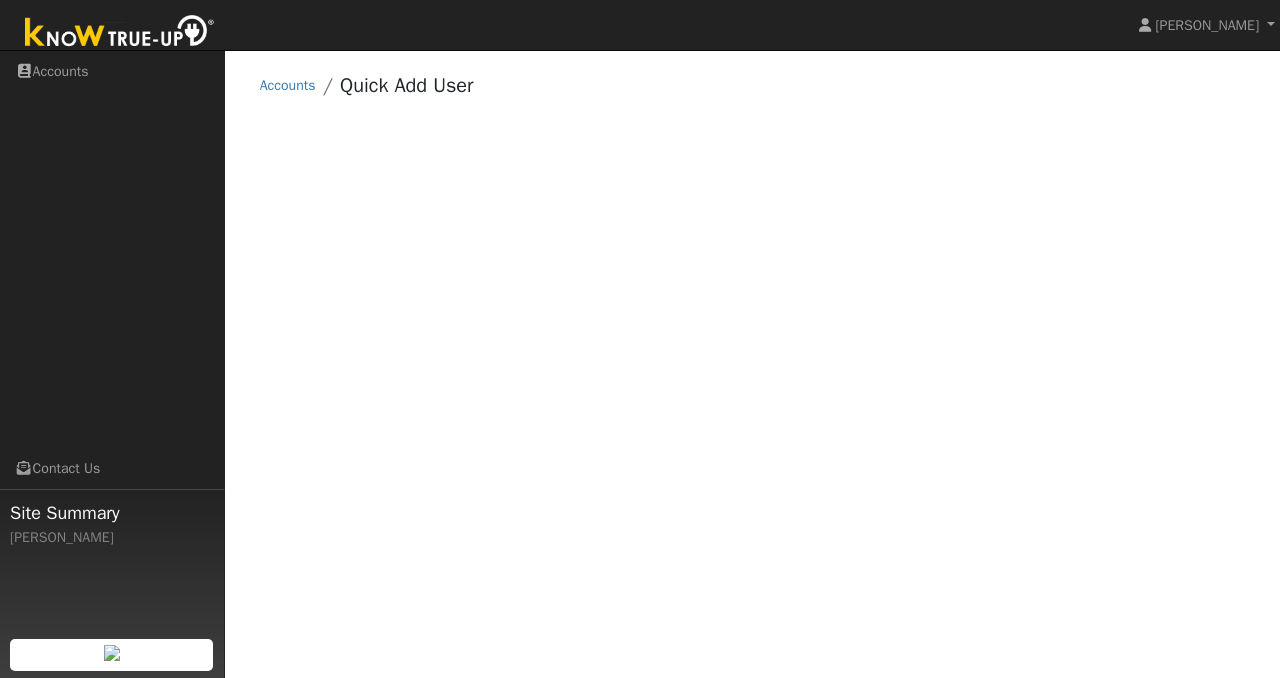 scroll, scrollTop: 0, scrollLeft: 0, axis: both 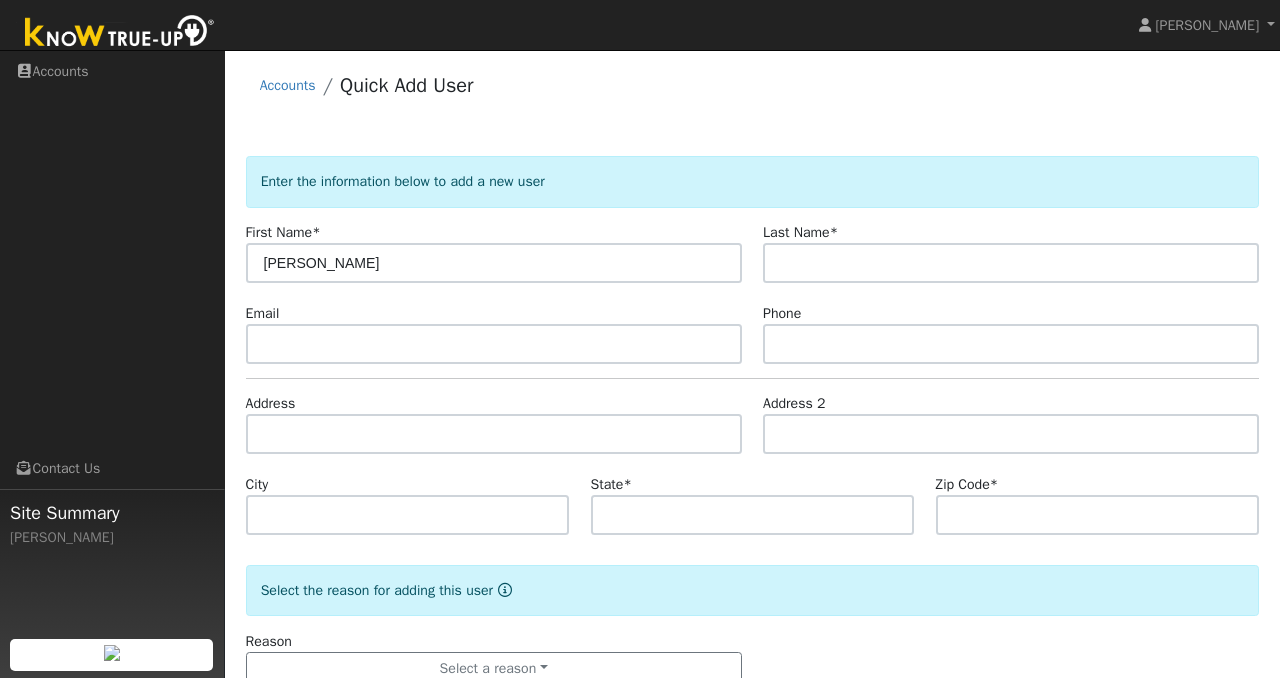 type on "[PERSON_NAME]" 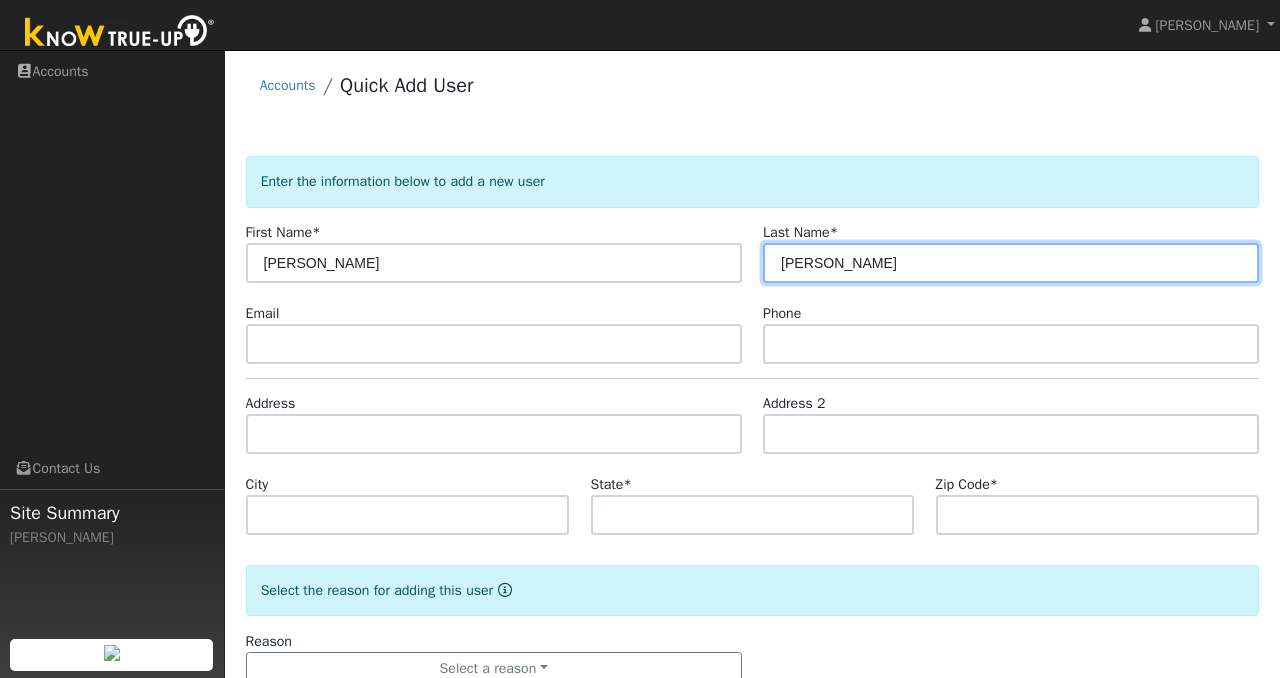type on "[PERSON_NAME]" 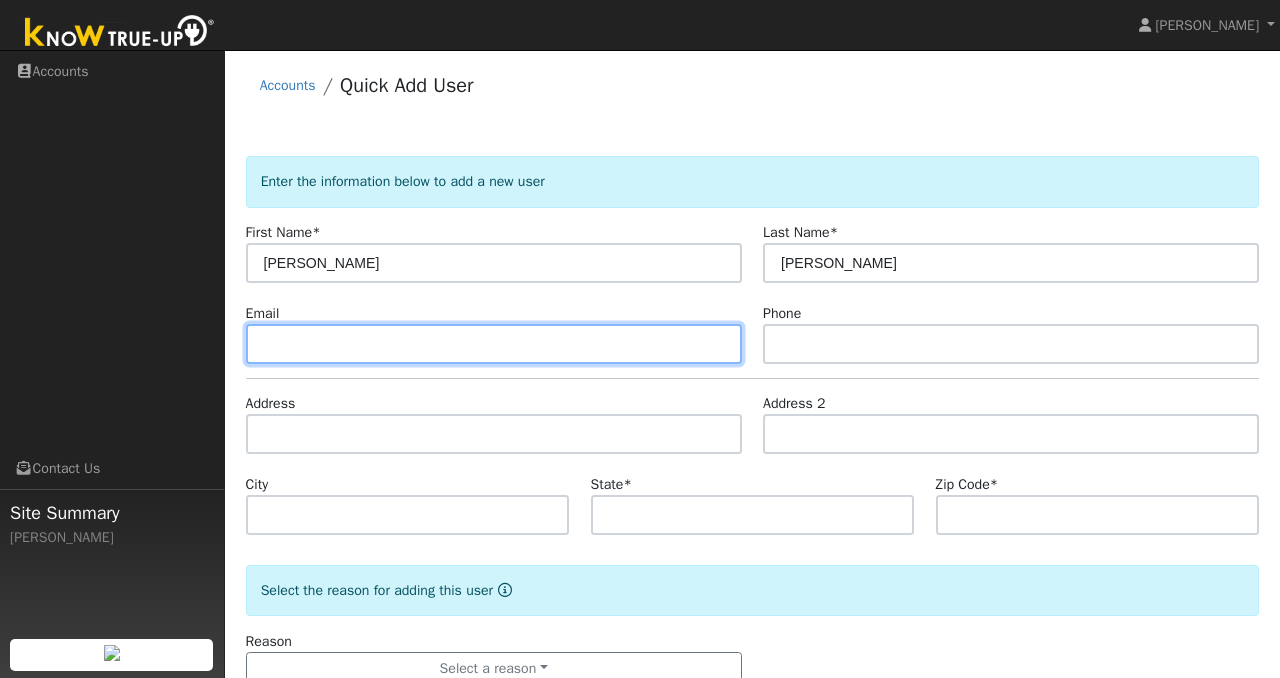 click at bounding box center [494, 344] 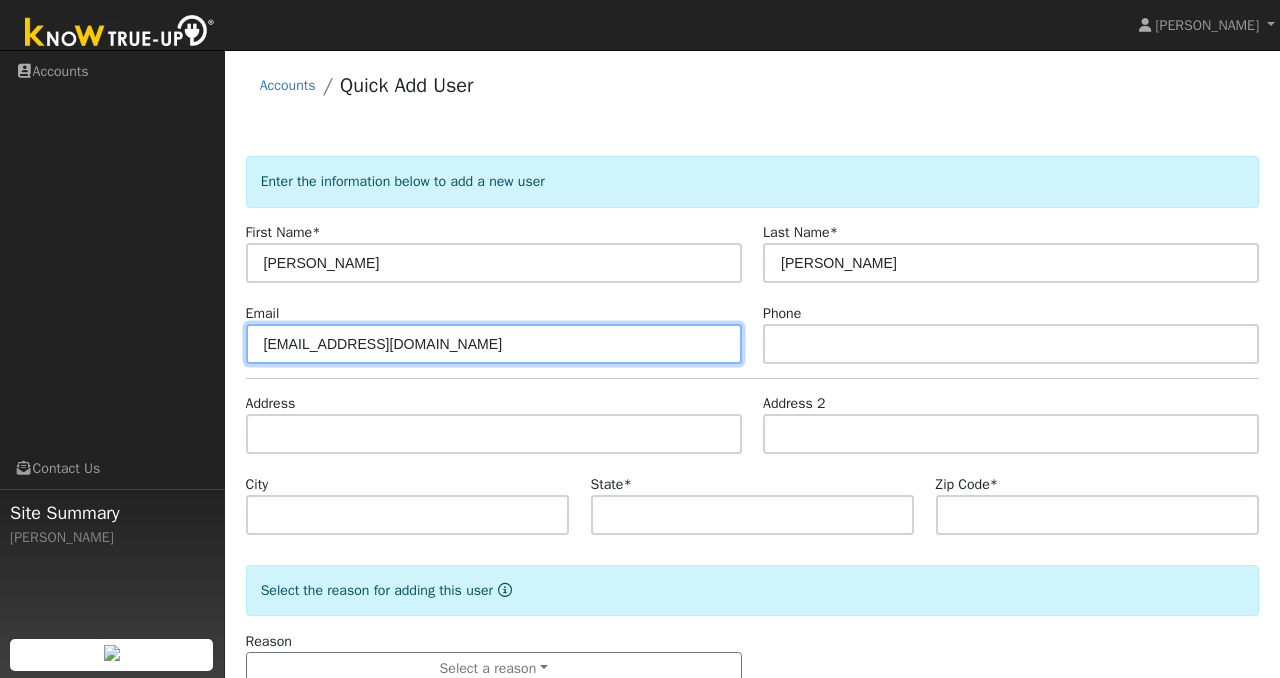 type on "[EMAIL_ADDRESS][DOMAIN_NAME]" 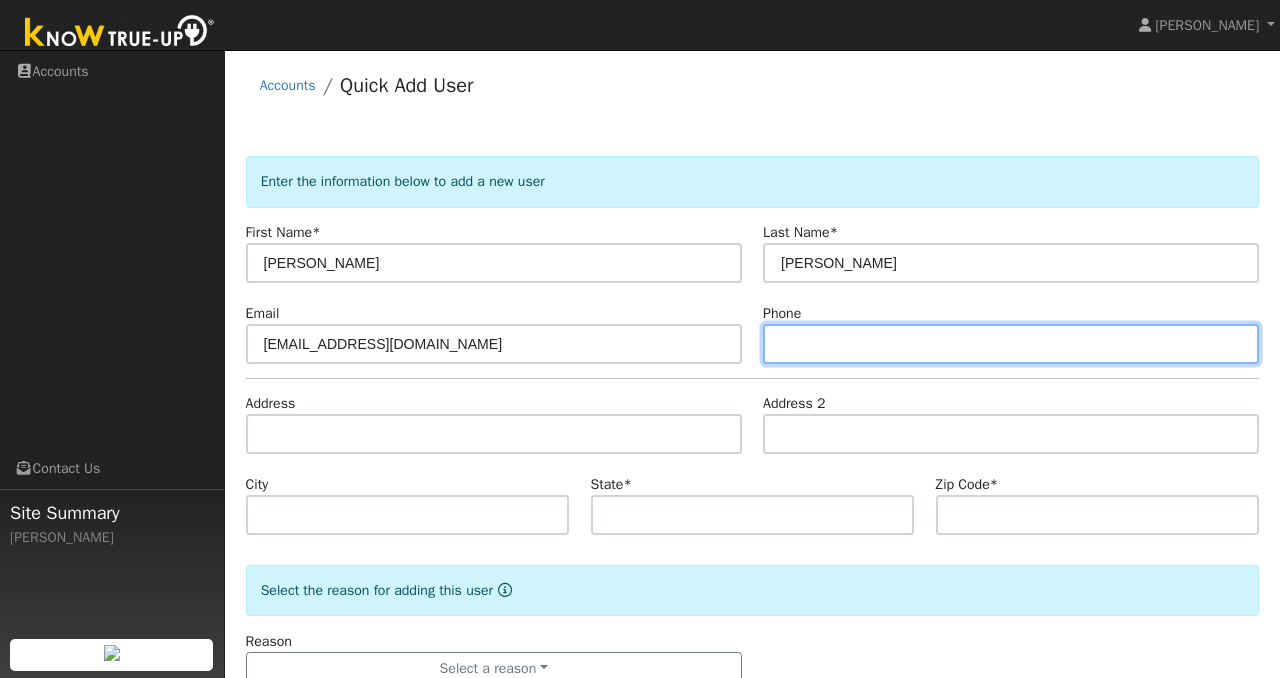 click at bounding box center [1011, 344] 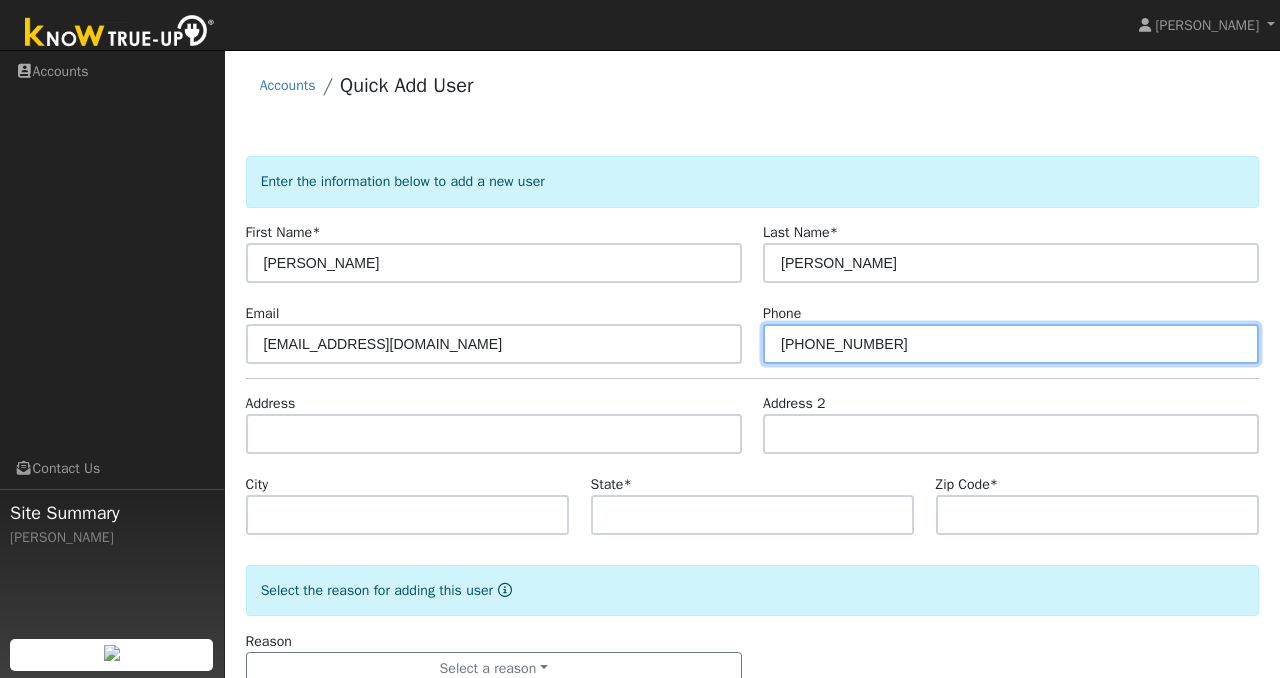 type on "251-312-6059" 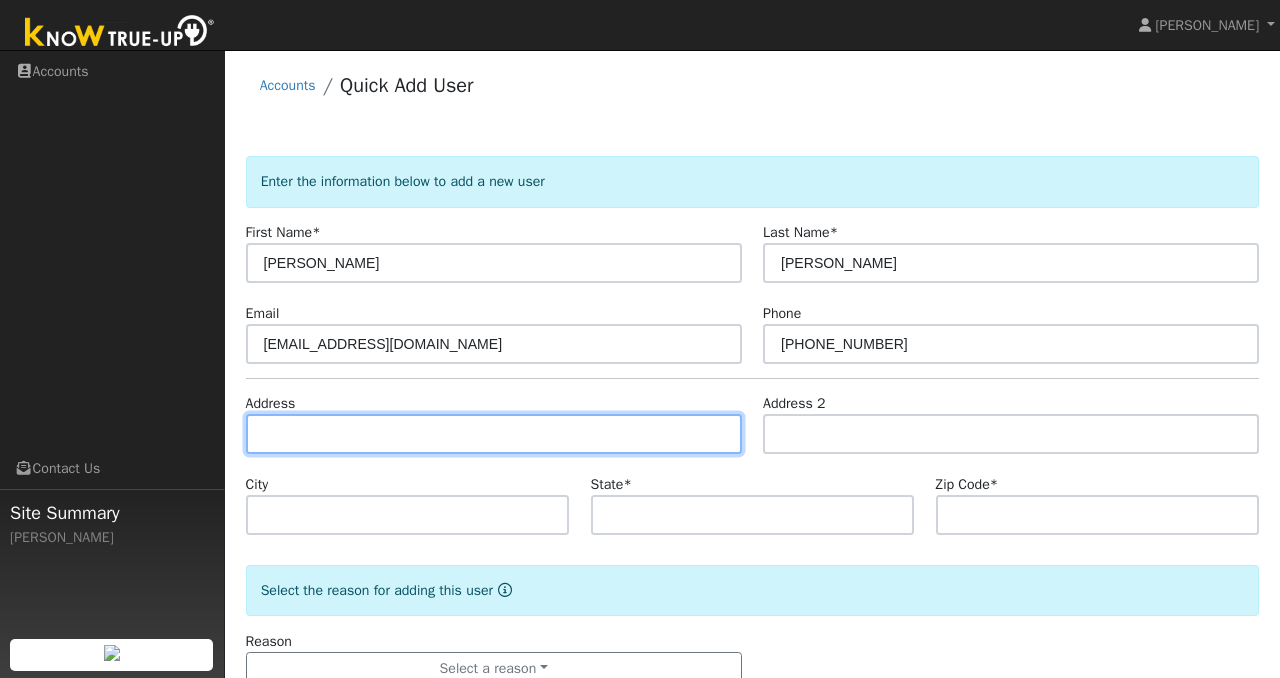 click at bounding box center (494, 434) 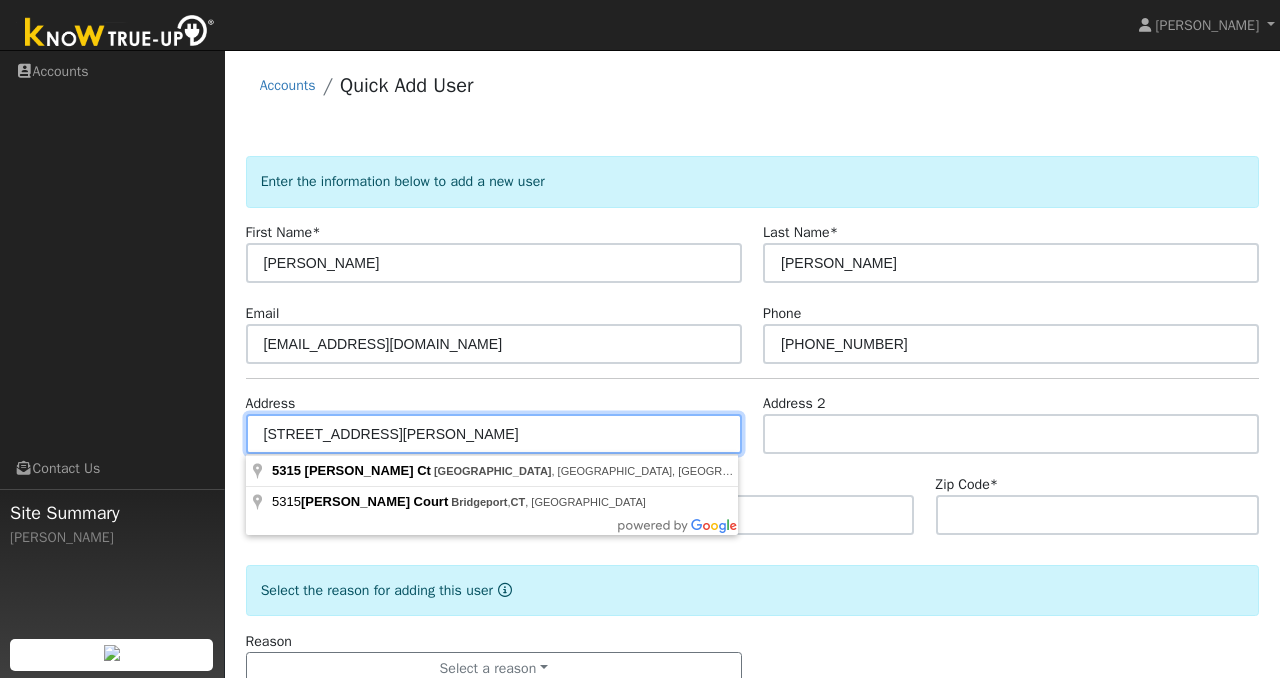 type on "5315 Donald Ridge Ct, Fairfield" 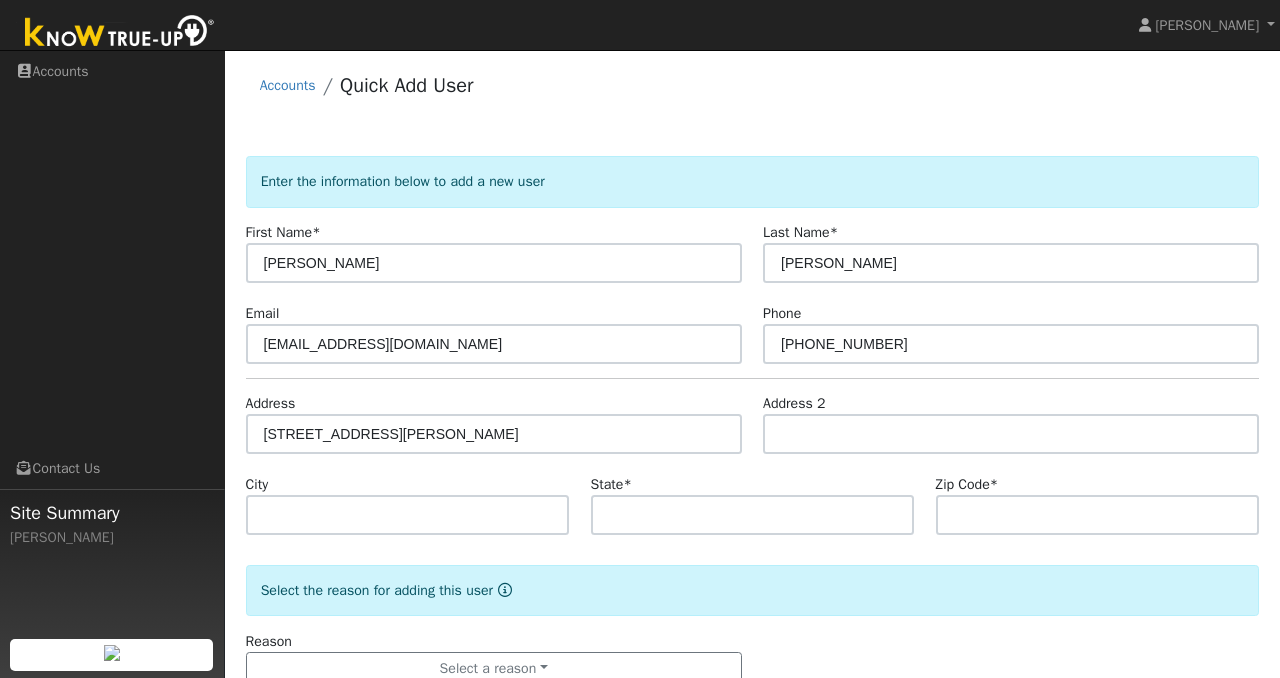 click on "State  *" at bounding box center [752, 504] 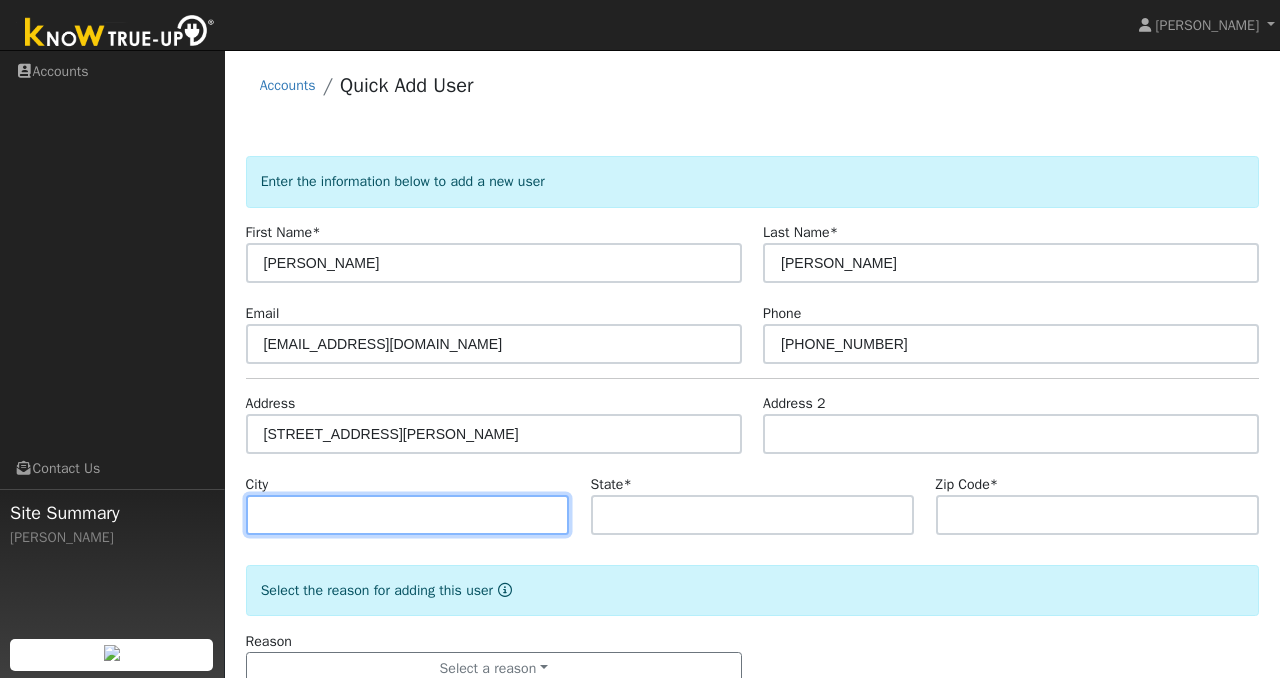 click at bounding box center [408, 515] 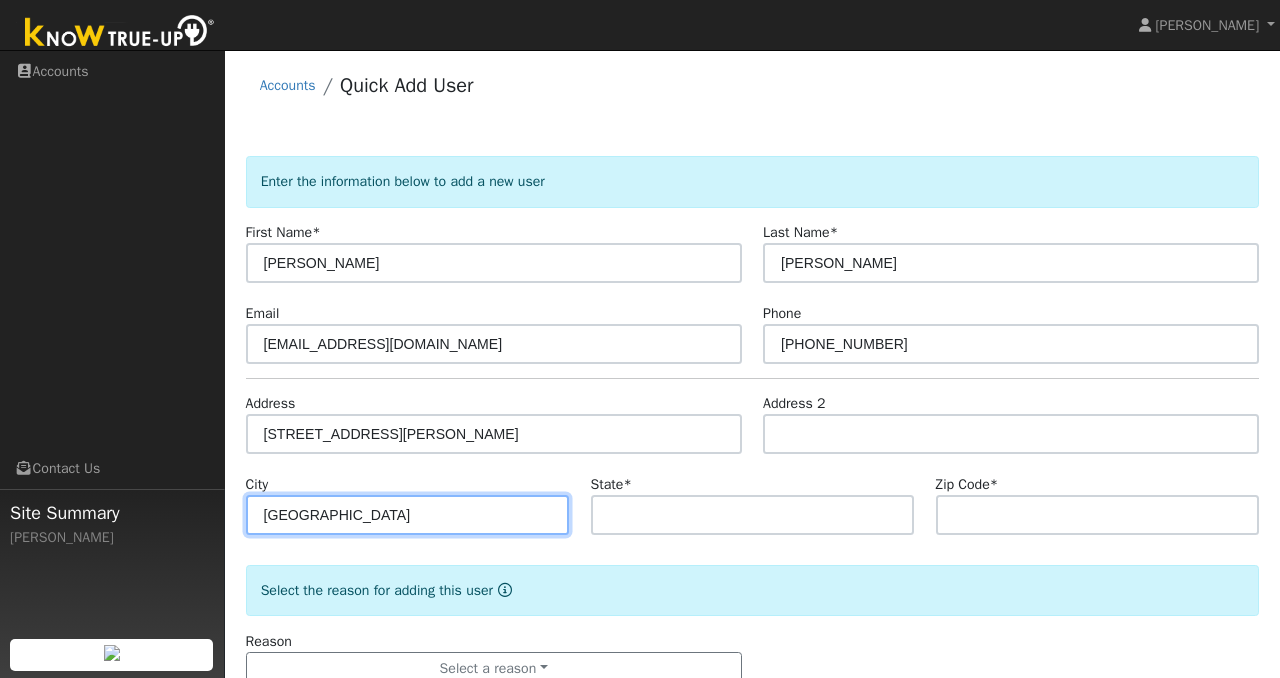 type on "Fairfield" 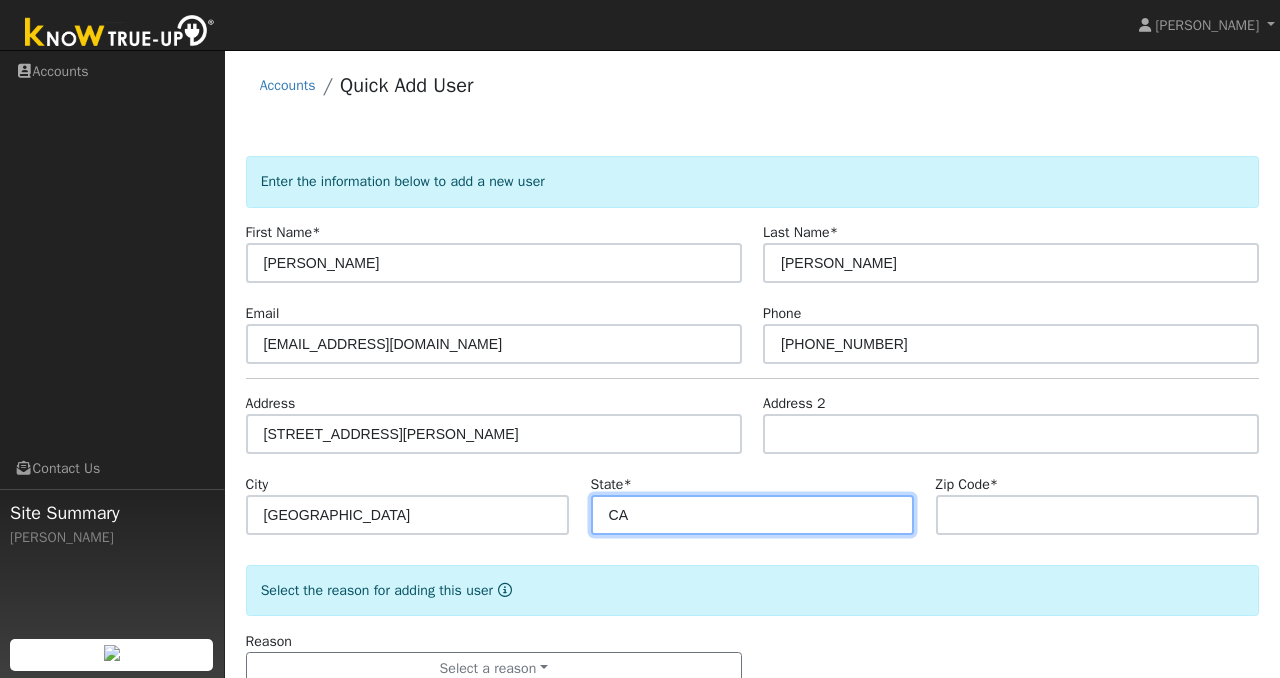 type on "CA" 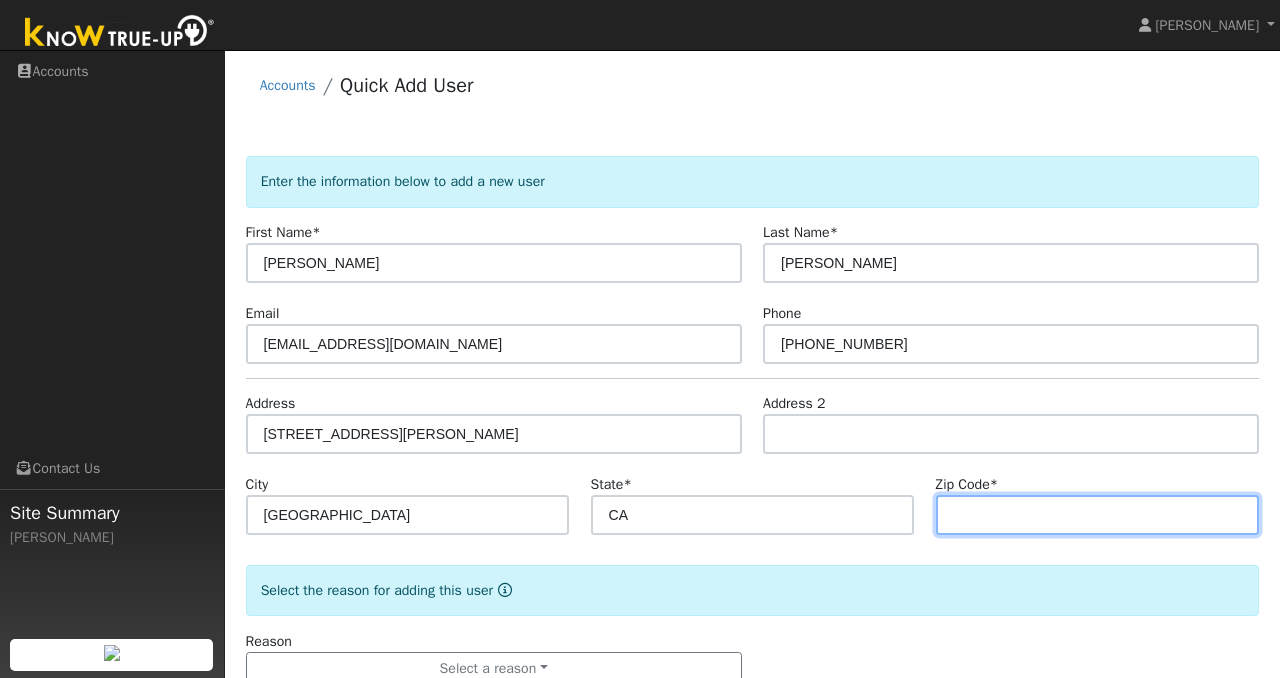 paste on "94534" 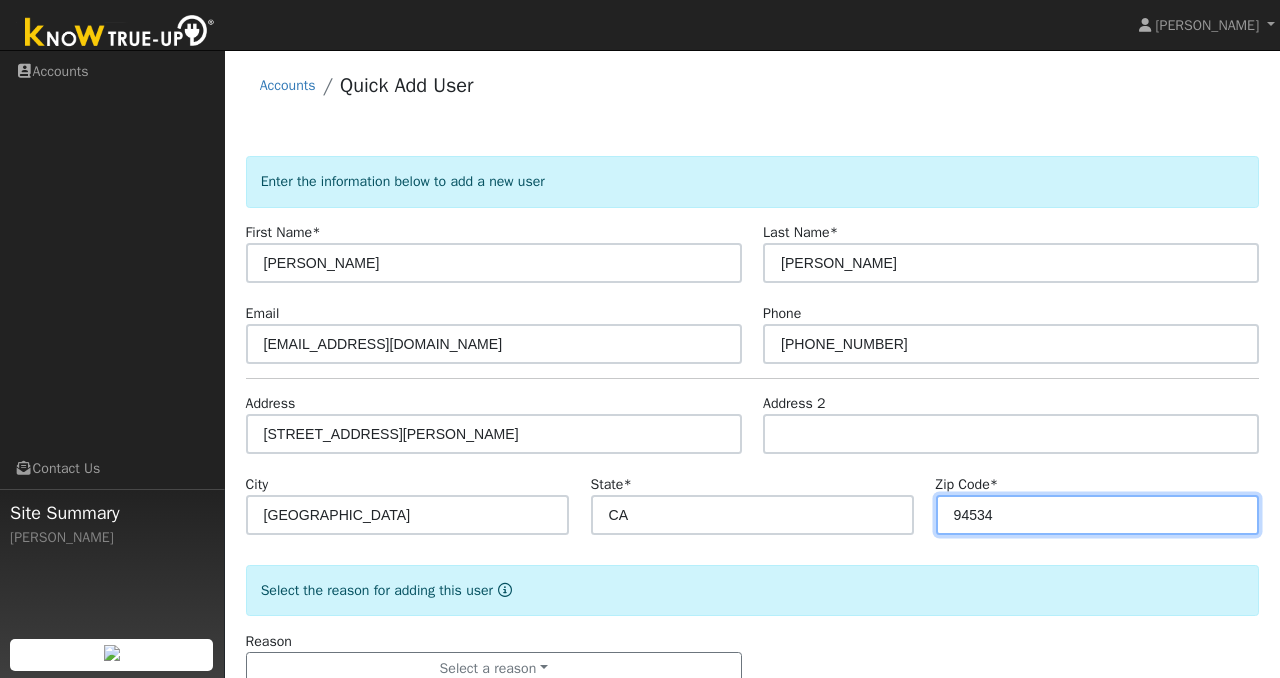 scroll, scrollTop: 57, scrollLeft: 0, axis: vertical 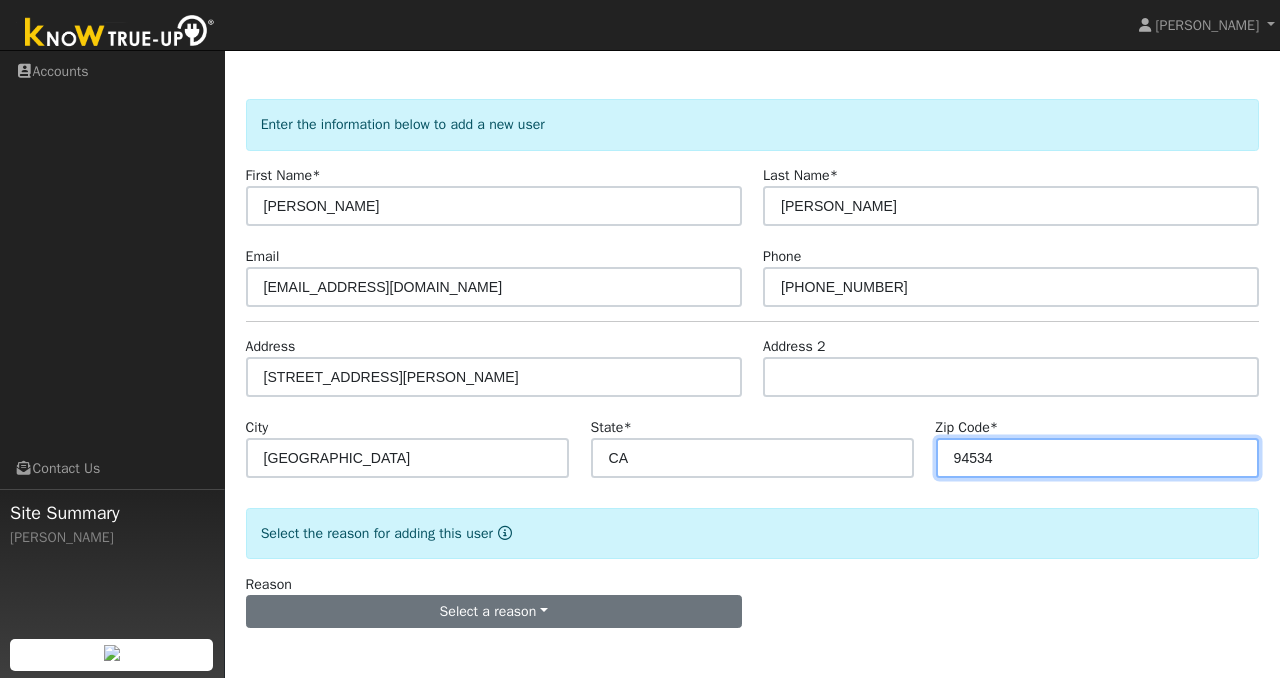 type on "94534" 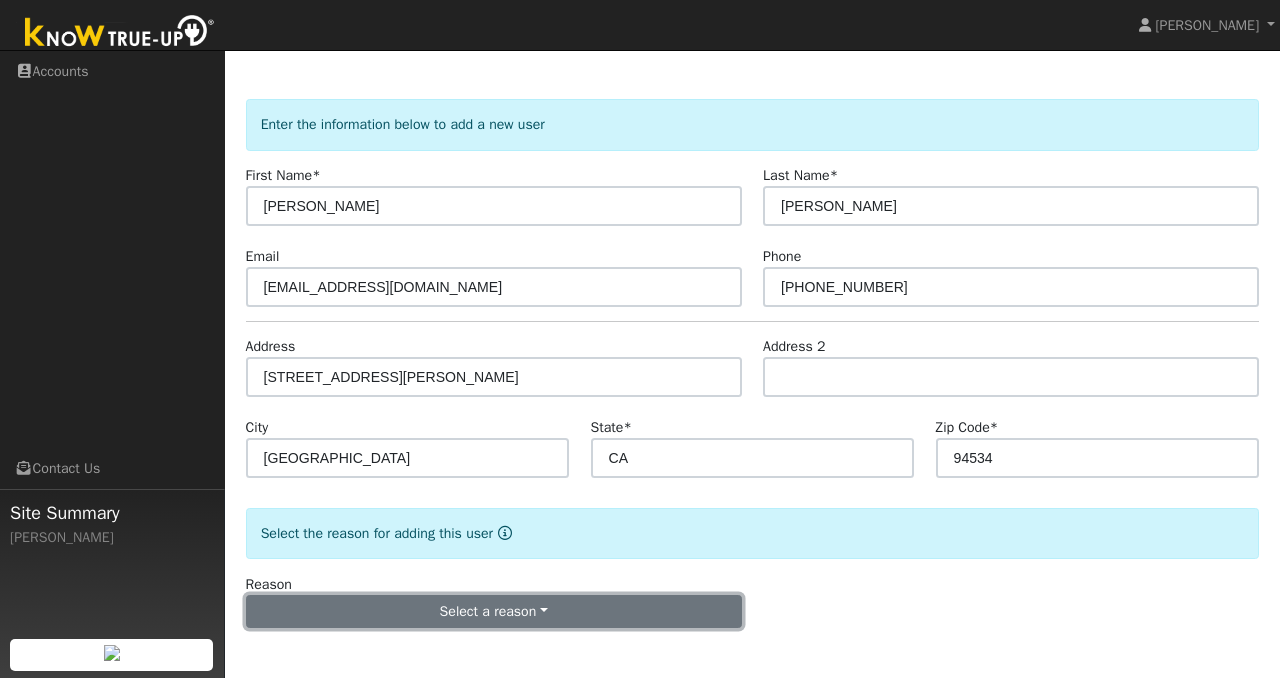 click on "Select a reason" at bounding box center [494, 612] 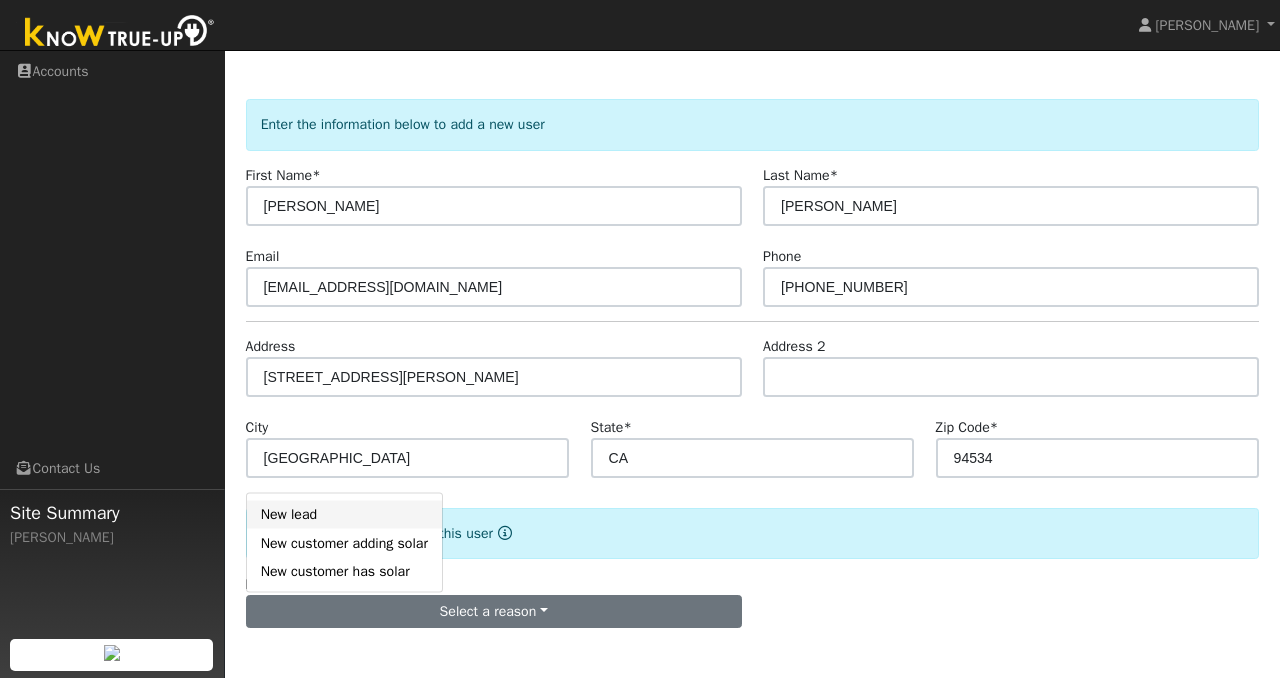 click on "New lead" at bounding box center [344, 514] 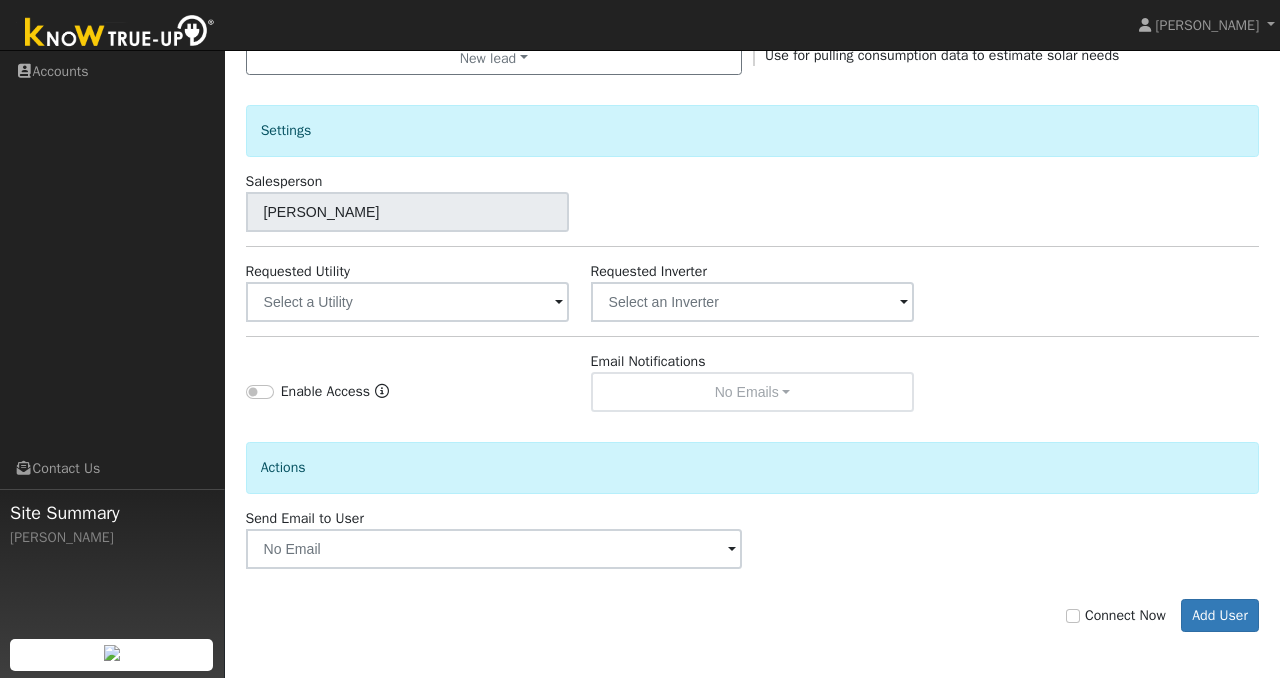 scroll, scrollTop: 614, scrollLeft: 0, axis: vertical 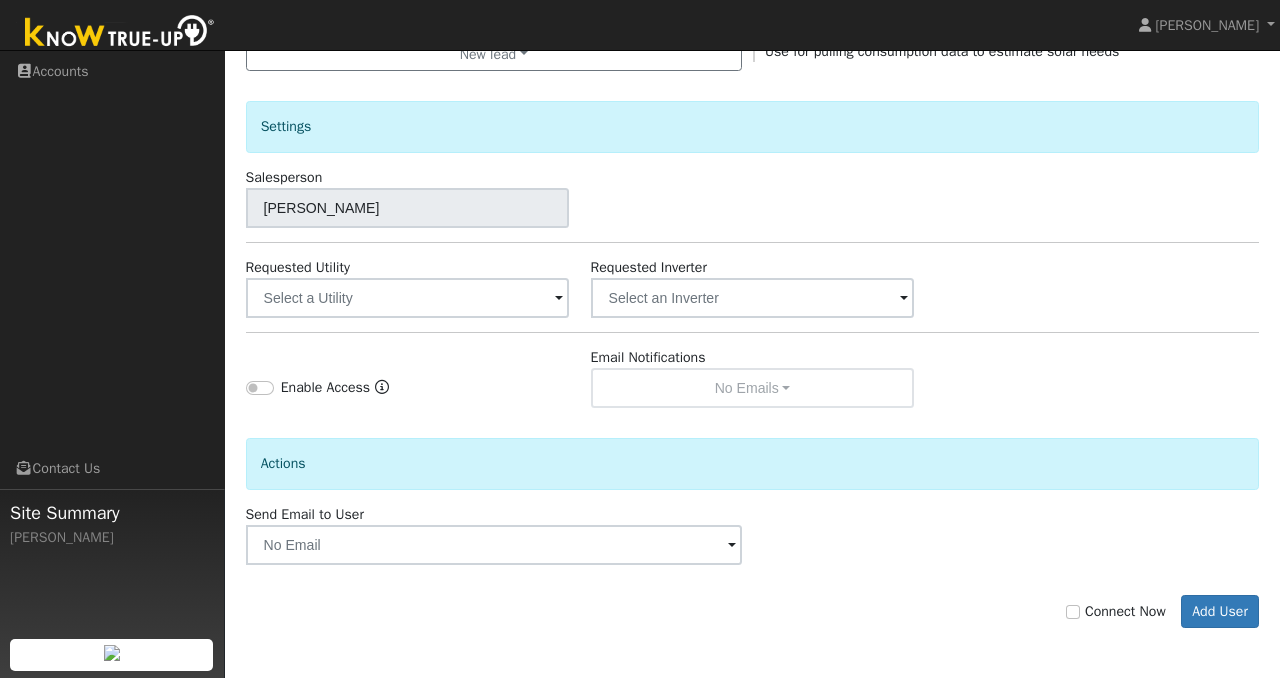 click at bounding box center (559, 299) 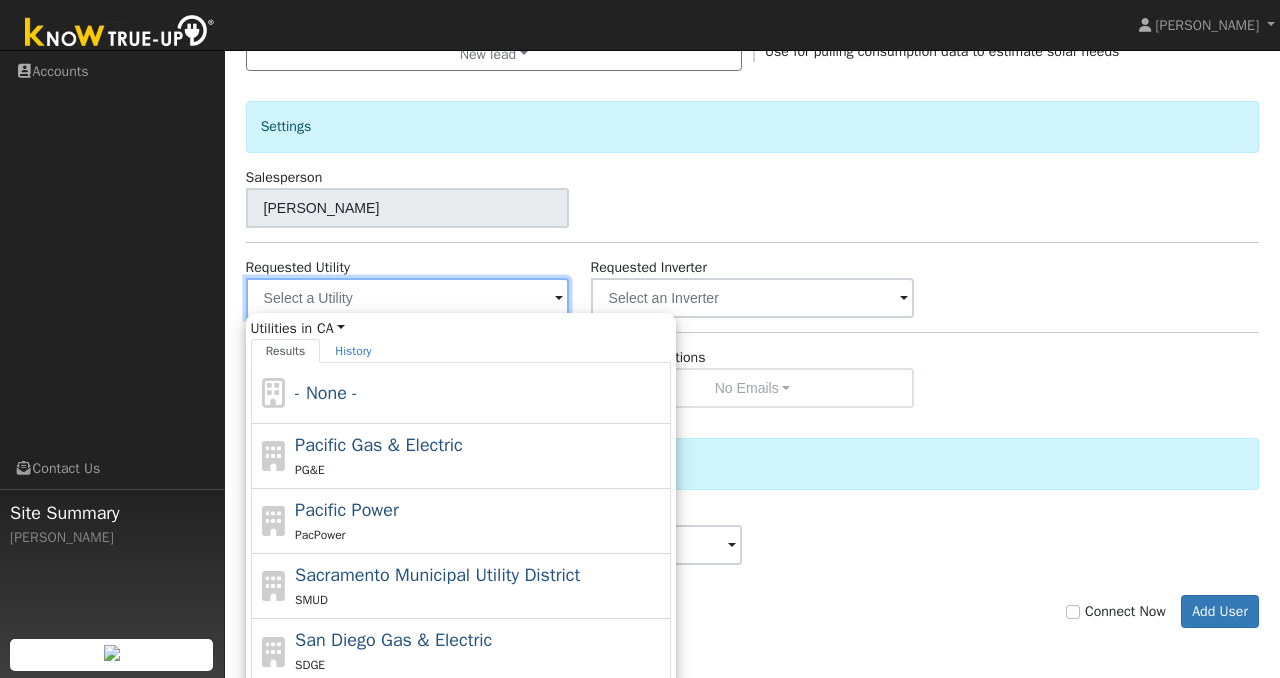 click at bounding box center [408, 298] 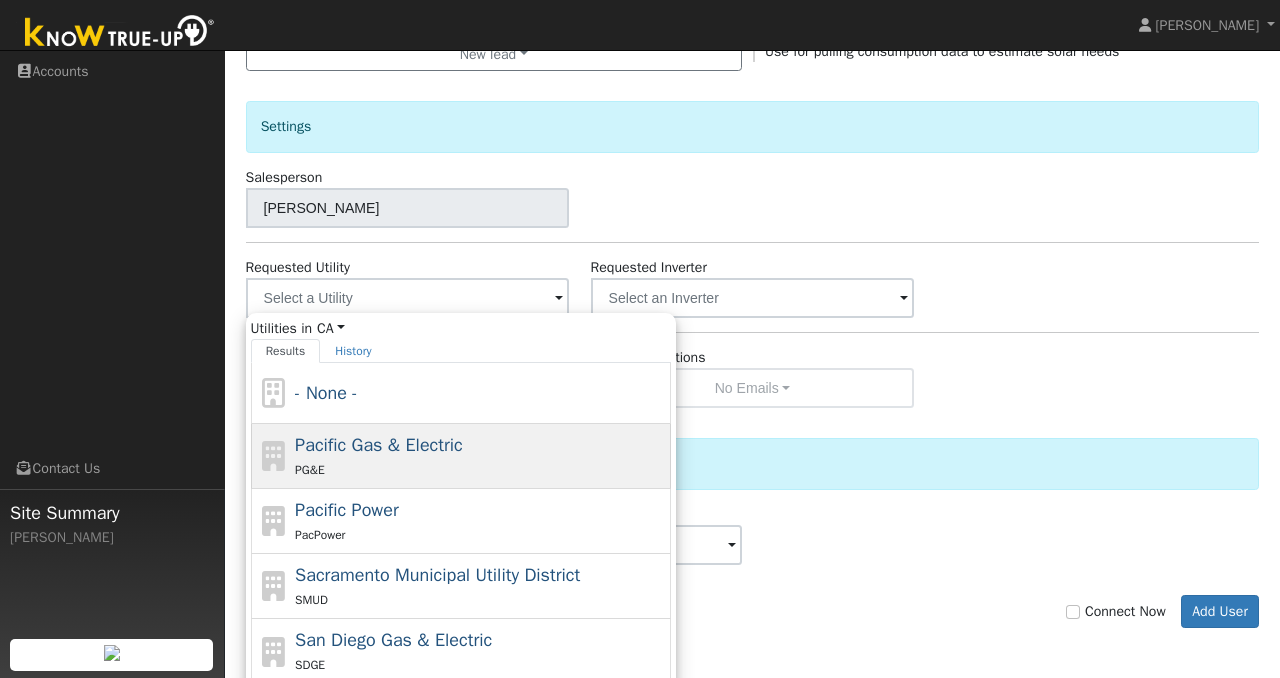 click on "Pacific Gas & Electric" at bounding box center (379, 445) 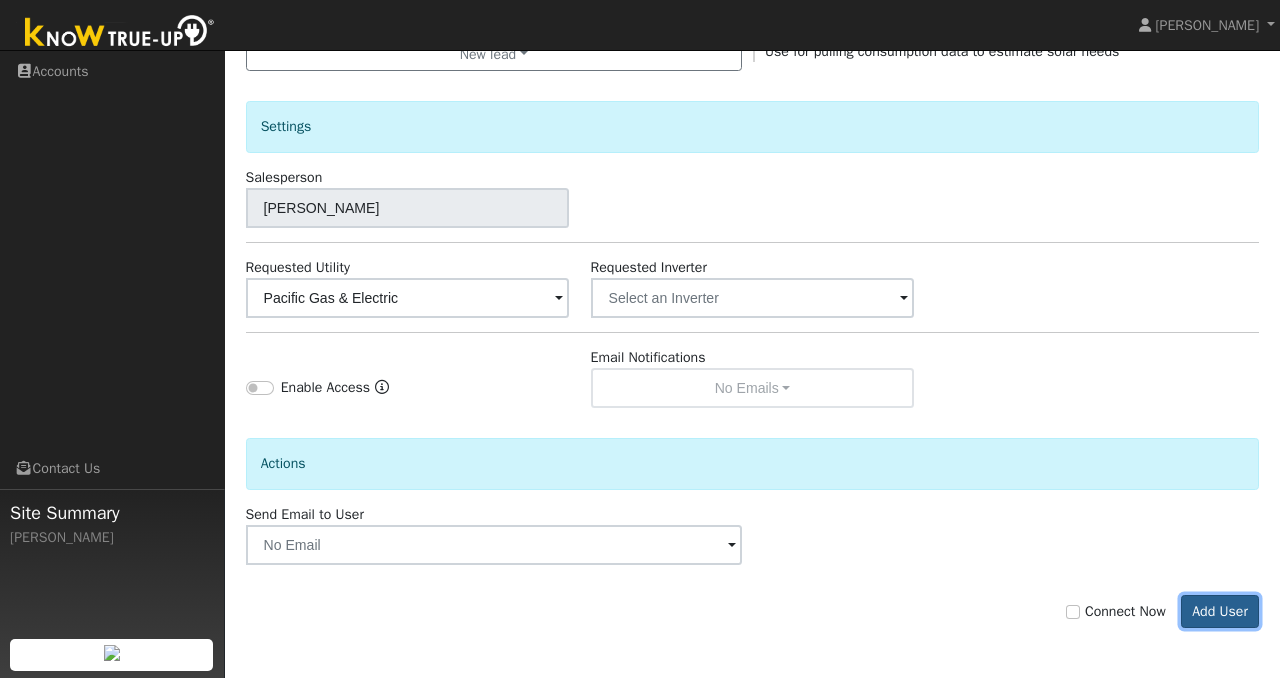 click on "Add User" at bounding box center (1220, 612) 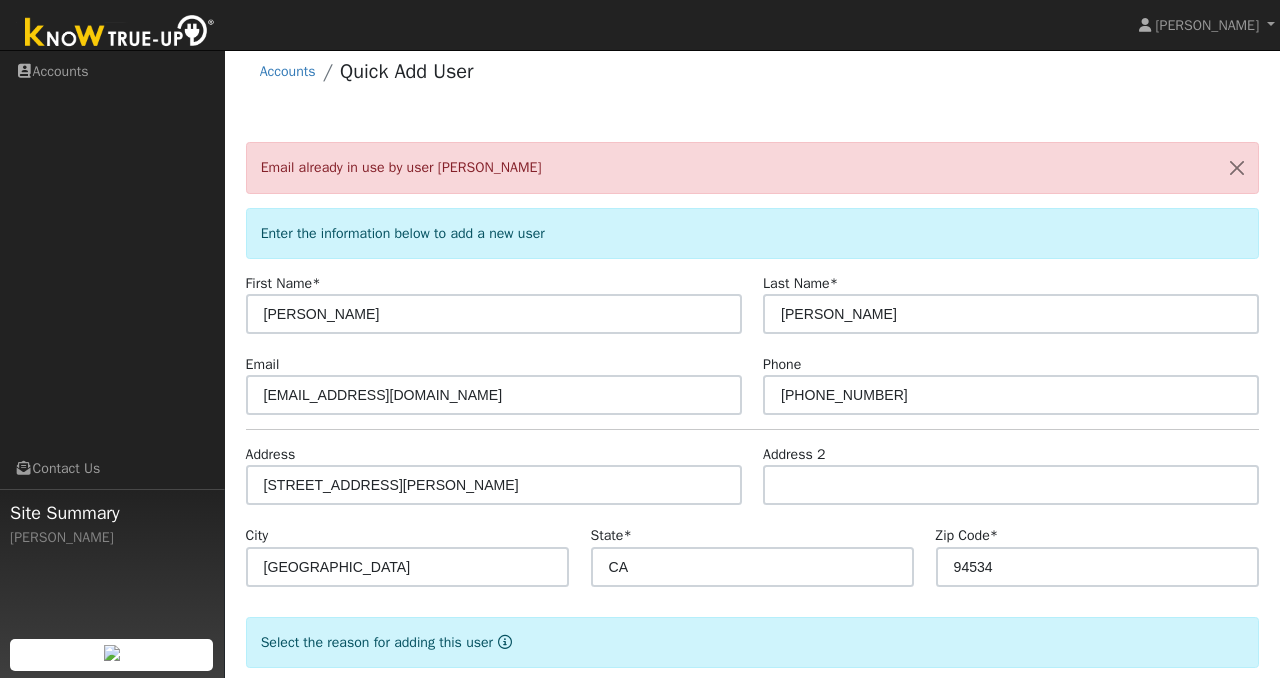 scroll, scrollTop: 0, scrollLeft: 0, axis: both 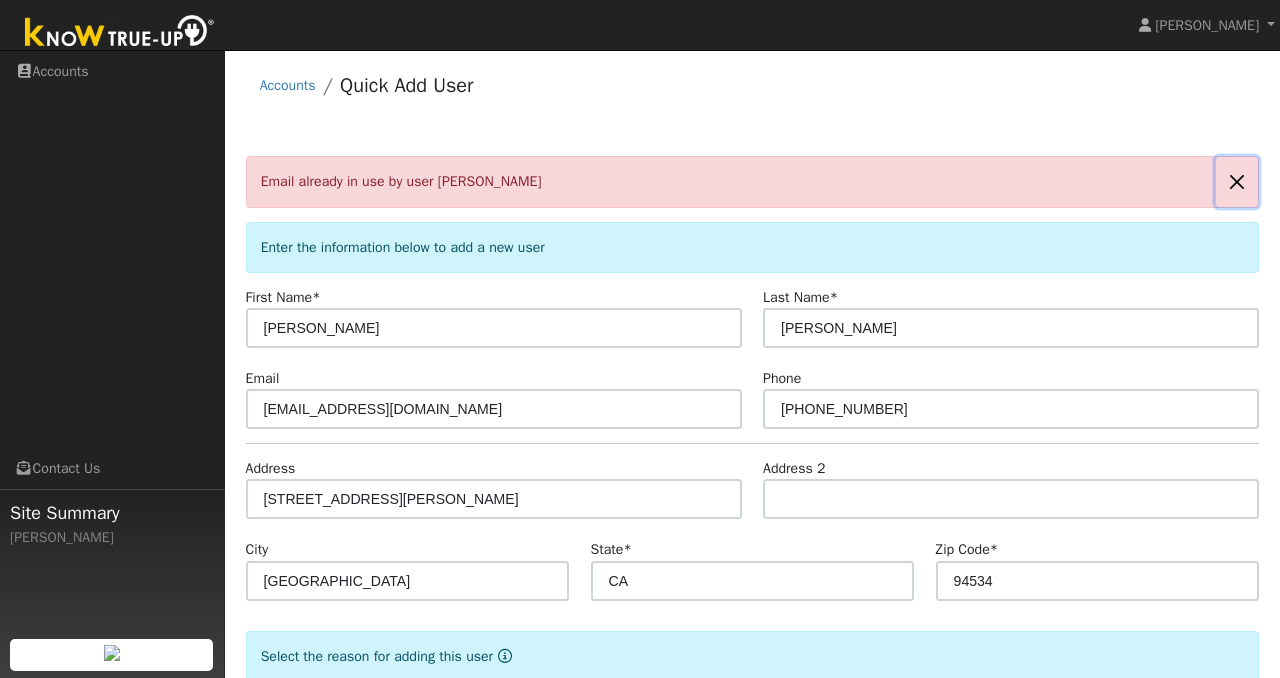 click at bounding box center (1237, 181) 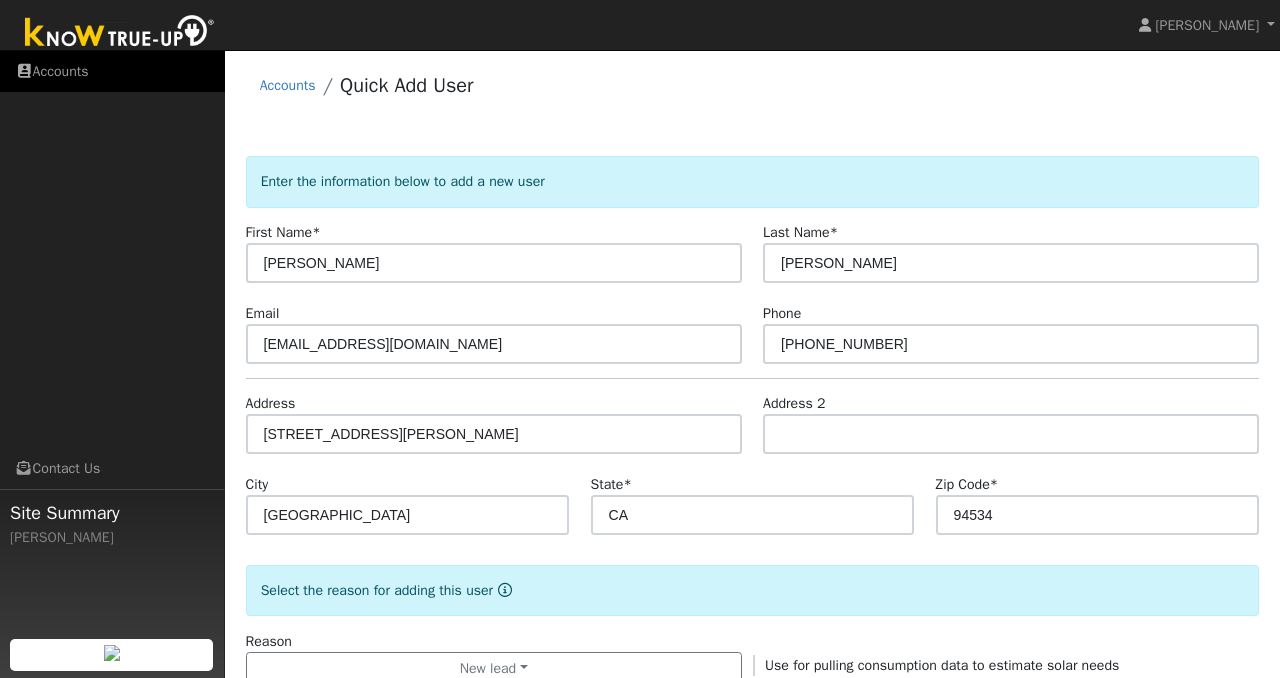 click on "Accounts" at bounding box center [112, 71] 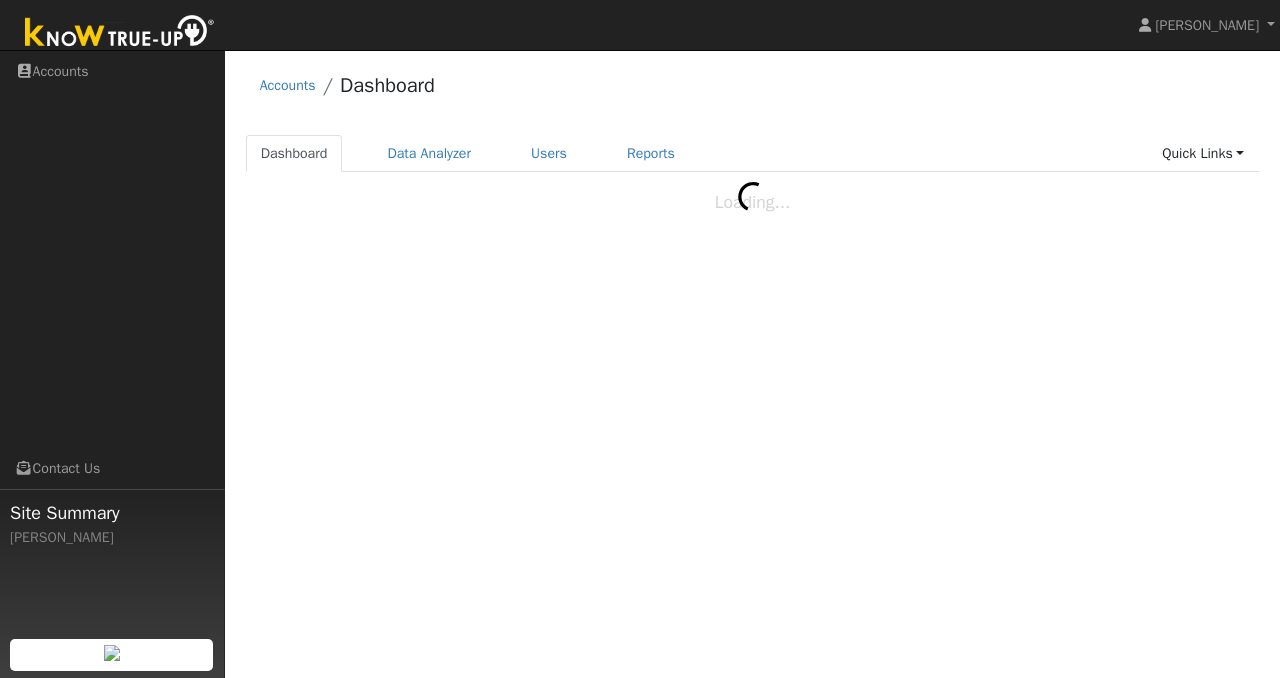 scroll, scrollTop: 0, scrollLeft: 0, axis: both 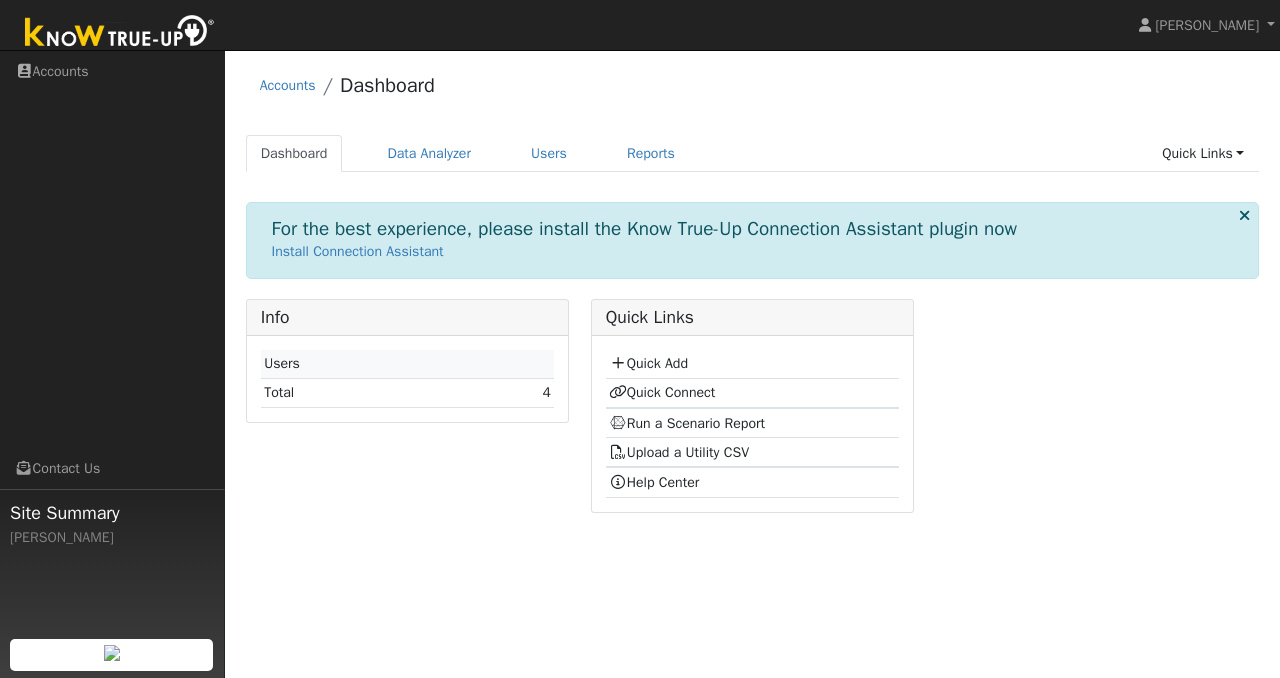 click on "Dashboard
Data Analyzer
Users
Reports
Quick Links
Quick Add
Quick Connect
Run a Scenario Report
Upload a Utility CSV
Help Center" at bounding box center [753, 153] 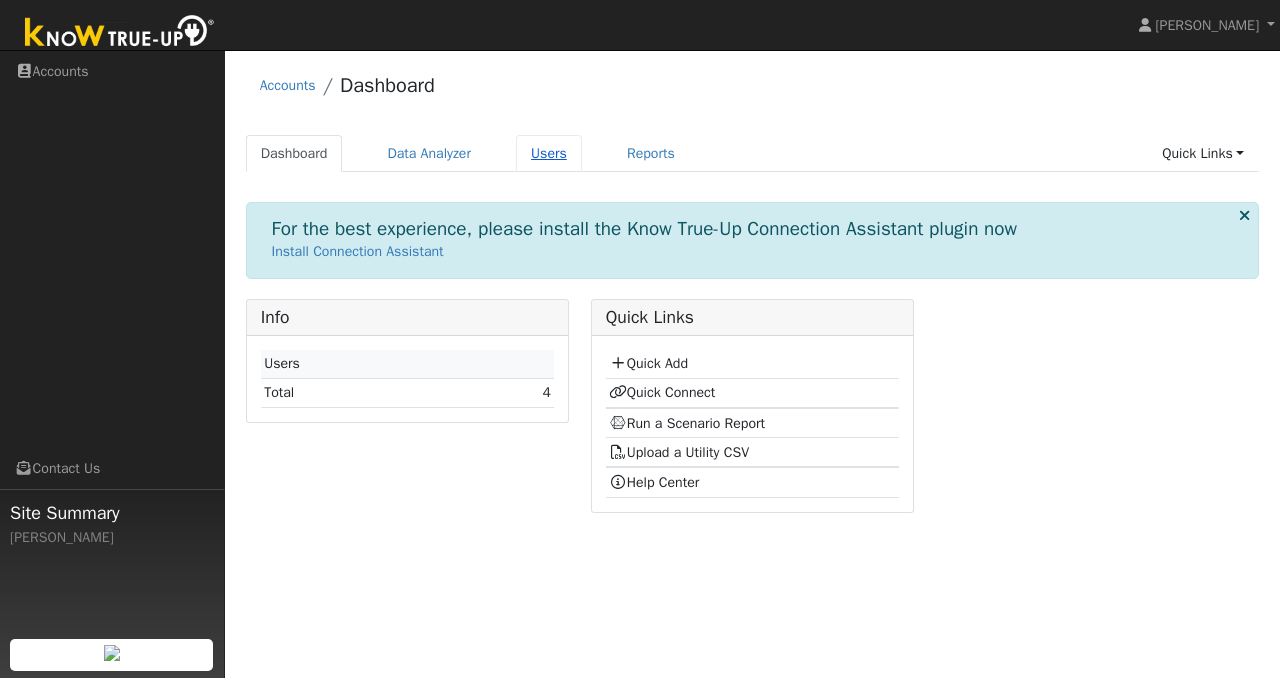 click on "Users" at bounding box center (549, 153) 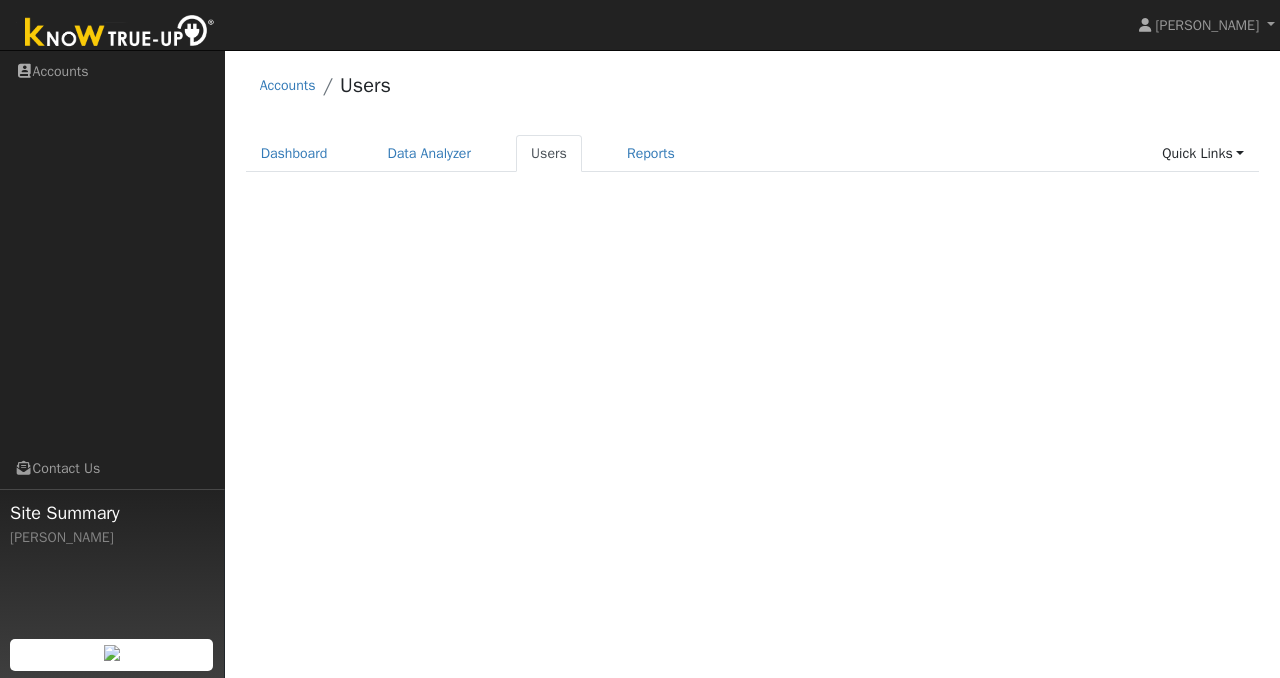 scroll, scrollTop: 0, scrollLeft: 0, axis: both 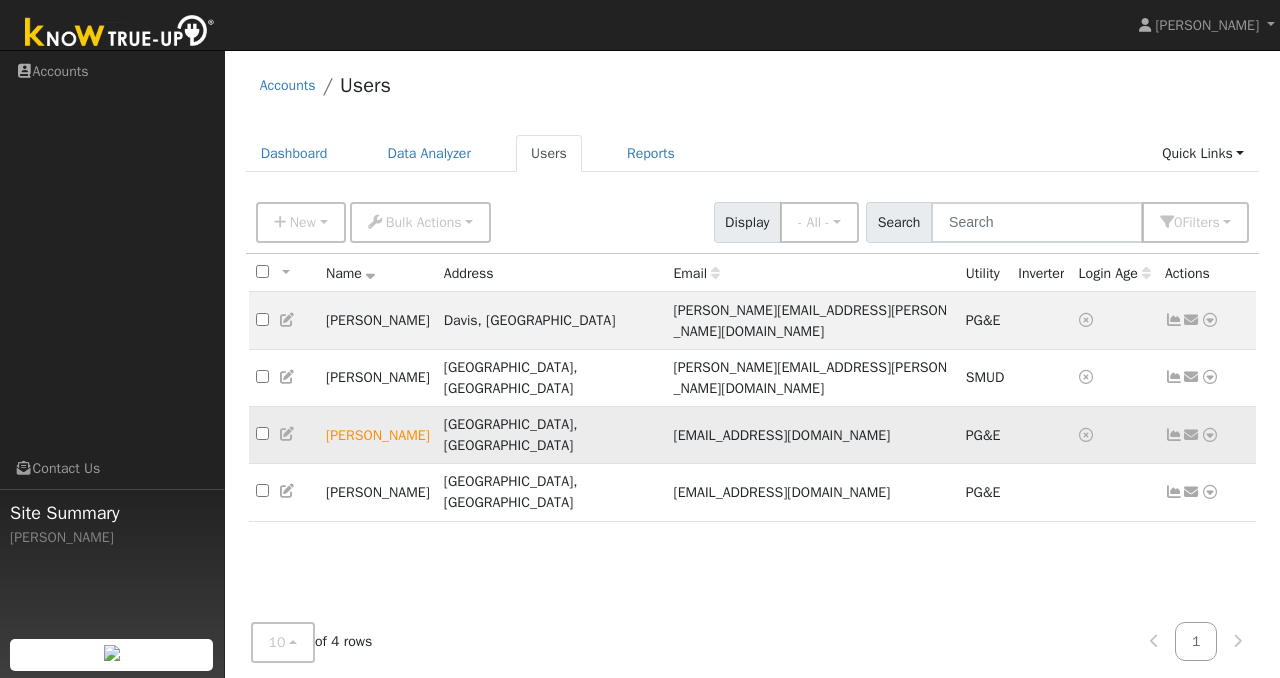 click on "[PERSON_NAME]" at bounding box center [378, 435] 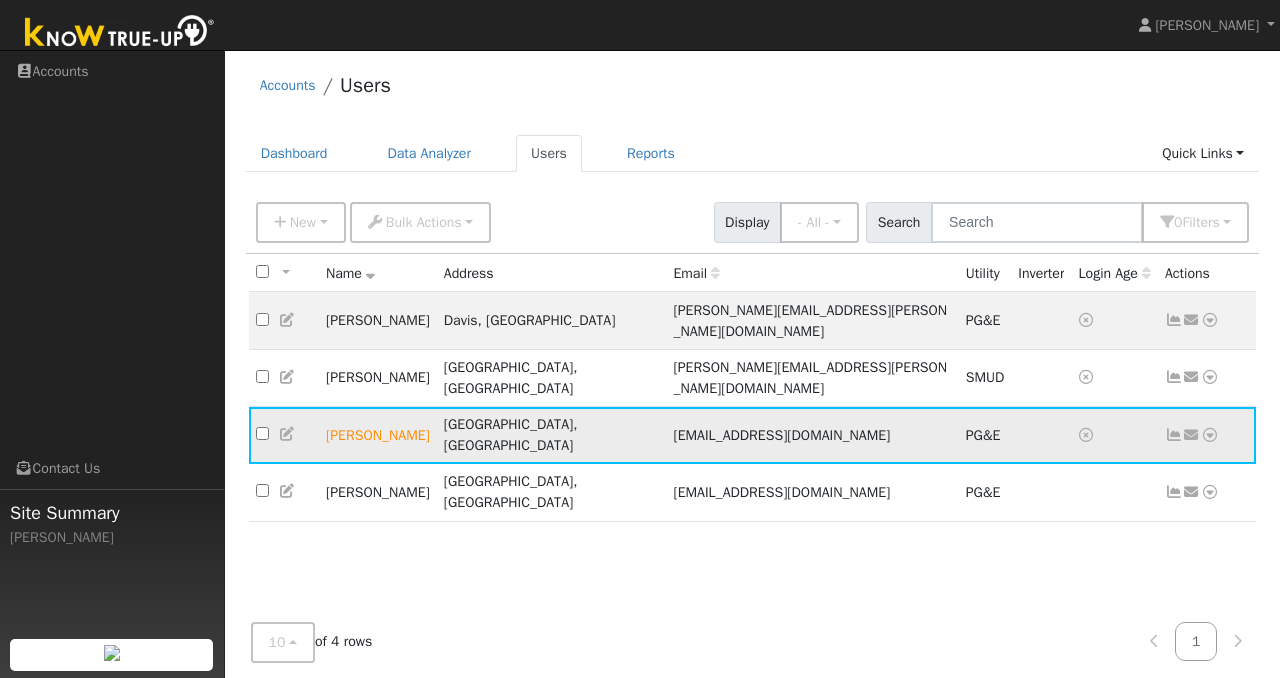 click at bounding box center (262, 433) 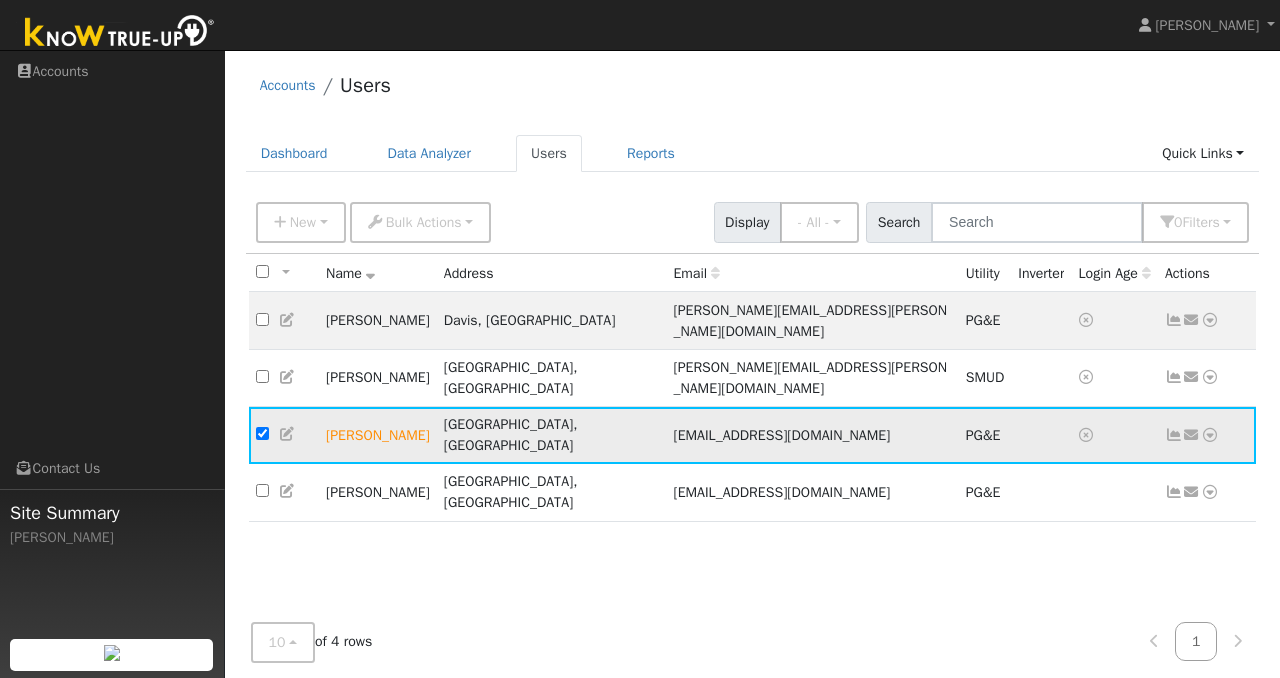 checkbox on "true" 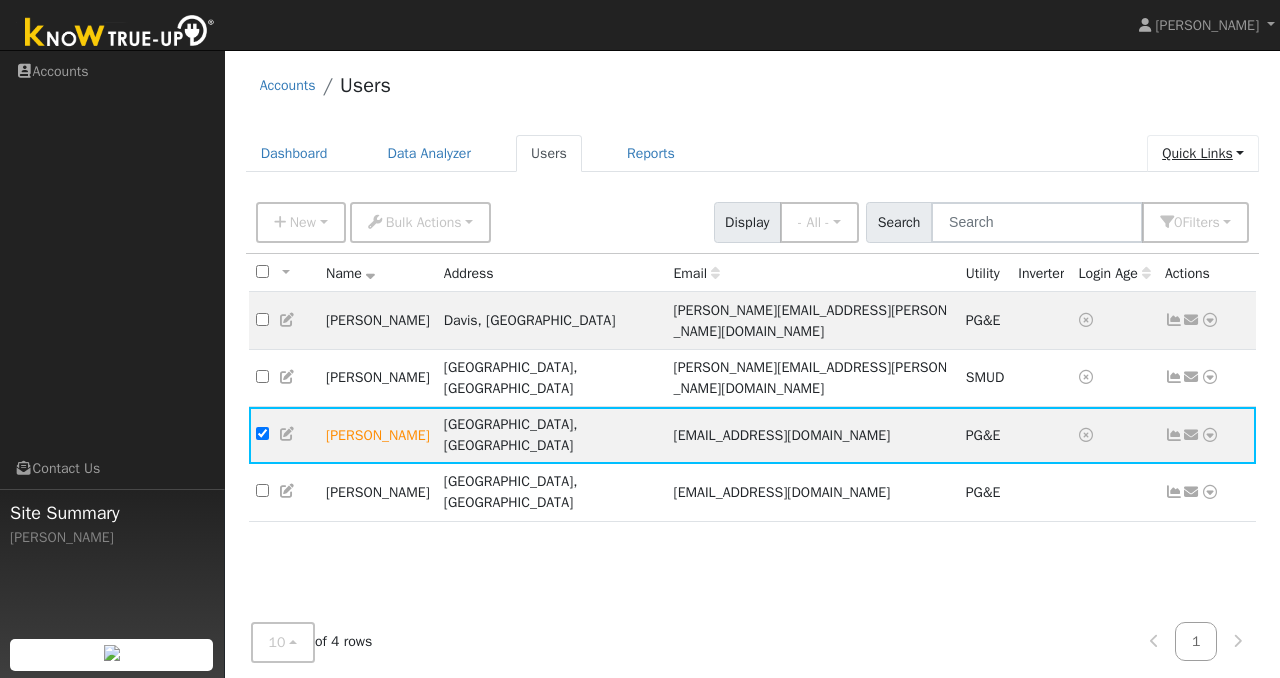 click on "Quick Links" at bounding box center [1203, 153] 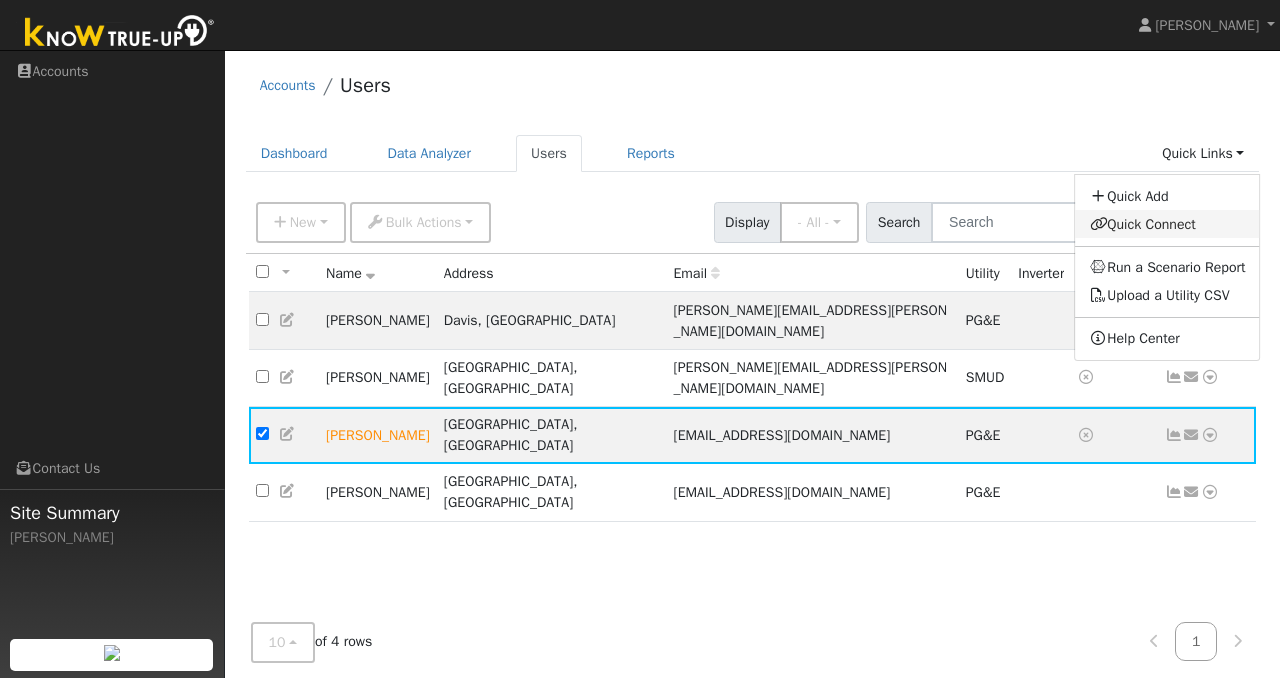 click on "Quick Connect" at bounding box center (1168, 224) 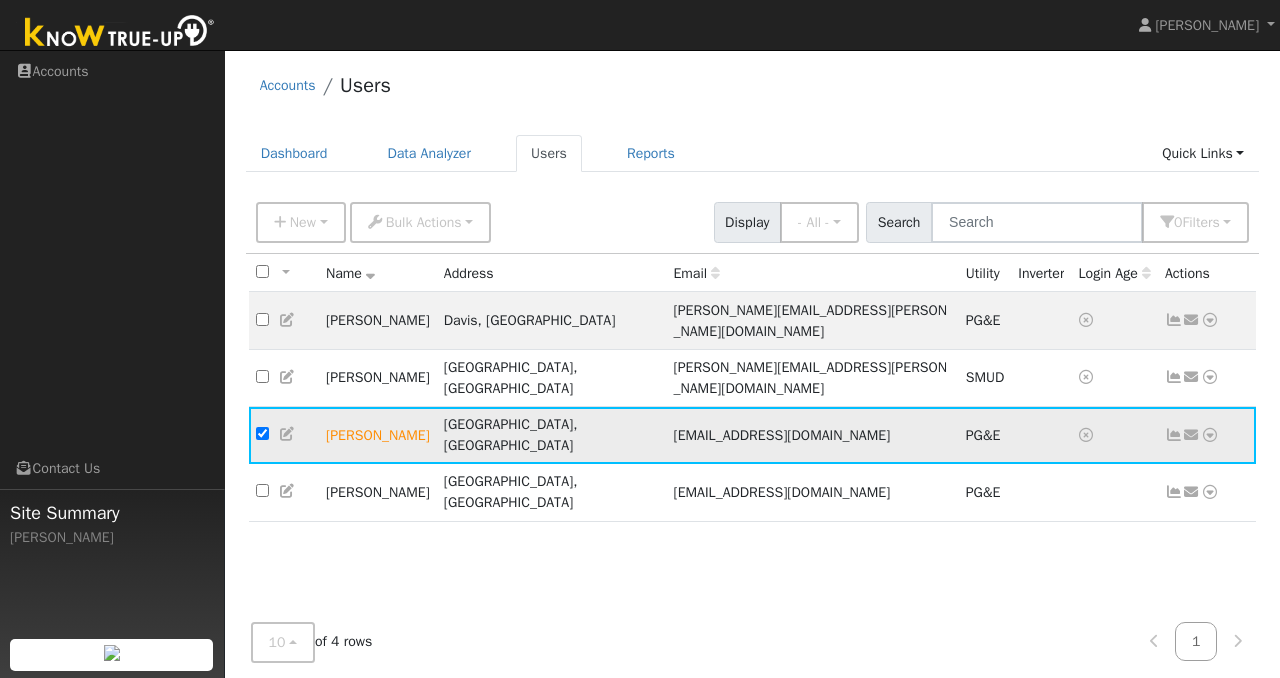 click at bounding box center [1174, 435] 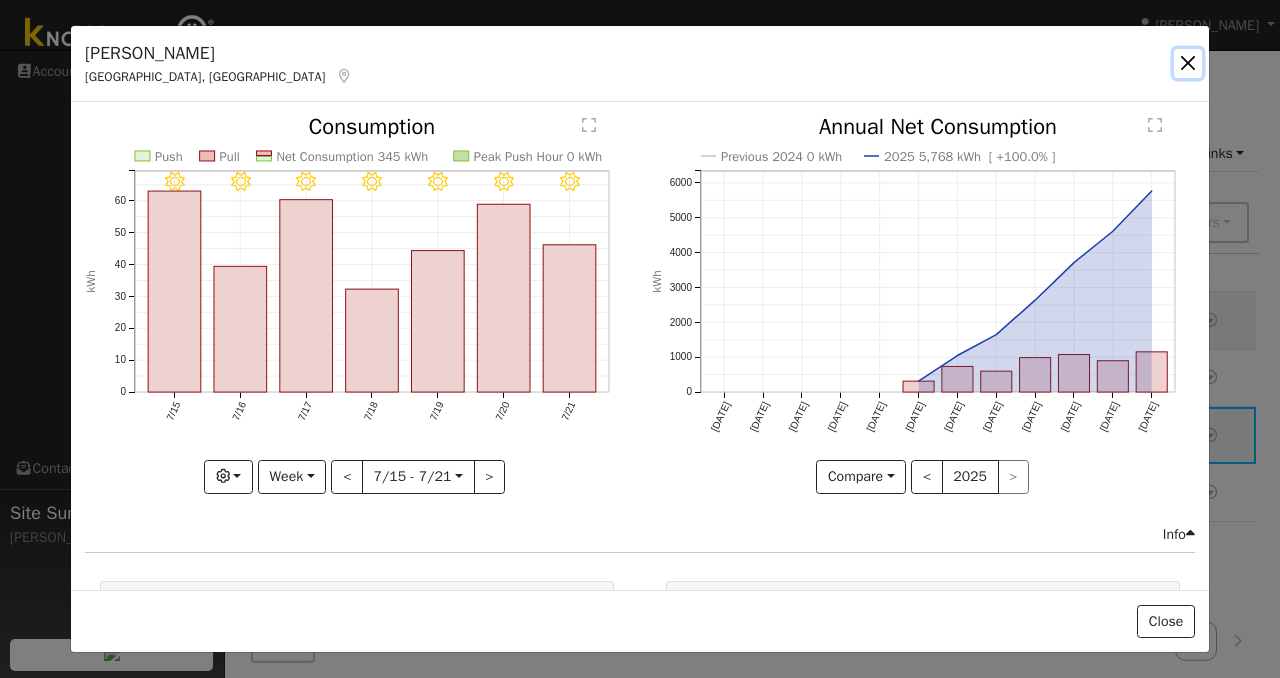click at bounding box center [1188, 63] 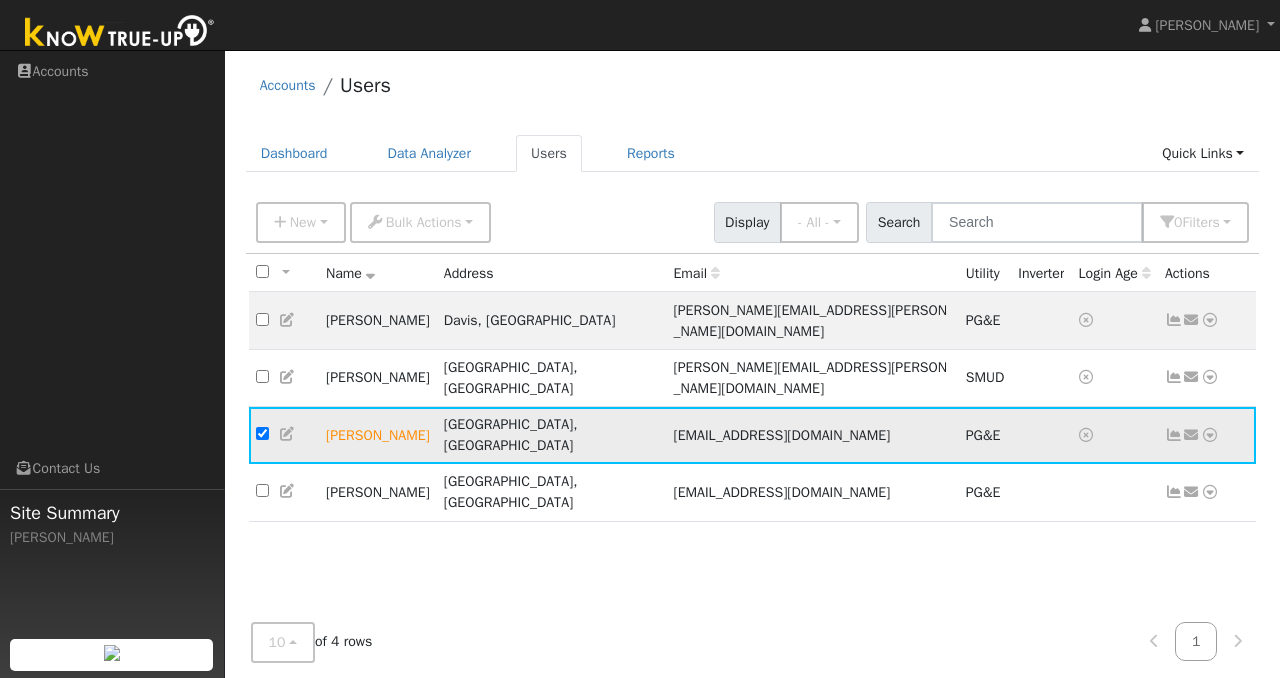 click at bounding box center [1174, 435] 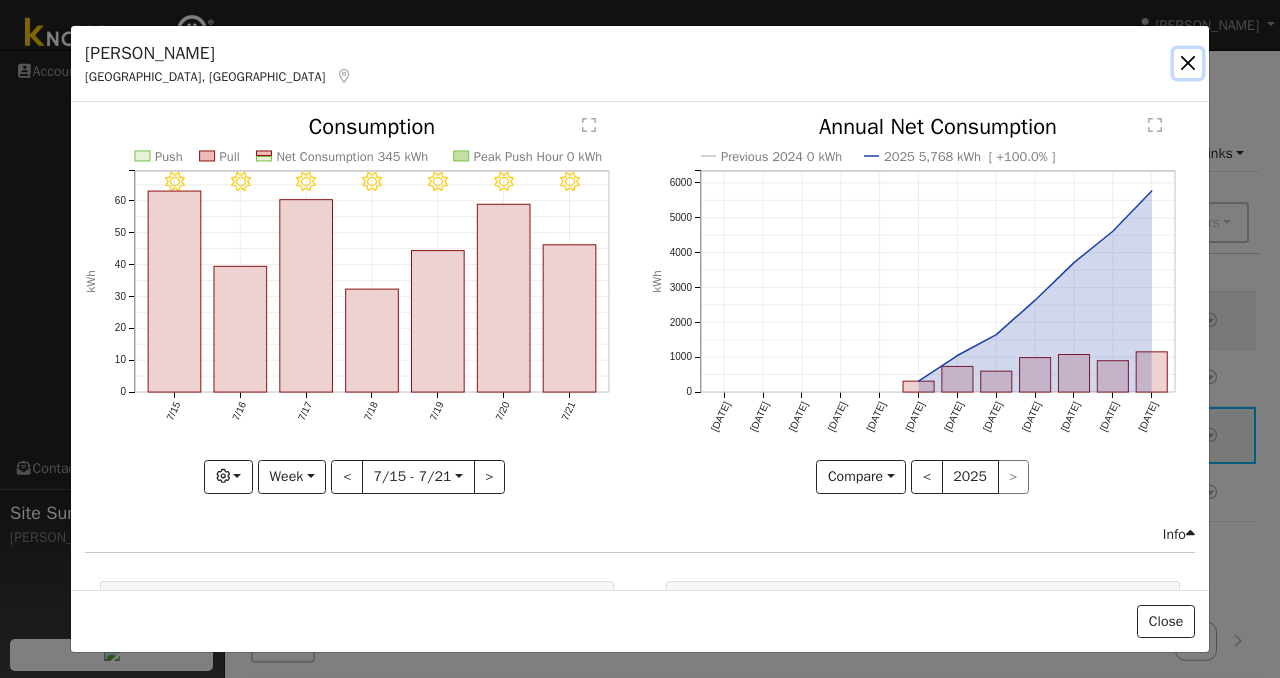 click at bounding box center (1188, 63) 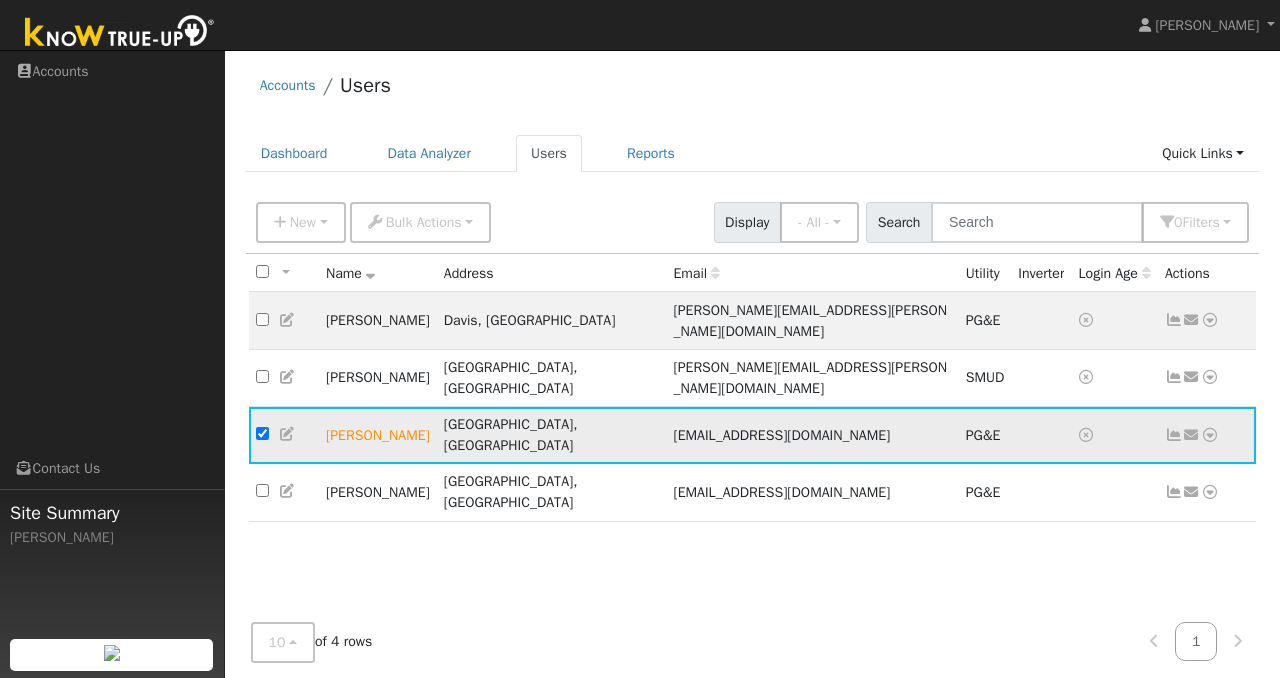 click on "[PERSON_NAME]" at bounding box center [378, 435] 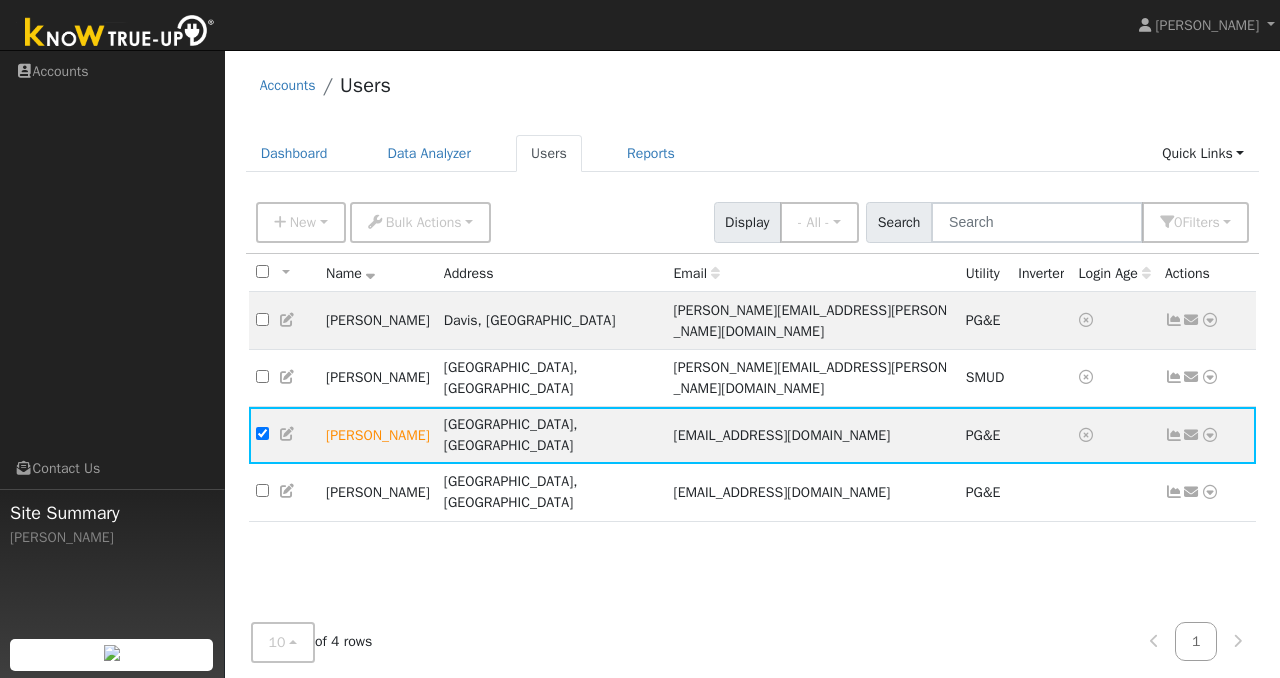 click on "All None All on page None on page  Name  Address  Email  Utility Inverter  Login Age  Actions Jeffery Caudill  Davis, CA jeffrey.caudill@gmail.com PG&E    Send Email...  Data Analyzer  Reports Scenario Health Check Account Timeline User Audit Trail  Interval Data Import From CSV Export to CSV  Connect  Solar  Disconnect  Utility eric Hull  Elk Grove, CA eric.w.hull@gmail.com SMUD    Send Email...  Data Analyzer  Reports Scenario Health Check Account Timeline User Audit Trail  Interval Data Import From CSV Export to CSV  Connect  Solar  Disconnect  Utility Robert Metzler  Fairfield, CA rdm996@gmail.com PG&E    Send Email...  Data Analyzer  Reports Scenario Health Check Account Timeline User Audit Trail  Interval Data Import From CSV Export to CSV  Connect  Solar  Disconnect  Utility Angel Tellechea  Dixon, CA ajtellechea@gmail.com PG&E Send Email...  Data Analyzer  Reports Scenario Health Check Account Timeline User Audit Trail  Interval Data Import From CSV Export to CSV  Connect  Solar  Disconnect" at bounding box center (753, 457) 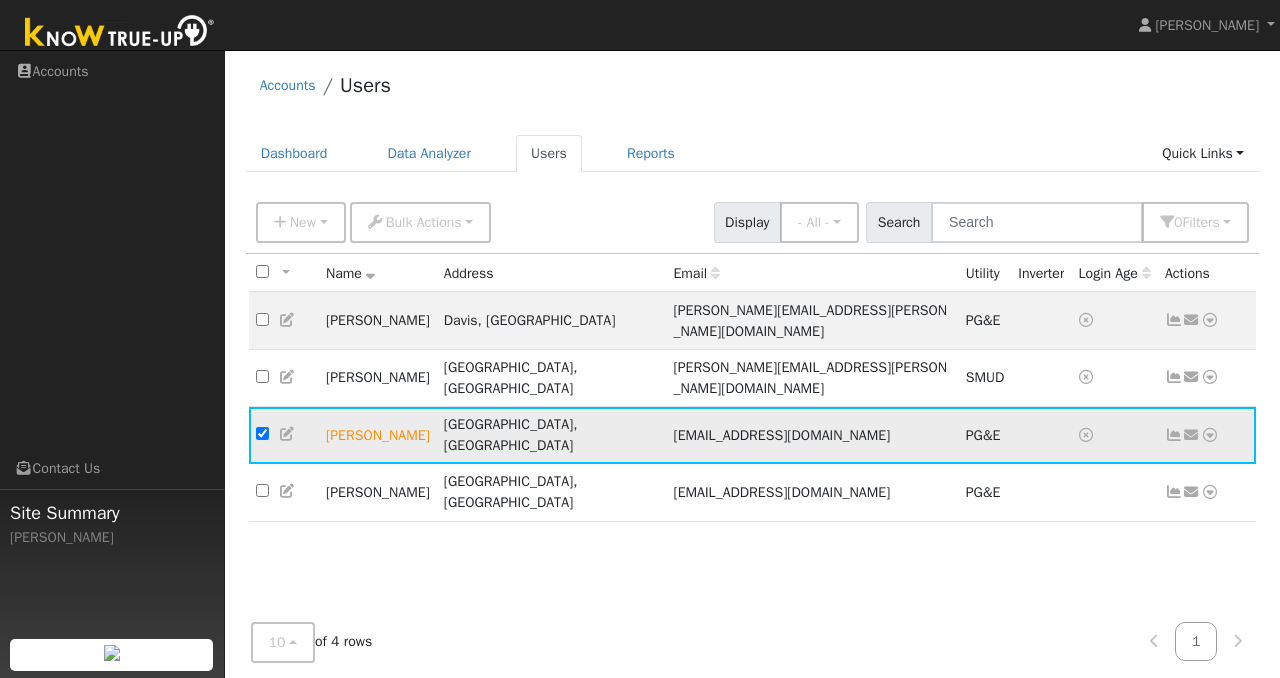 click at bounding box center (1210, 435) 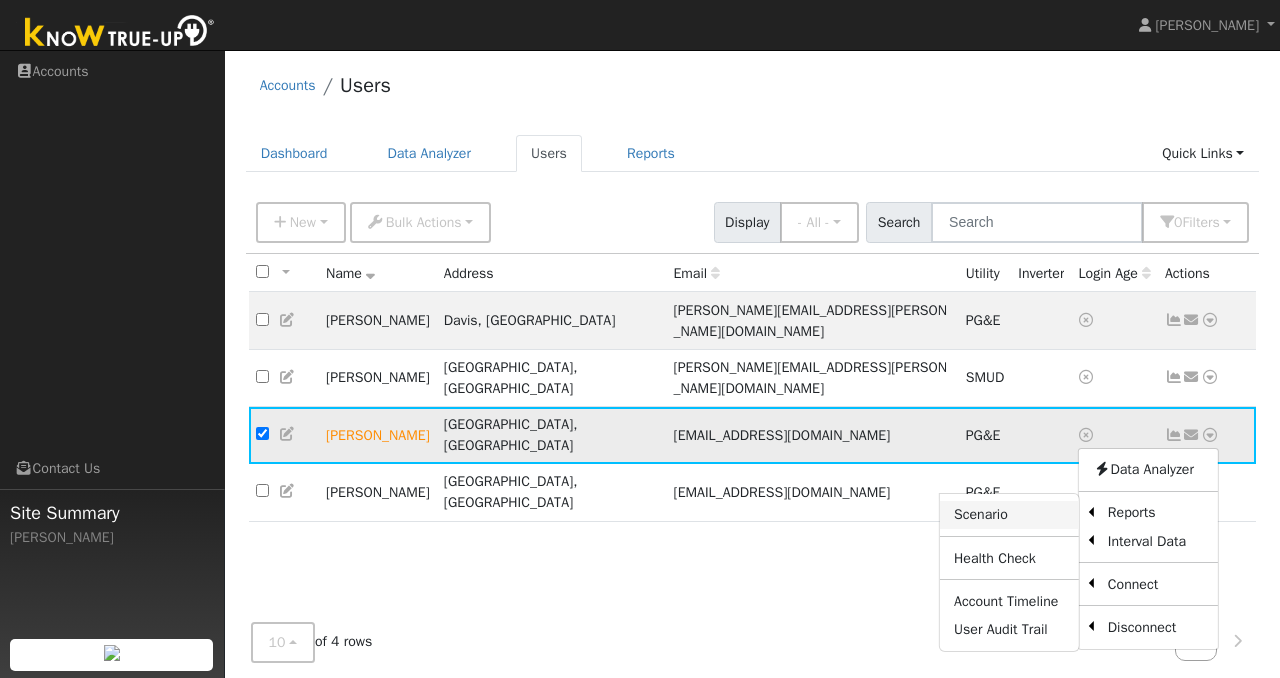 click on "Scenario" at bounding box center (1009, 515) 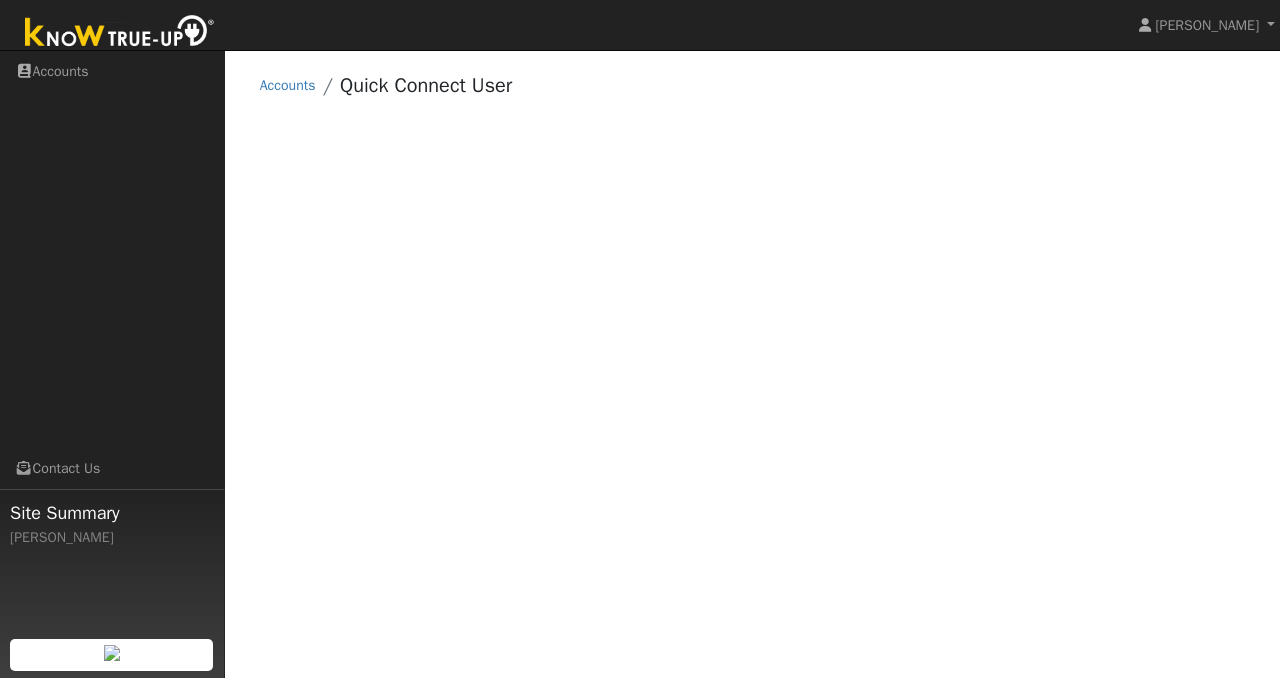 scroll, scrollTop: 0, scrollLeft: 0, axis: both 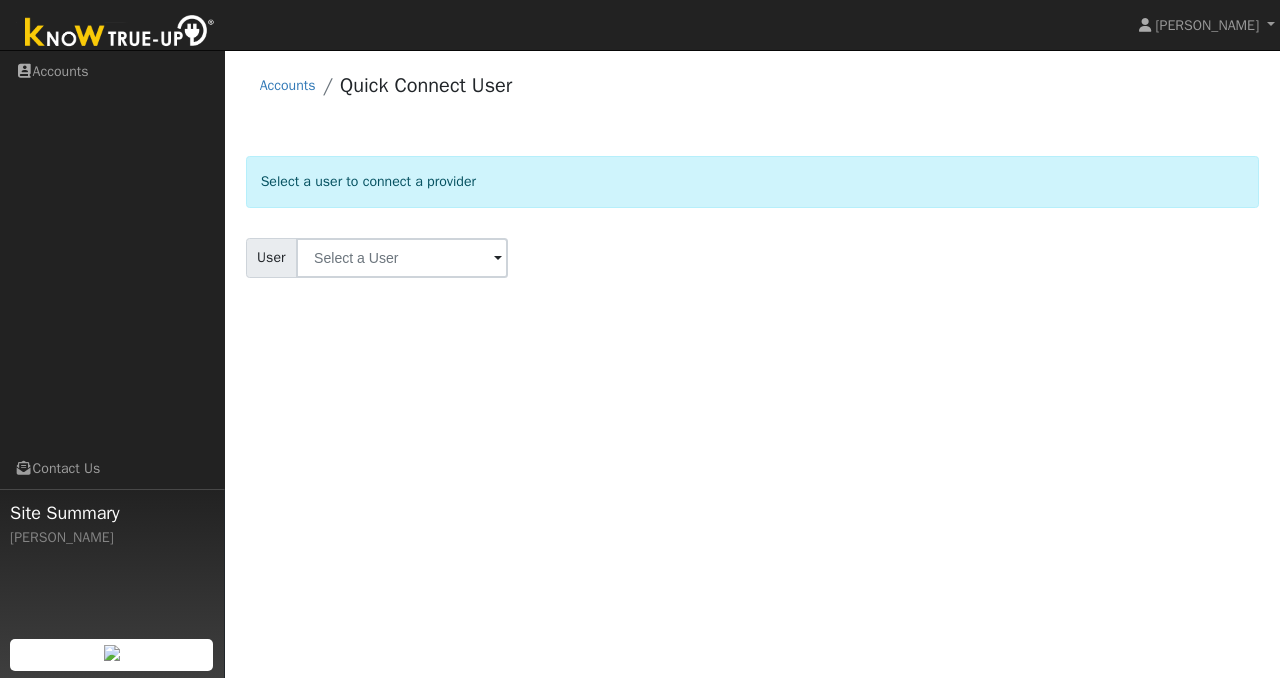 click at bounding box center (498, 259) 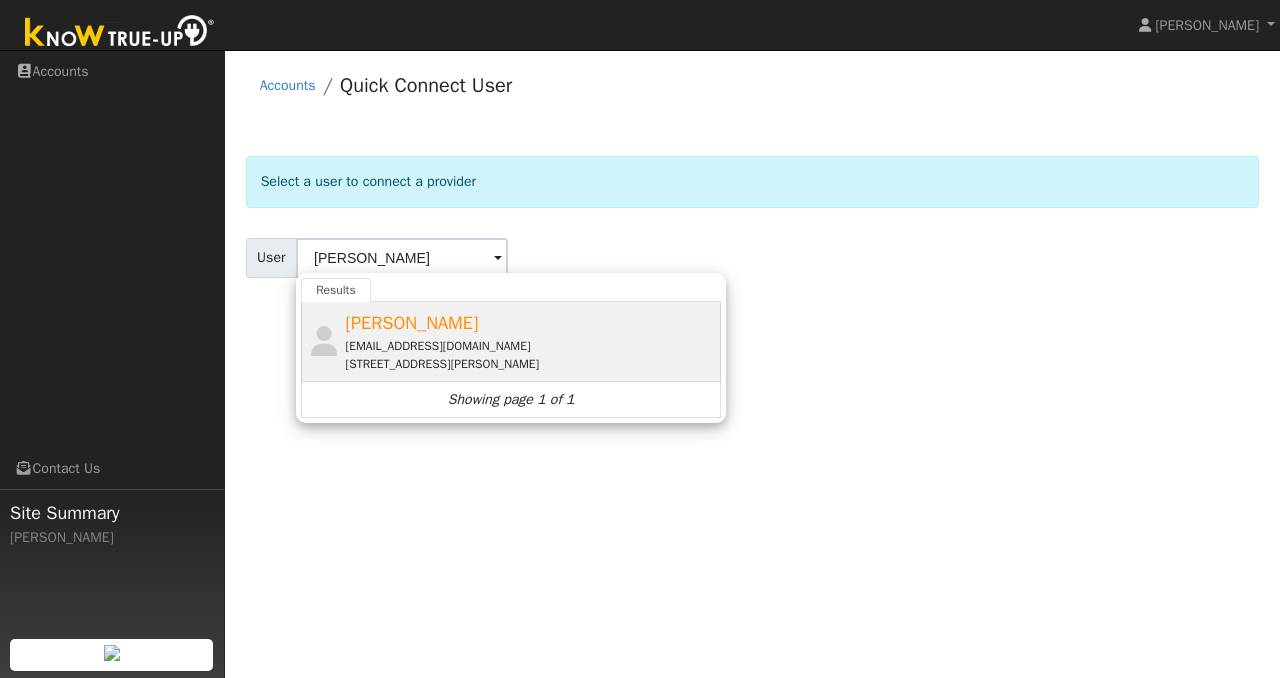 click on "[PERSON_NAME]" at bounding box center [412, 323] 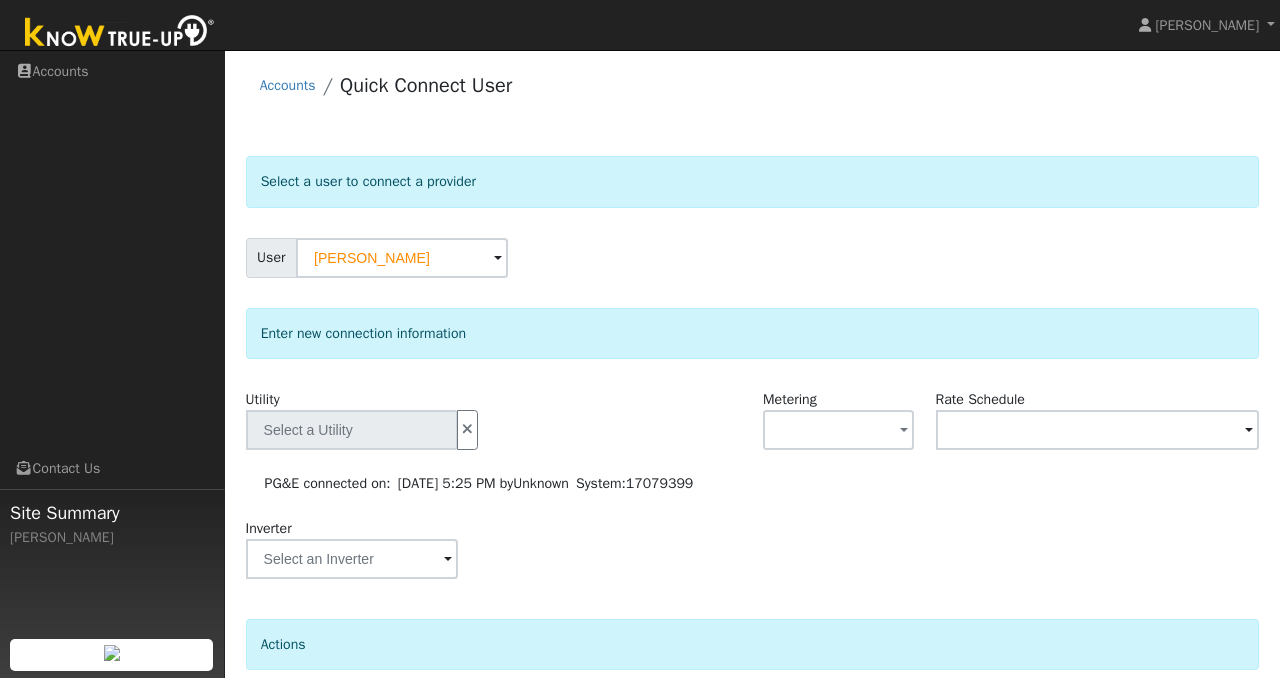 type on "PG&E" 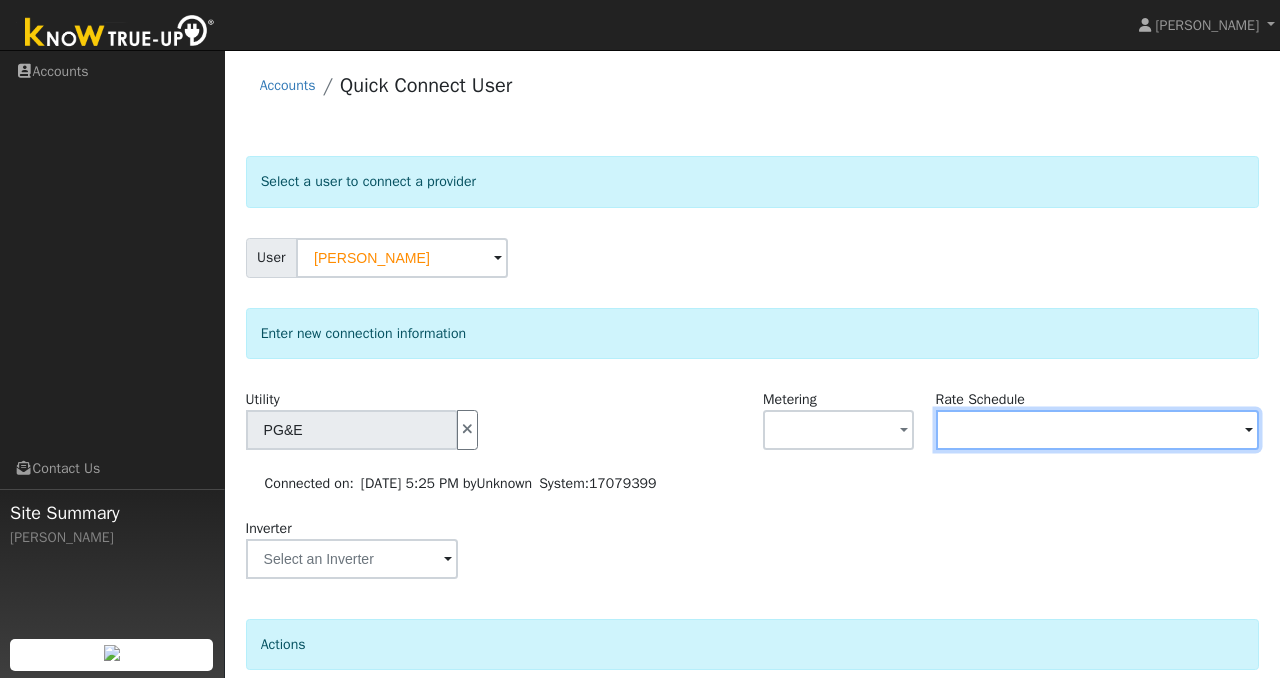 click at bounding box center (352, 430) 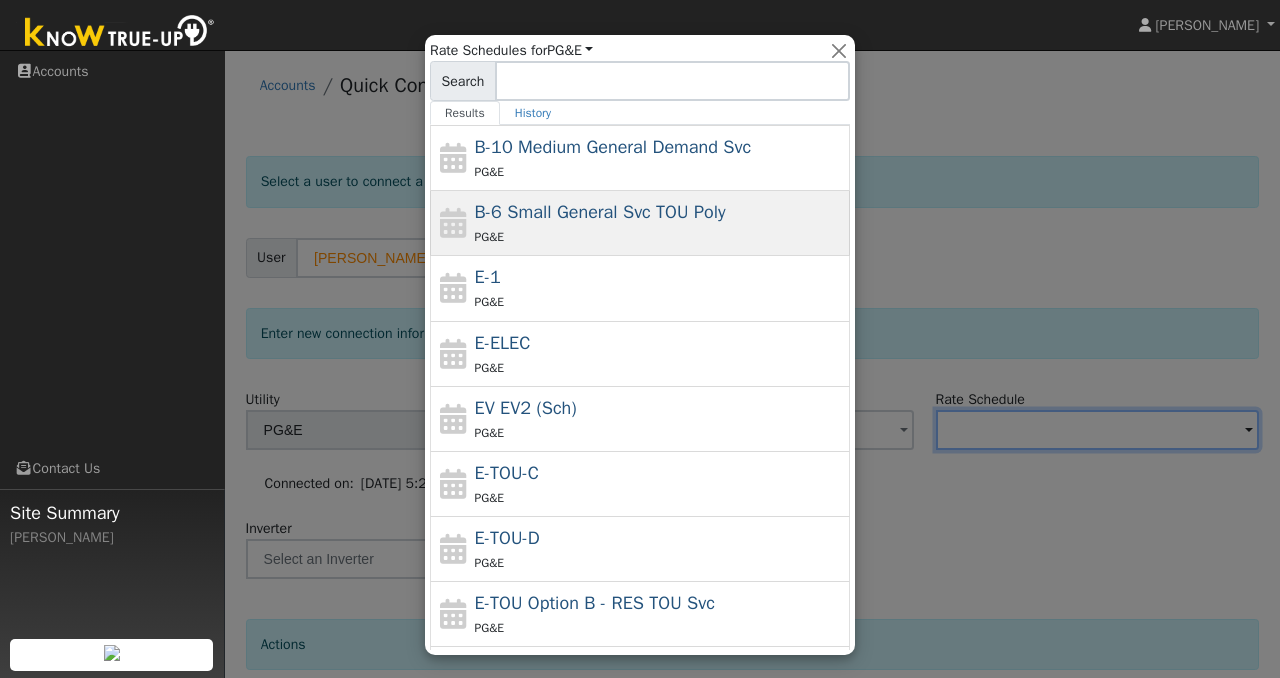 scroll, scrollTop: 158, scrollLeft: 0, axis: vertical 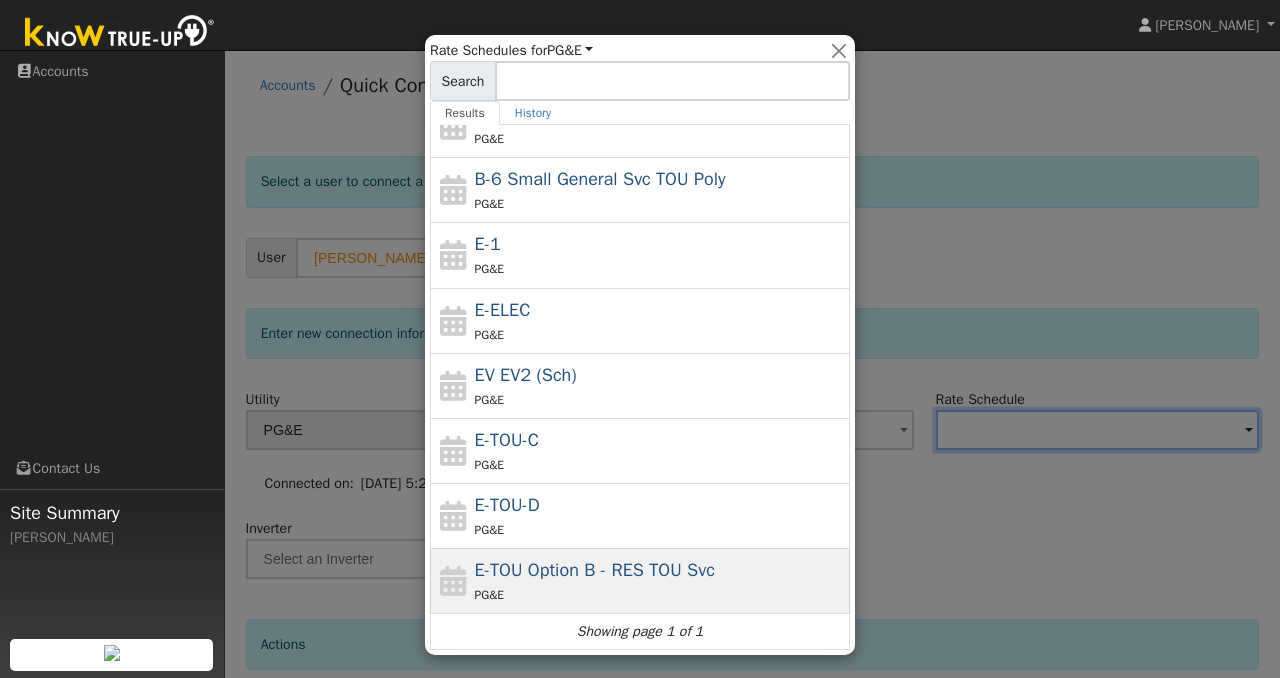 click on "E-TOU Option B - RES TOU Svc" at bounding box center (595, 570) 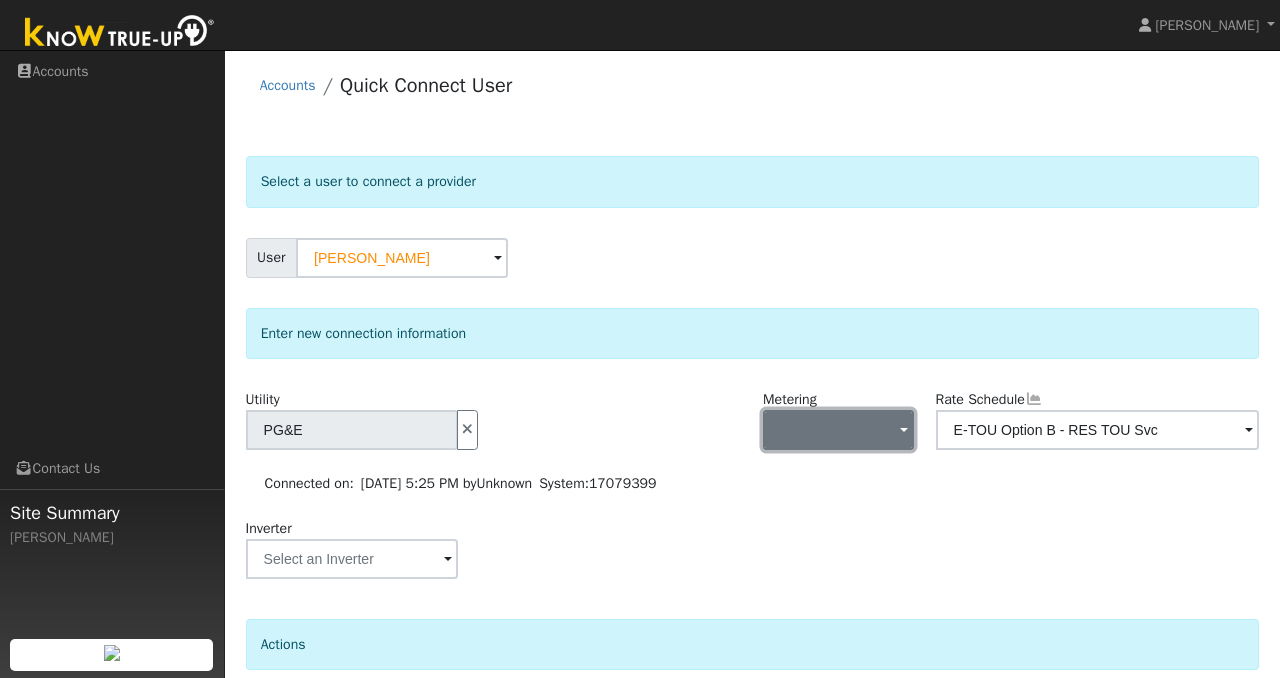 click at bounding box center (838, 430) 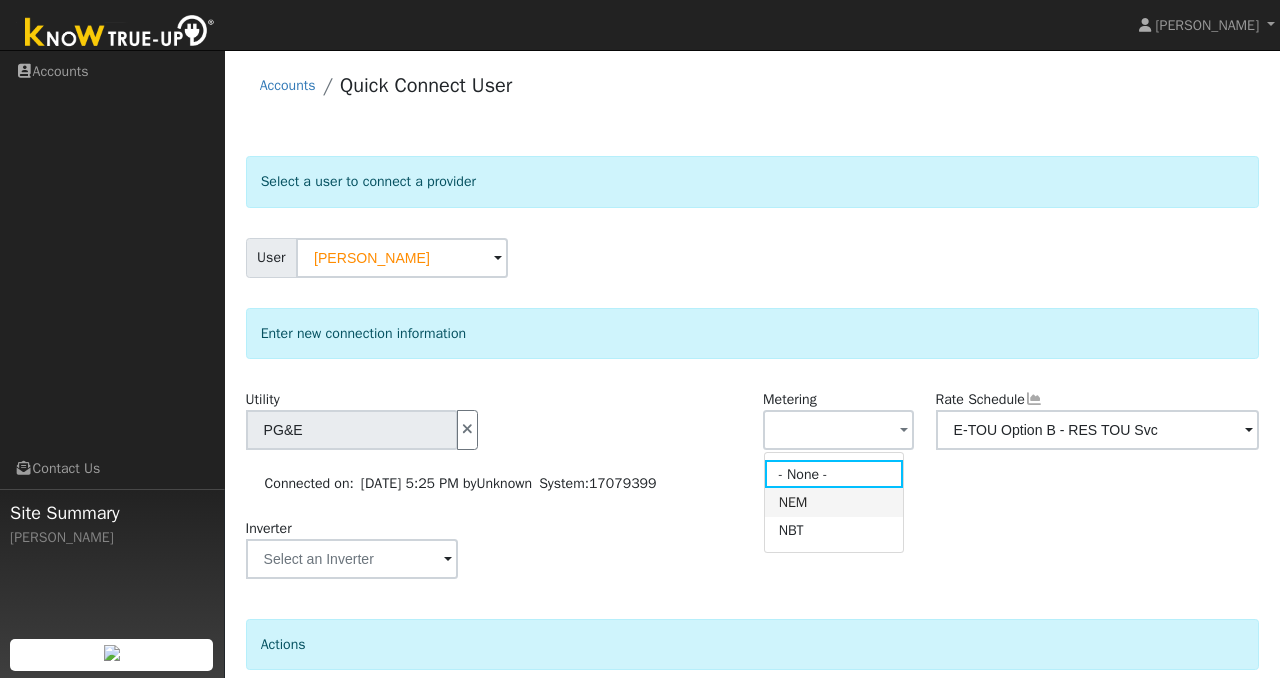 click on "NEM" at bounding box center [834, 502] 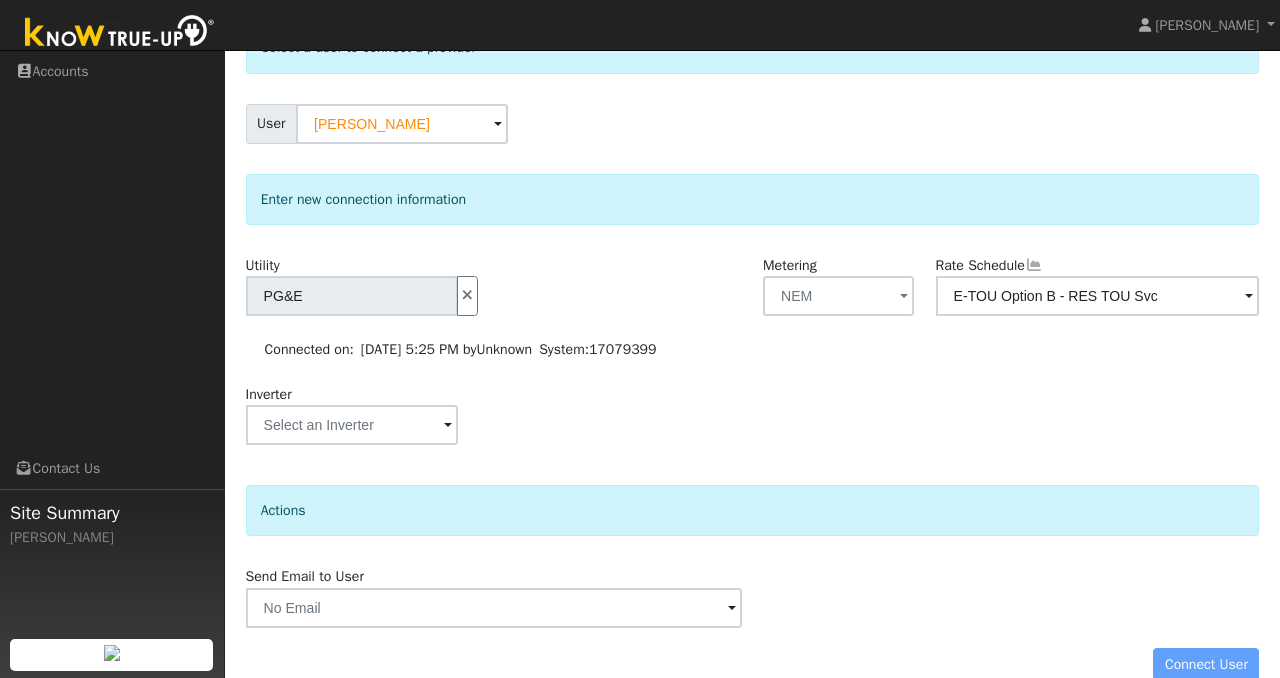 scroll, scrollTop: 167, scrollLeft: 0, axis: vertical 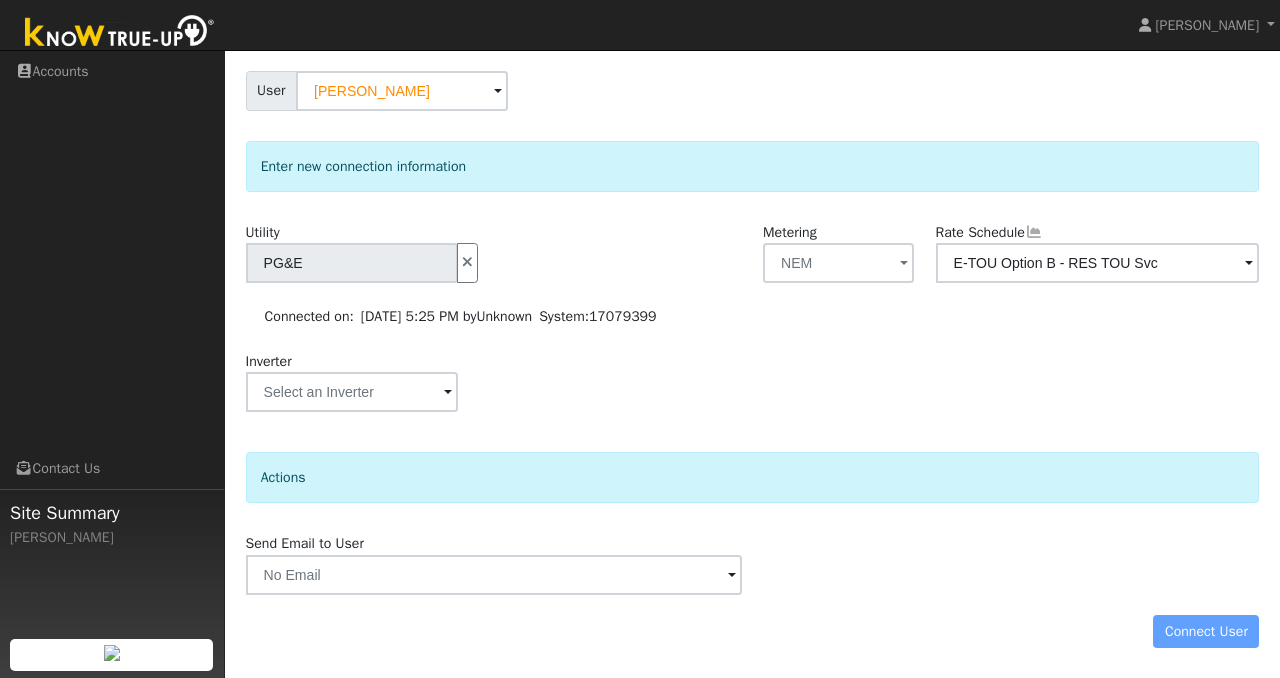 click on "Connect User" at bounding box center (752, 632) 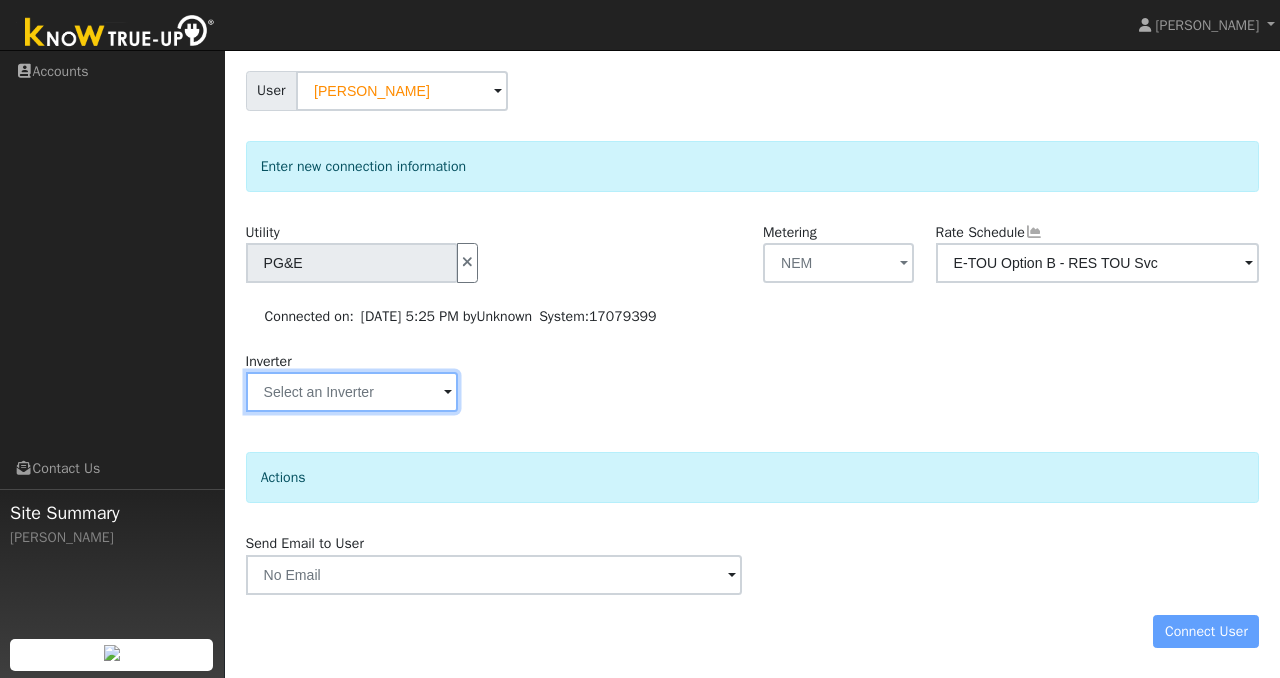 click at bounding box center [448, 393] 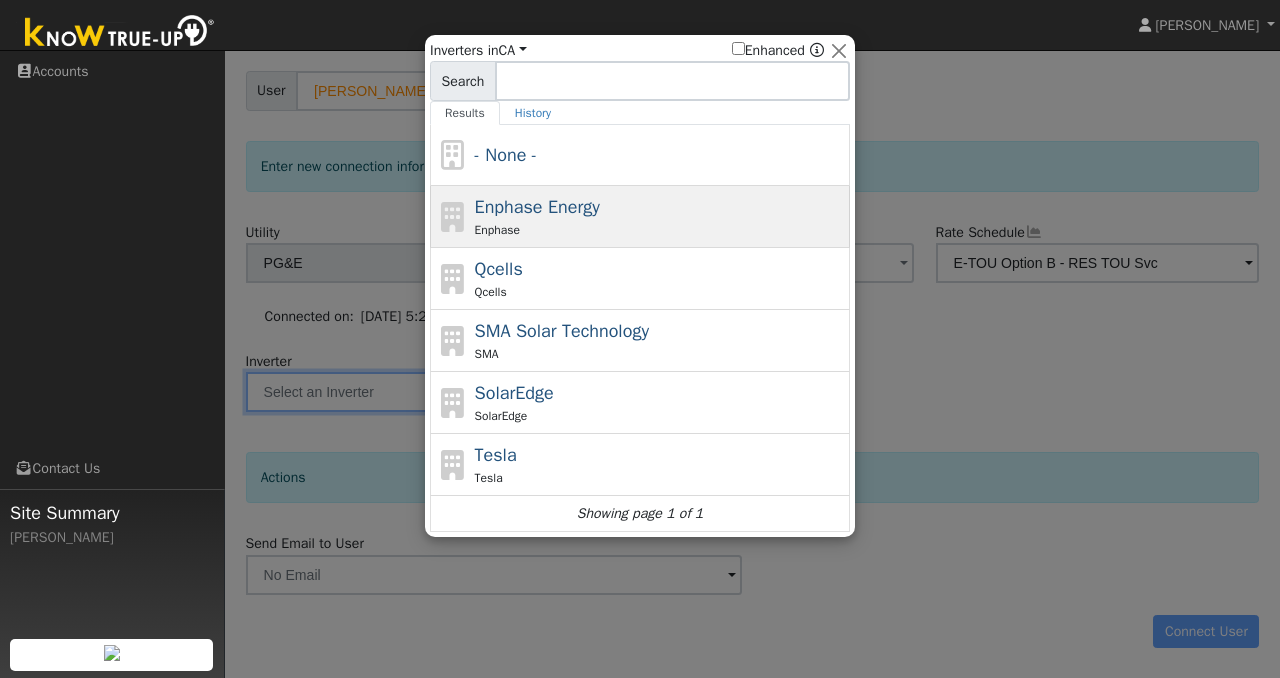 click on "Enphase Energy Enphase" at bounding box center [660, 216] 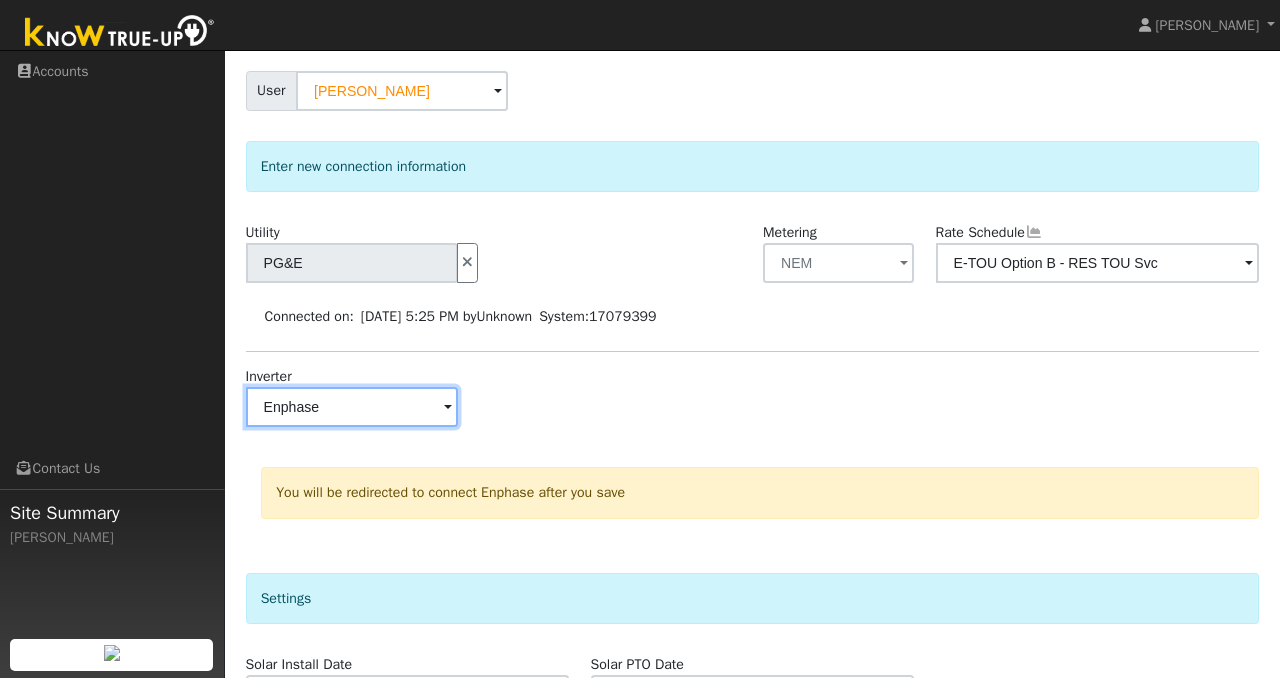 click on "Enphase" at bounding box center [352, 263] 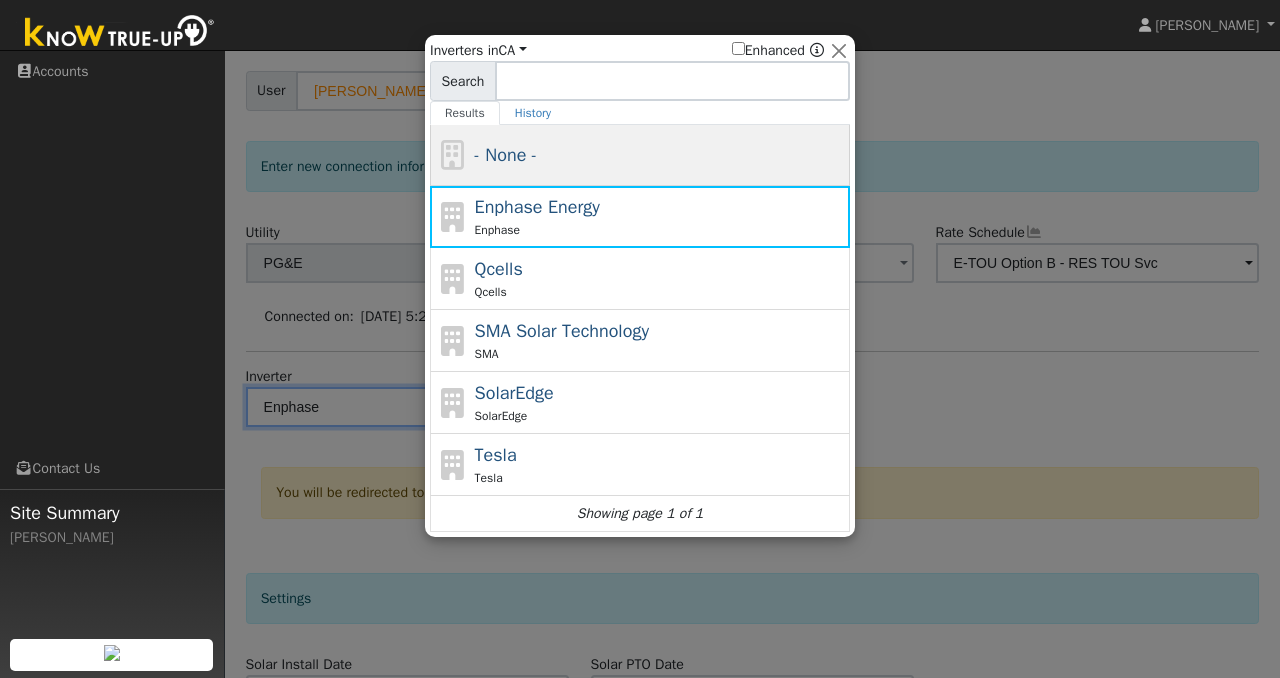 click on "- None -" at bounding box center (660, 155) 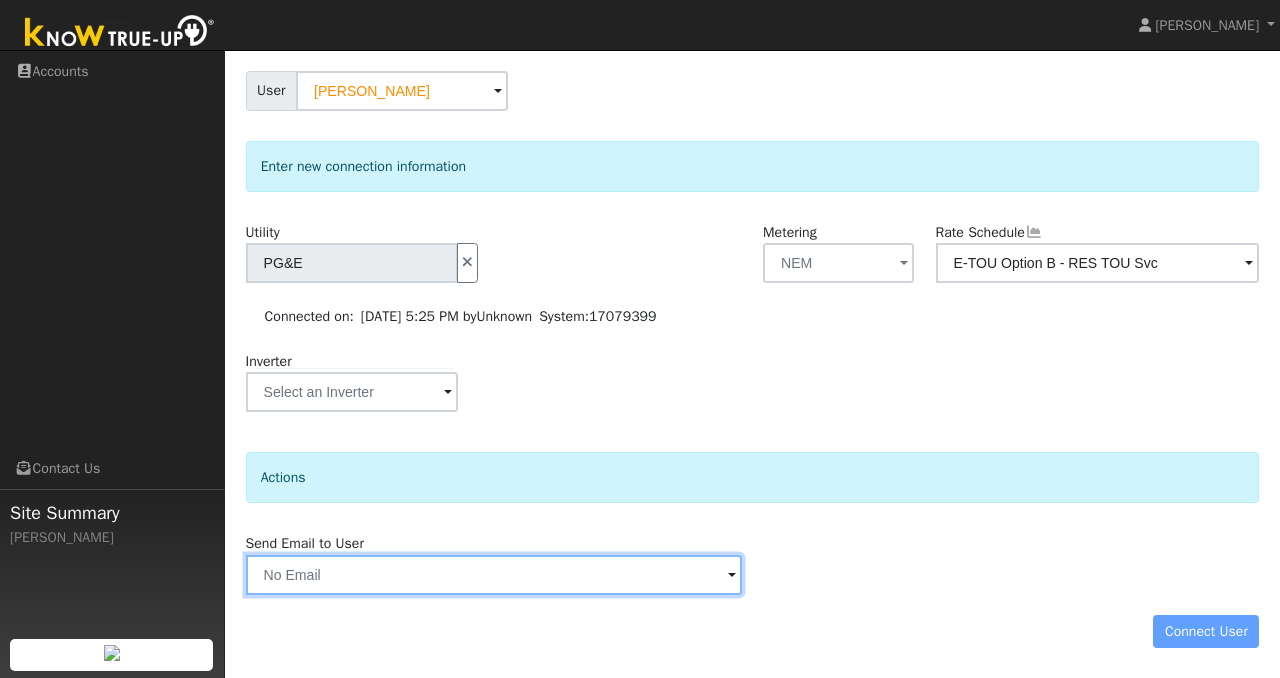 click at bounding box center (494, 575) 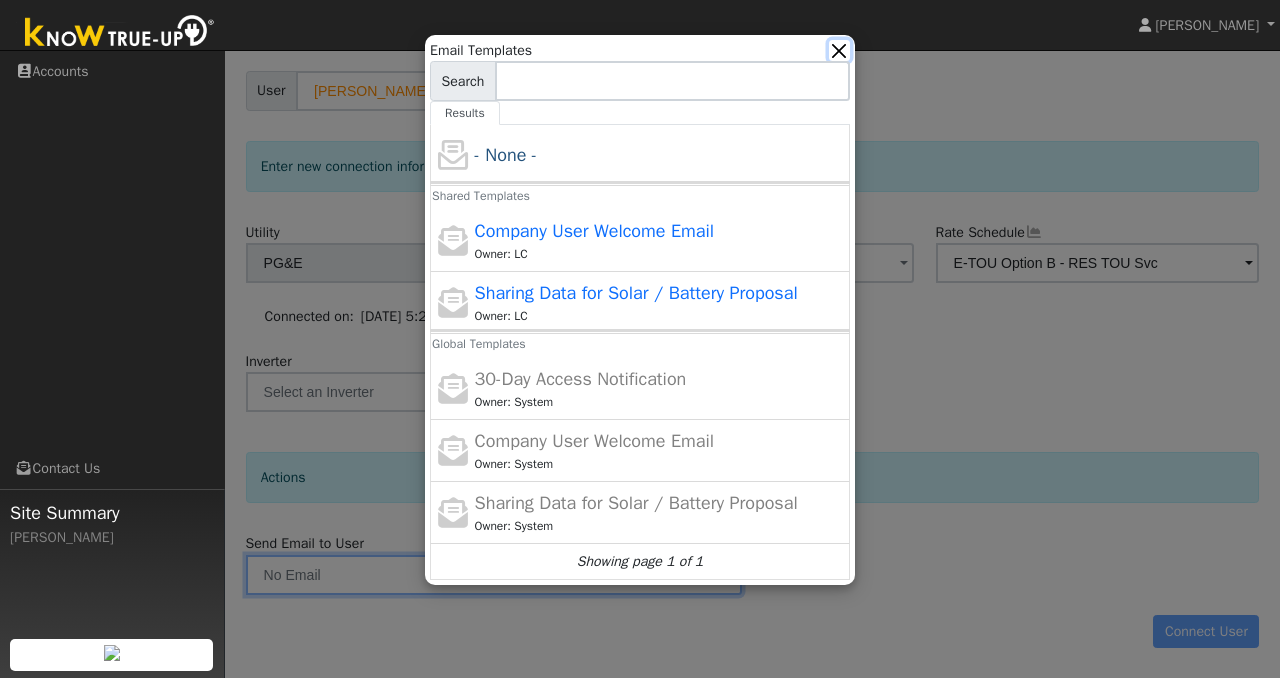 click at bounding box center [839, 50] 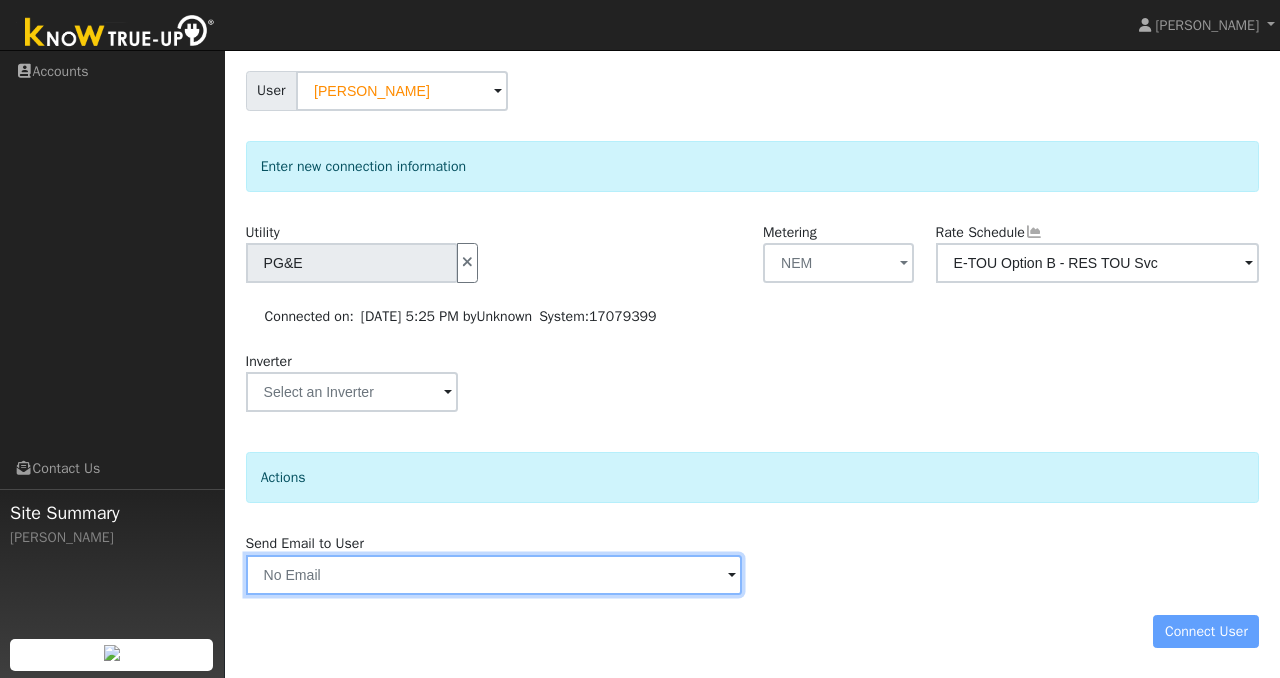 click at bounding box center [494, 575] 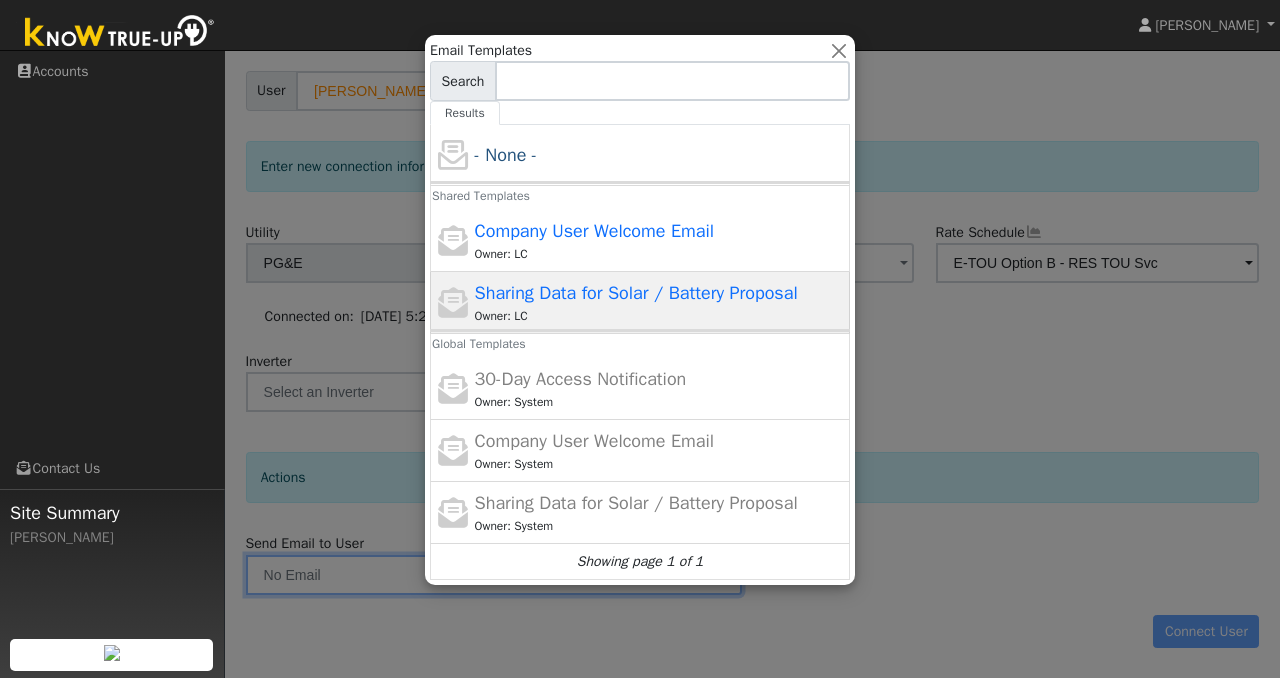 click on "Sharing Data for Solar / Battery Proposal" at bounding box center [636, 293] 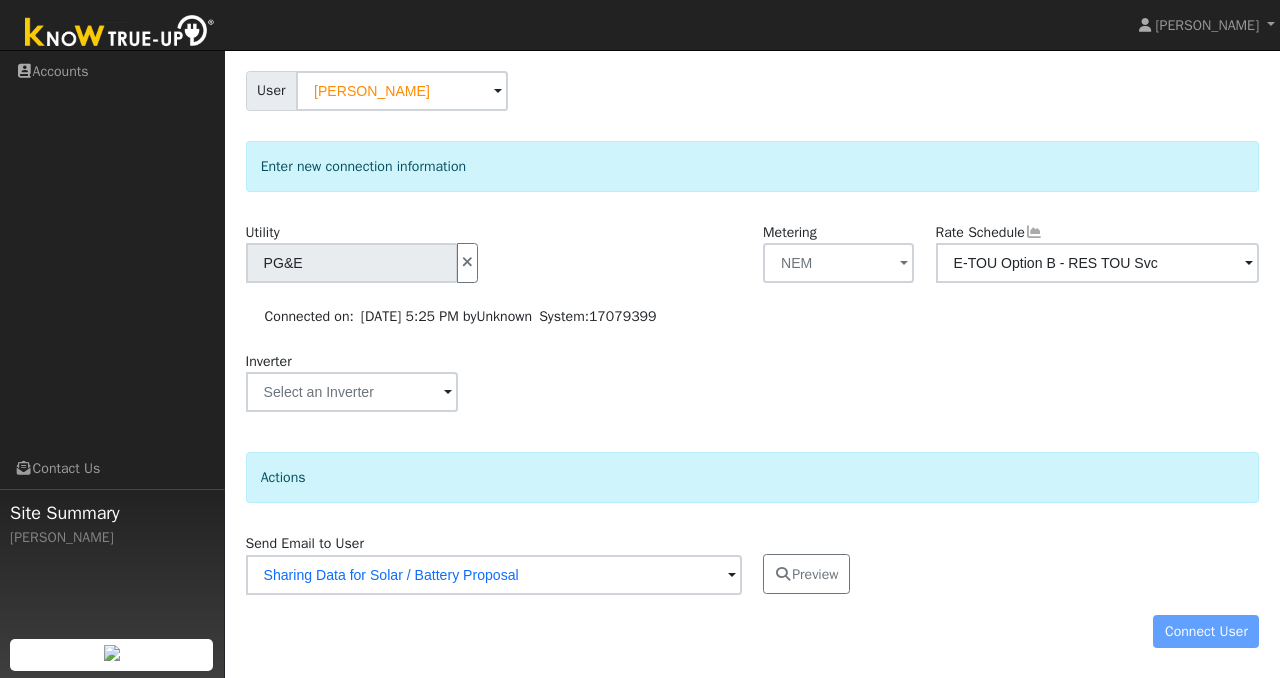 click on "Connect User" at bounding box center (752, 632) 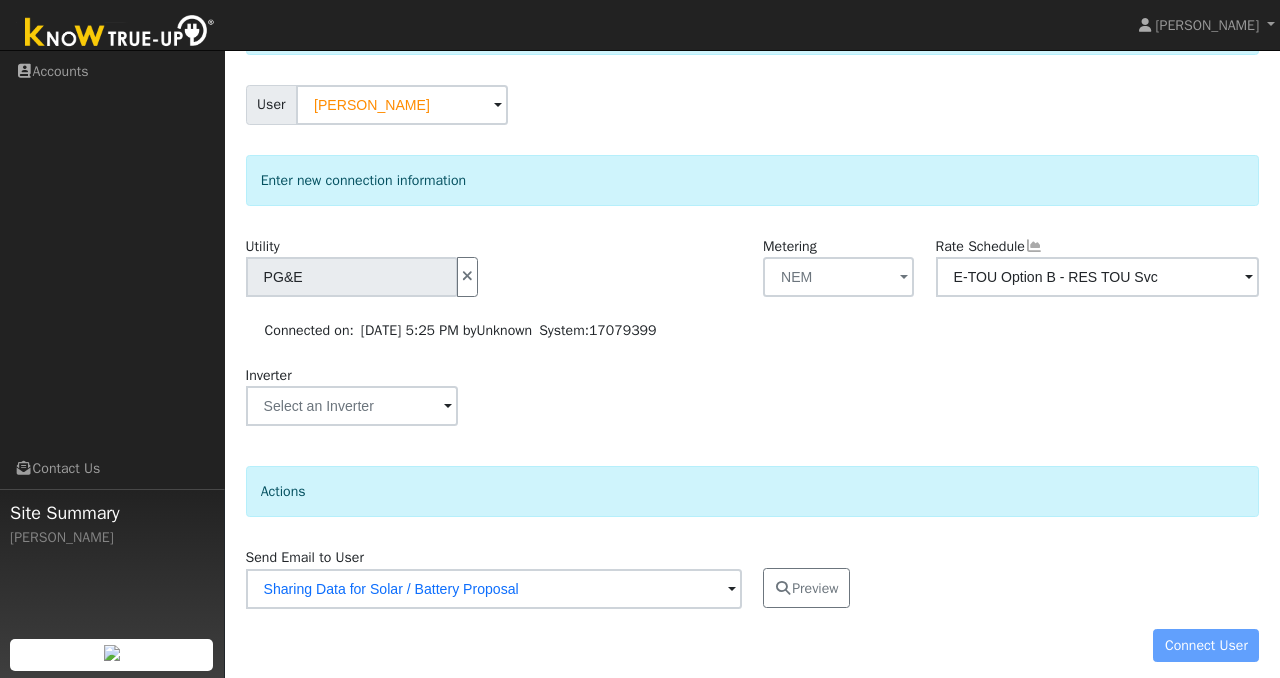 scroll, scrollTop: 167, scrollLeft: 0, axis: vertical 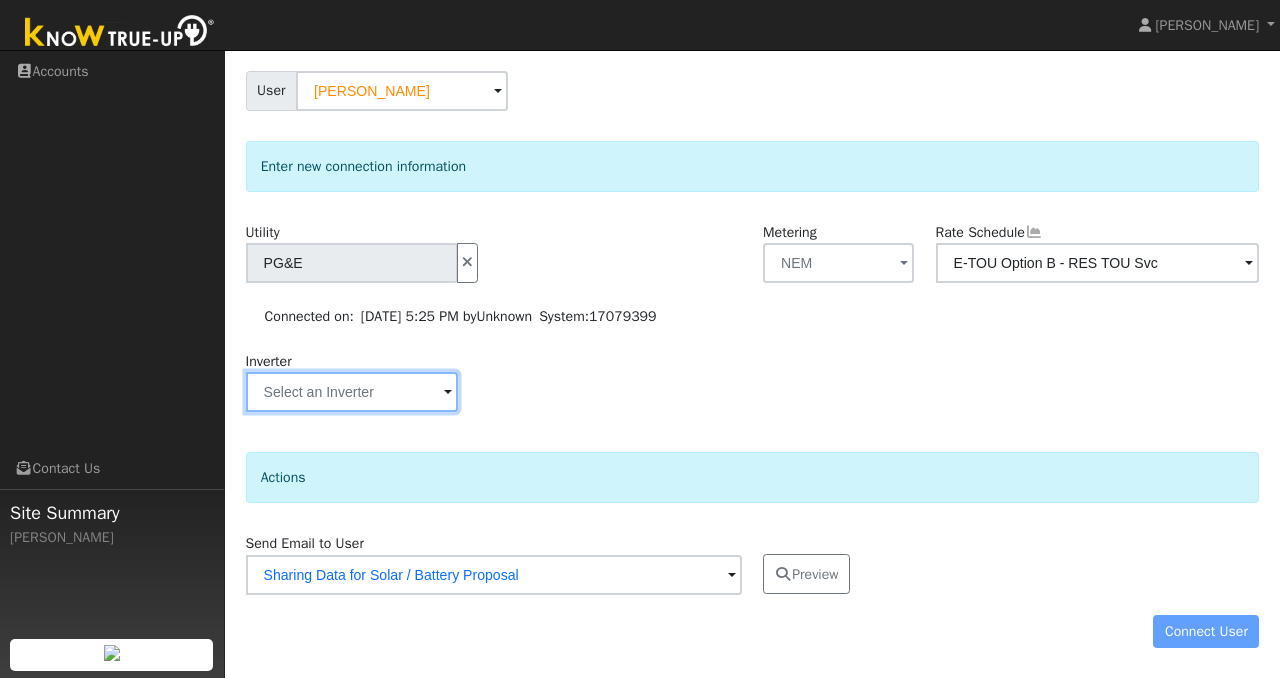 click at bounding box center [352, 263] 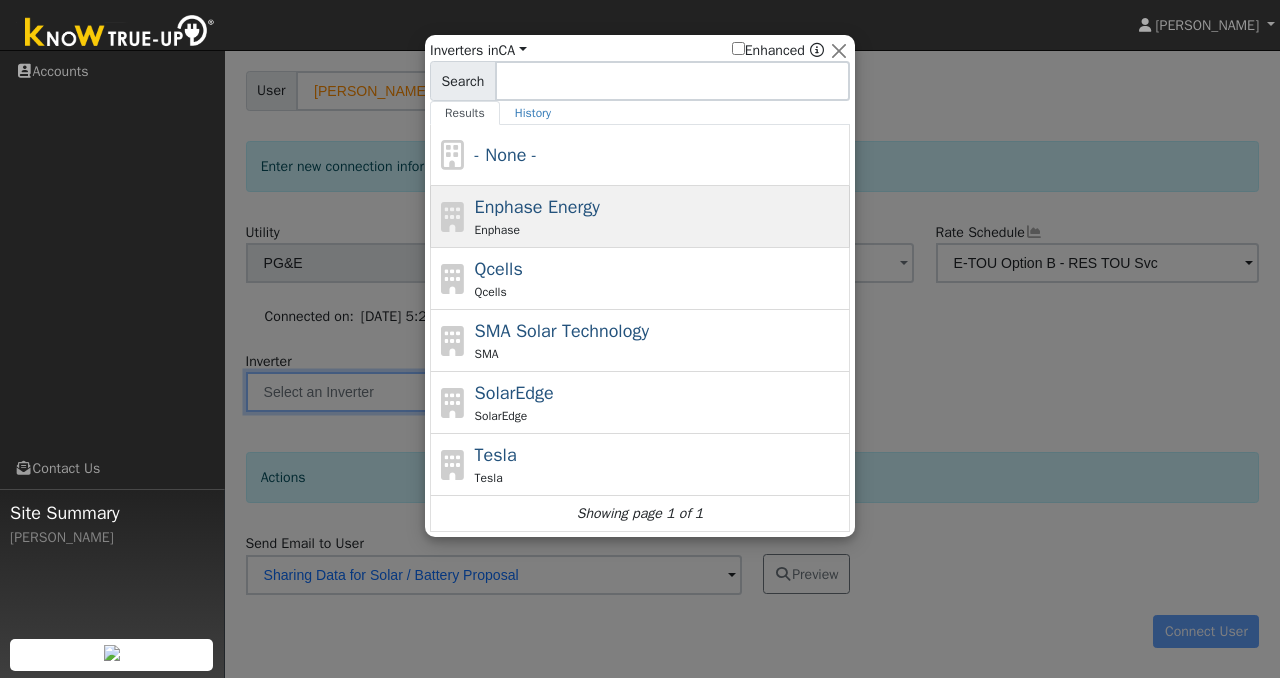 click on "Enphase Energy" at bounding box center [537, 207] 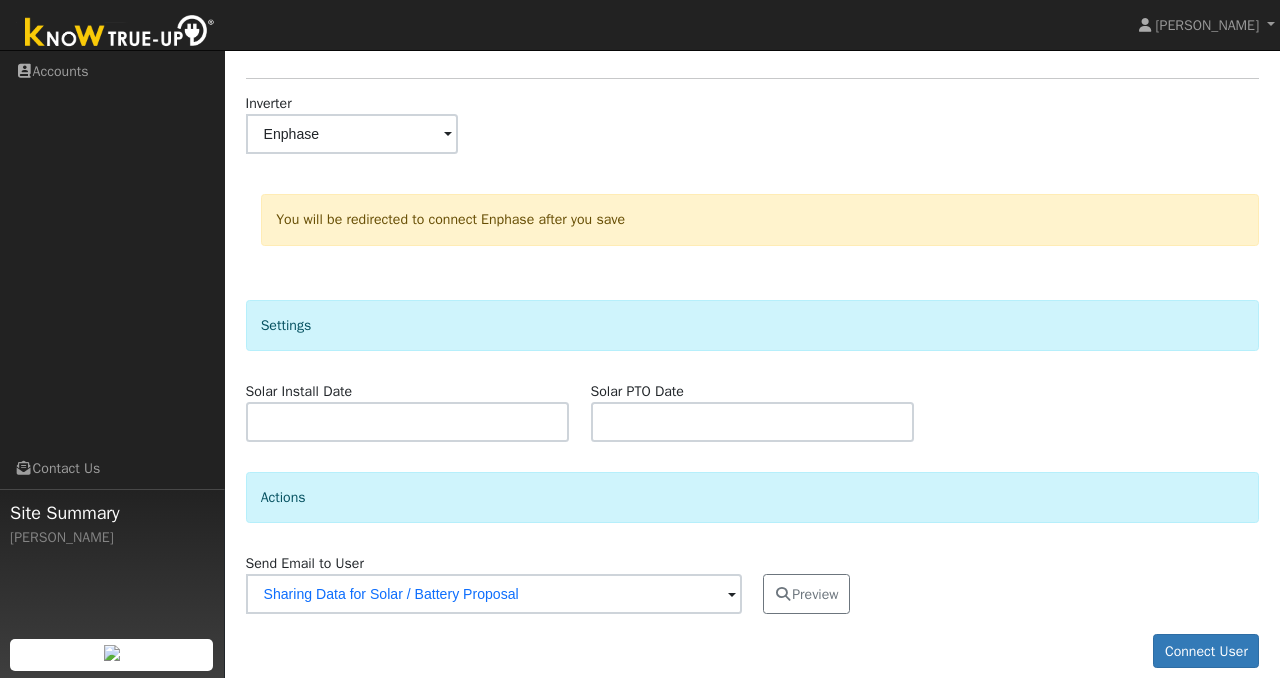 scroll, scrollTop: 460, scrollLeft: 0, axis: vertical 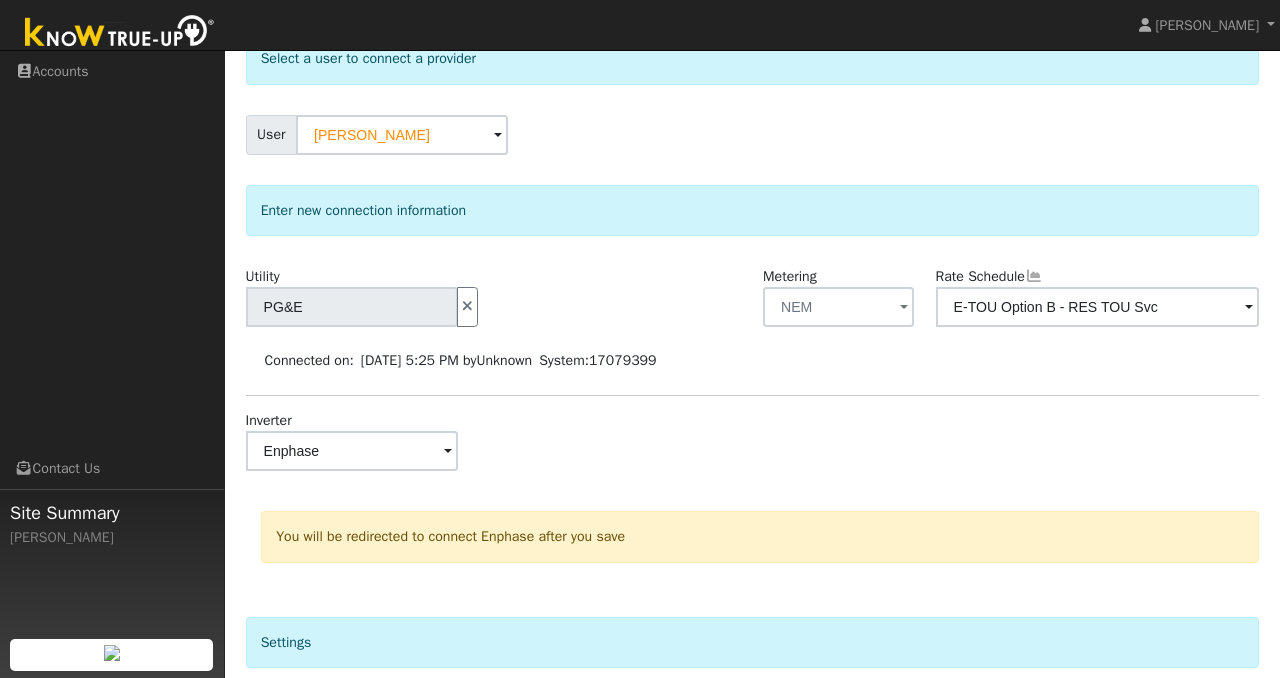 click at bounding box center (448, 452) 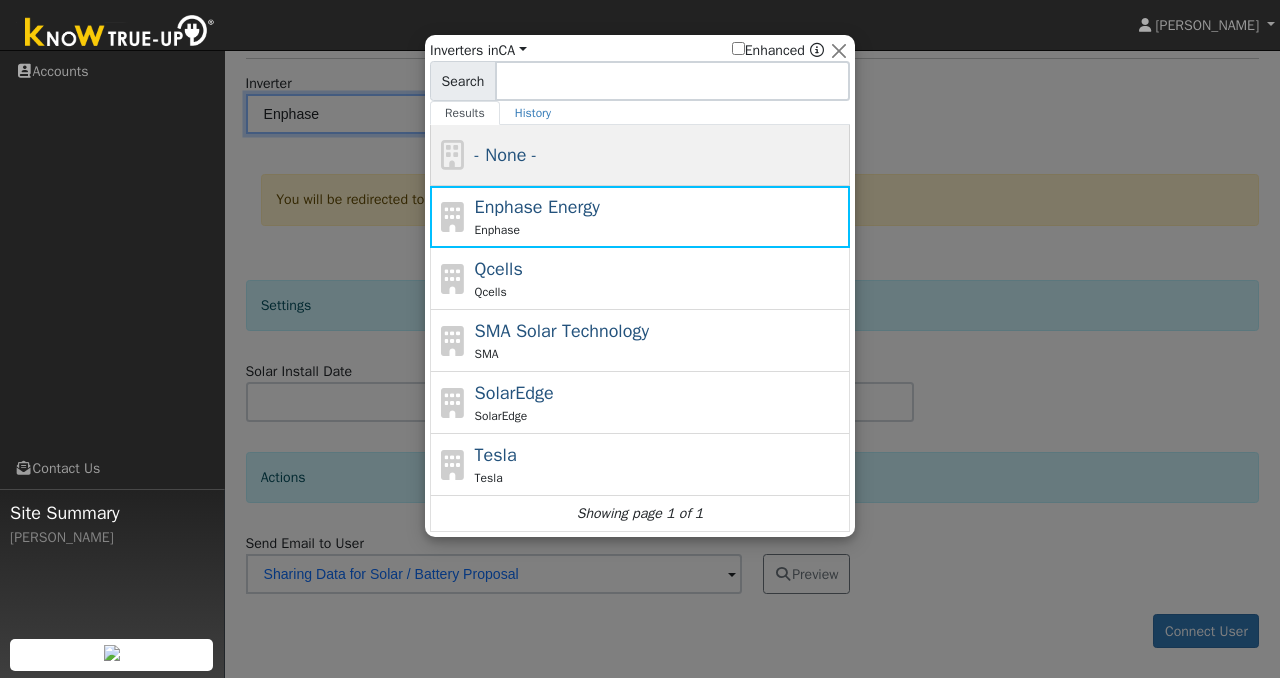 click on "- None -" at bounding box center [660, 155] 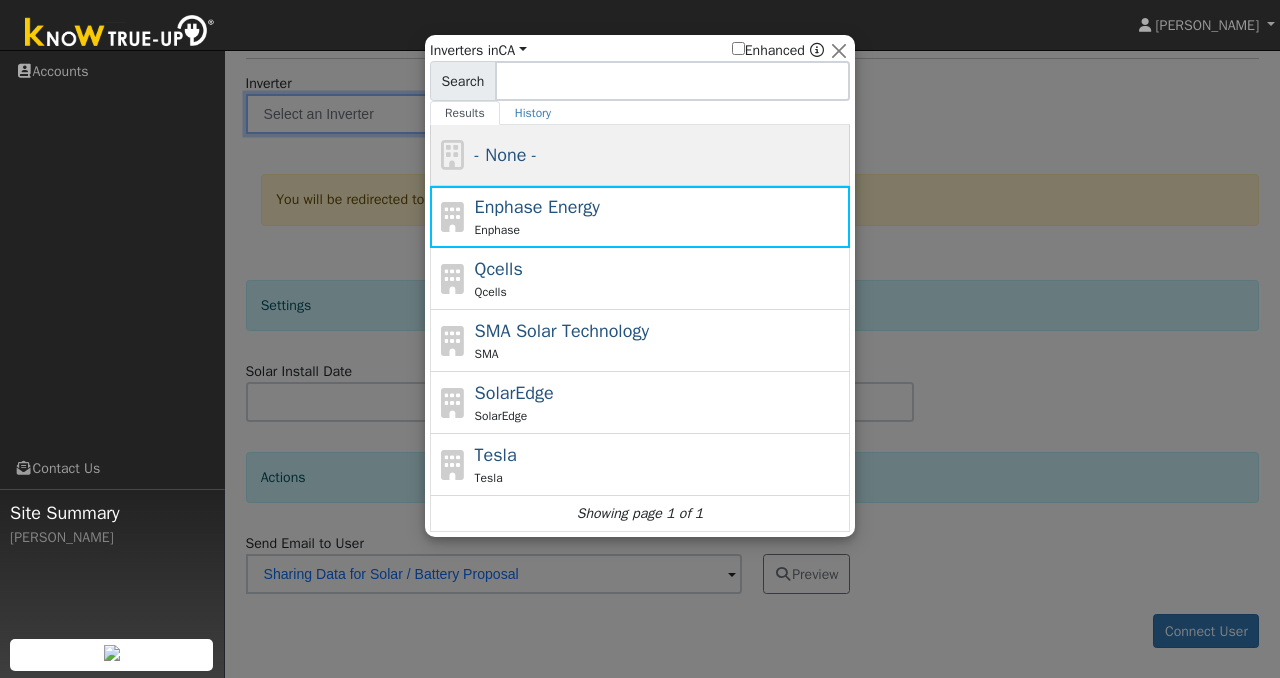 scroll, scrollTop: 167, scrollLeft: 0, axis: vertical 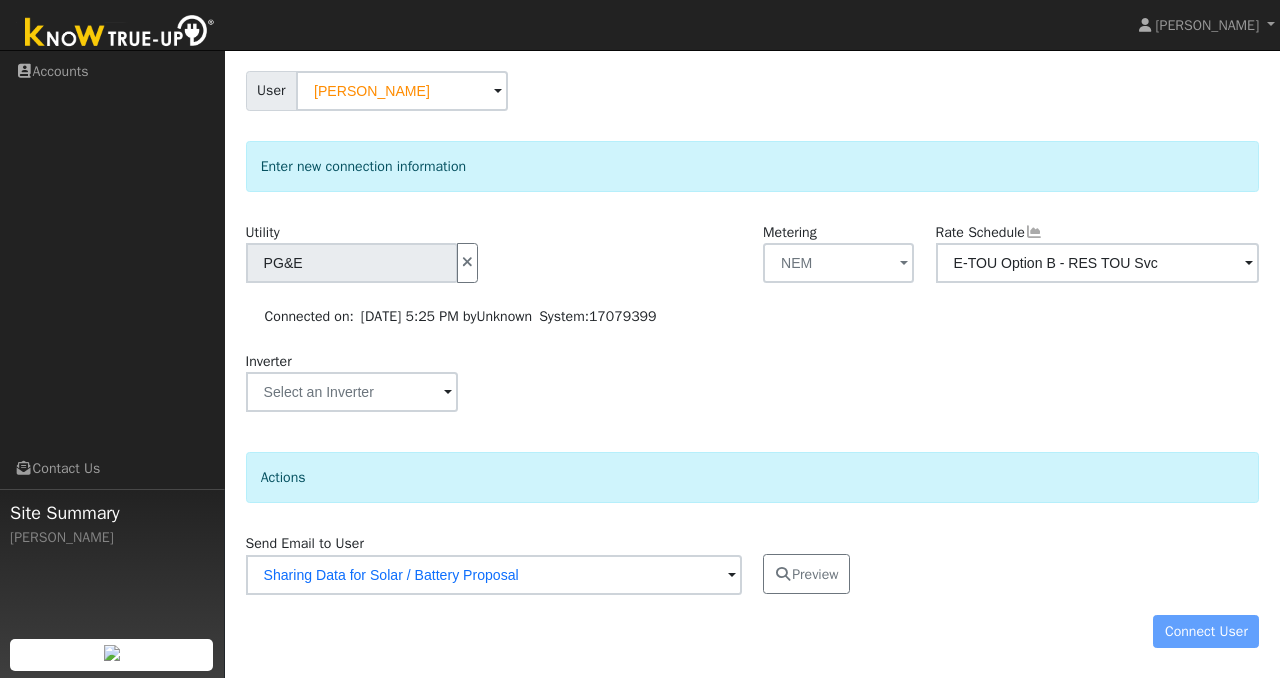 click on "Connect User" at bounding box center (752, 632) 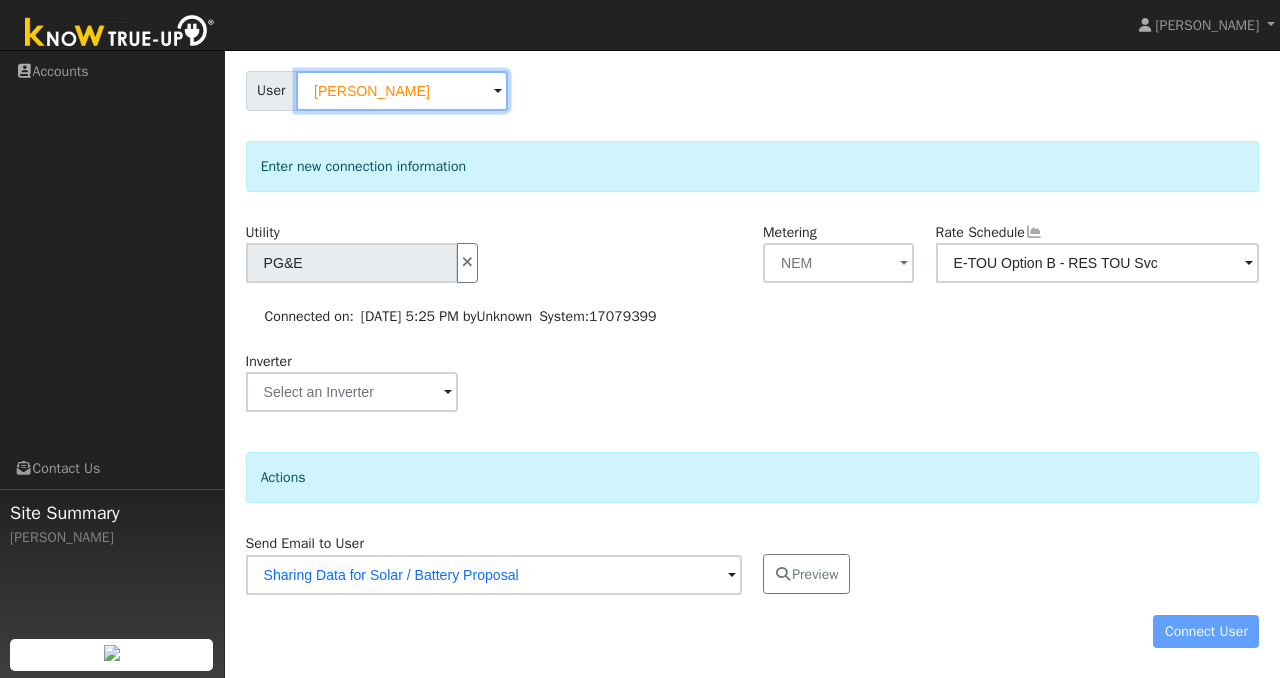 click on "[PERSON_NAME]" at bounding box center [402, 91] 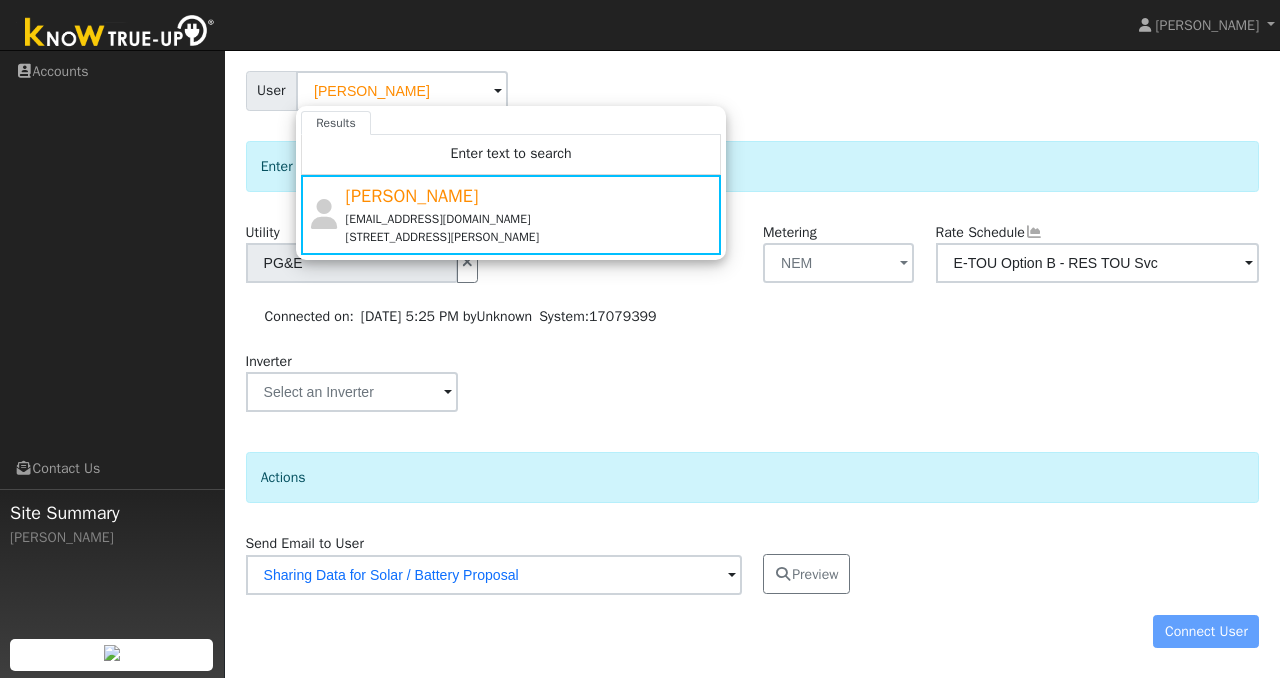 click on "User Robert Metzler Results  Enter text to search  Robert Metzler rdm996@gmail.com 5315 Donald Ridge Court, Fairfield, CA 94534  Enter text to search   No history" at bounding box center [753, 91] 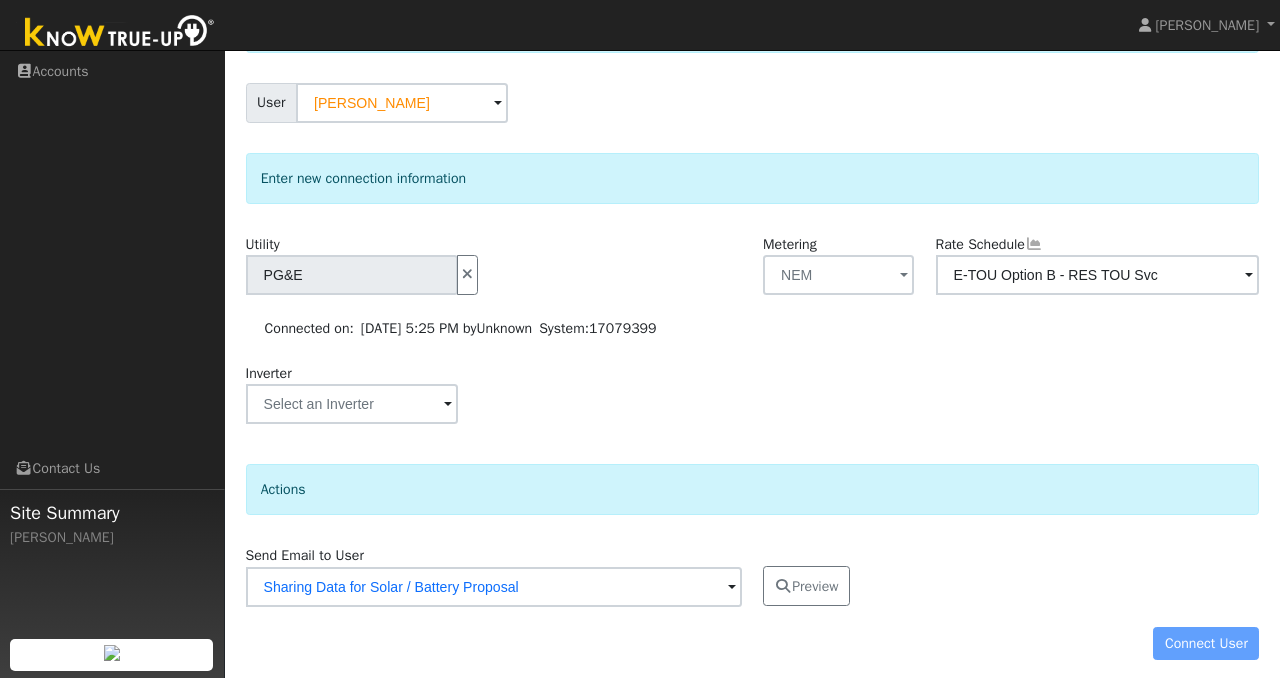 scroll, scrollTop: 167, scrollLeft: 0, axis: vertical 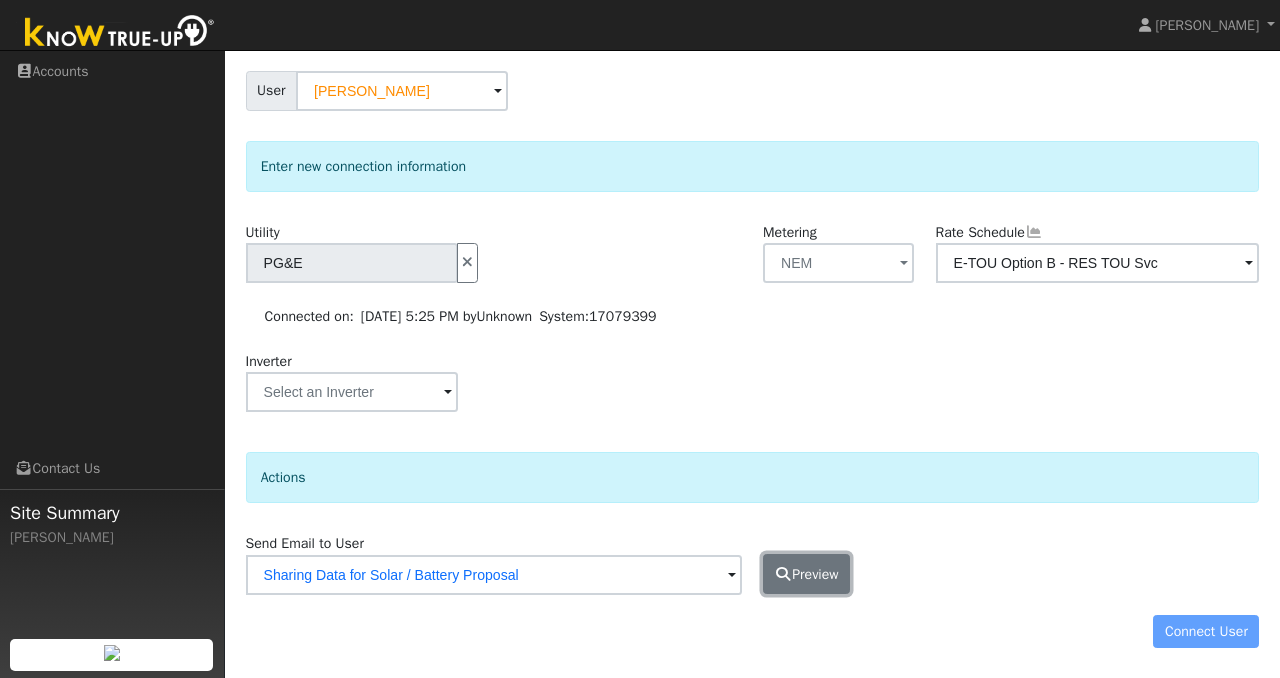 click on "Preview" 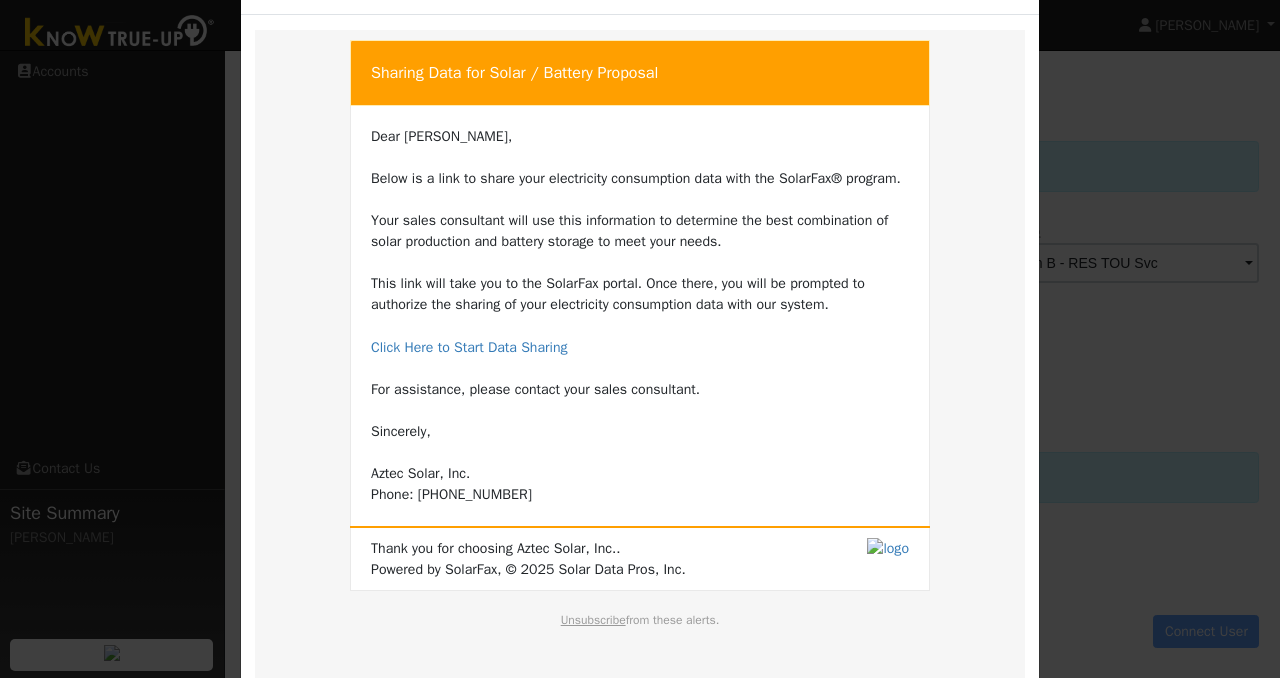 scroll, scrollTop: 0, scrollLeft: 0, axis: both 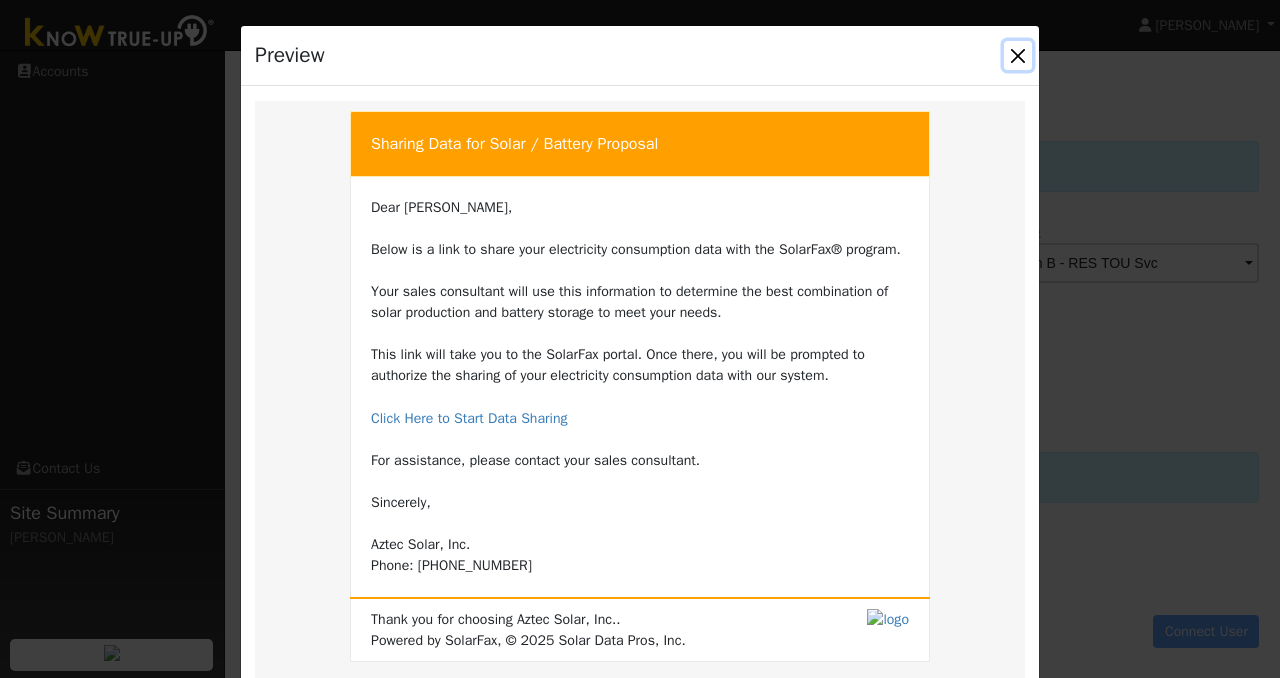 click at bounding box center [1018, 55] 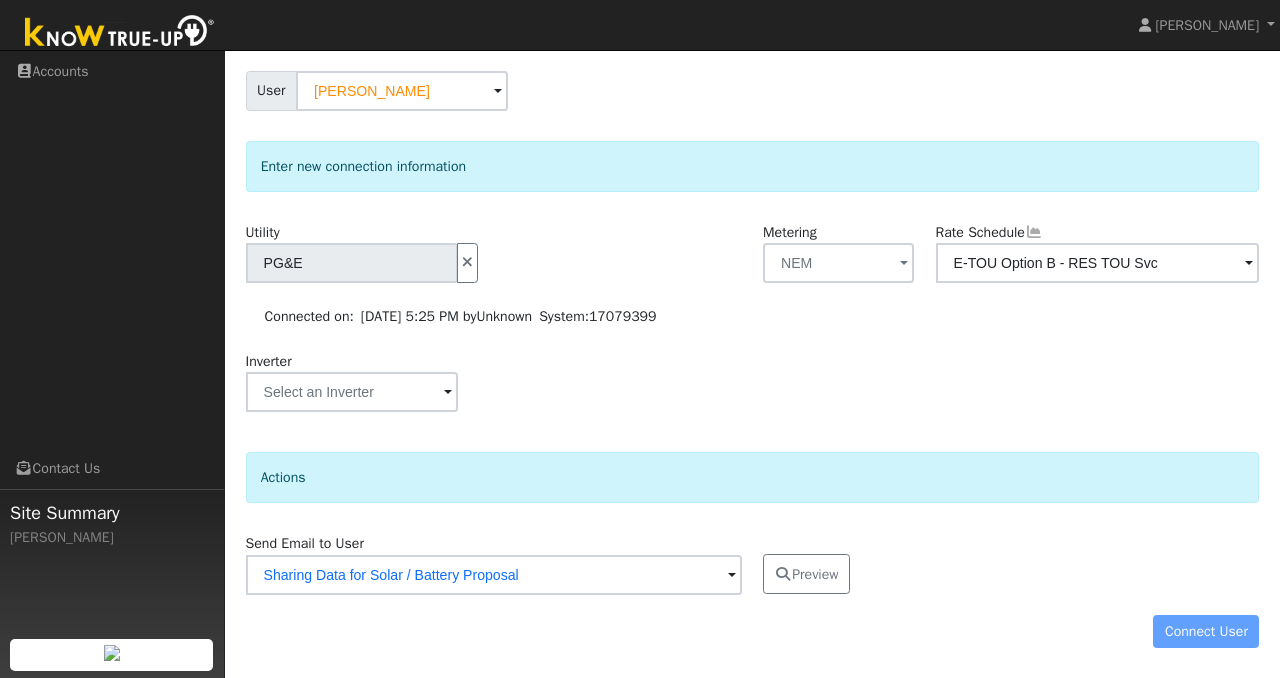 click on "Connect User" at bounding box center (752, 632) 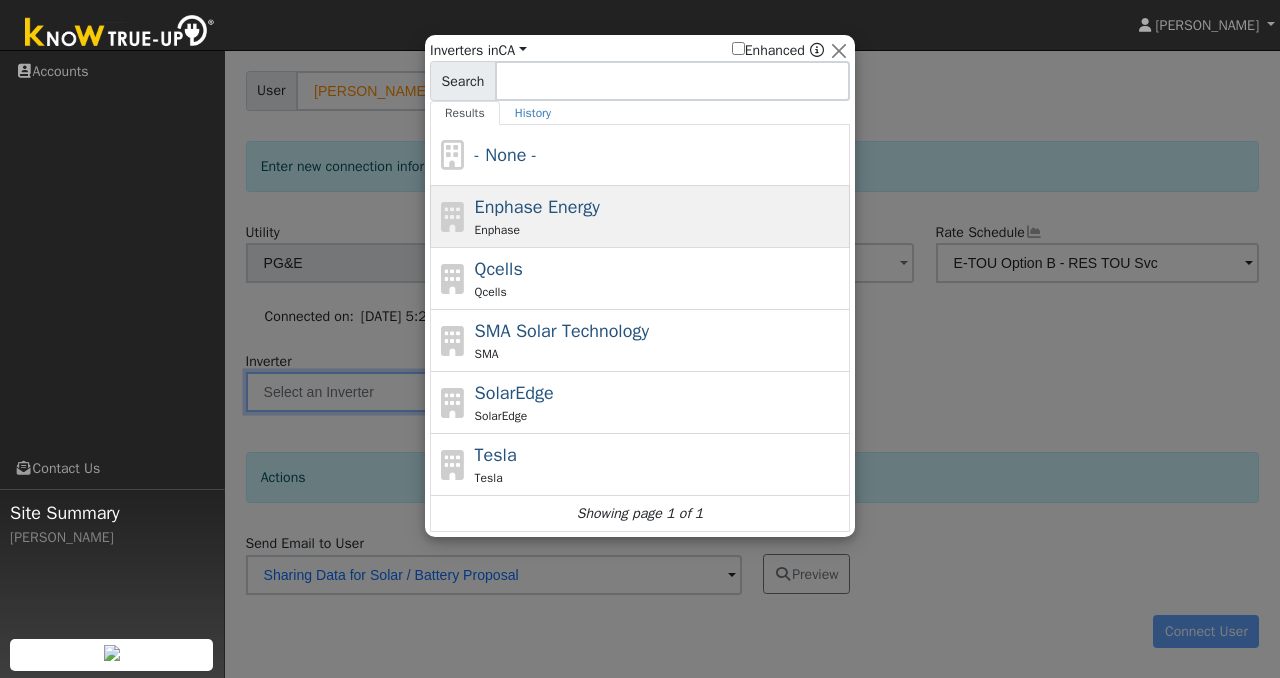 click on "Enphase Energy" at bounding box center [537, 207] 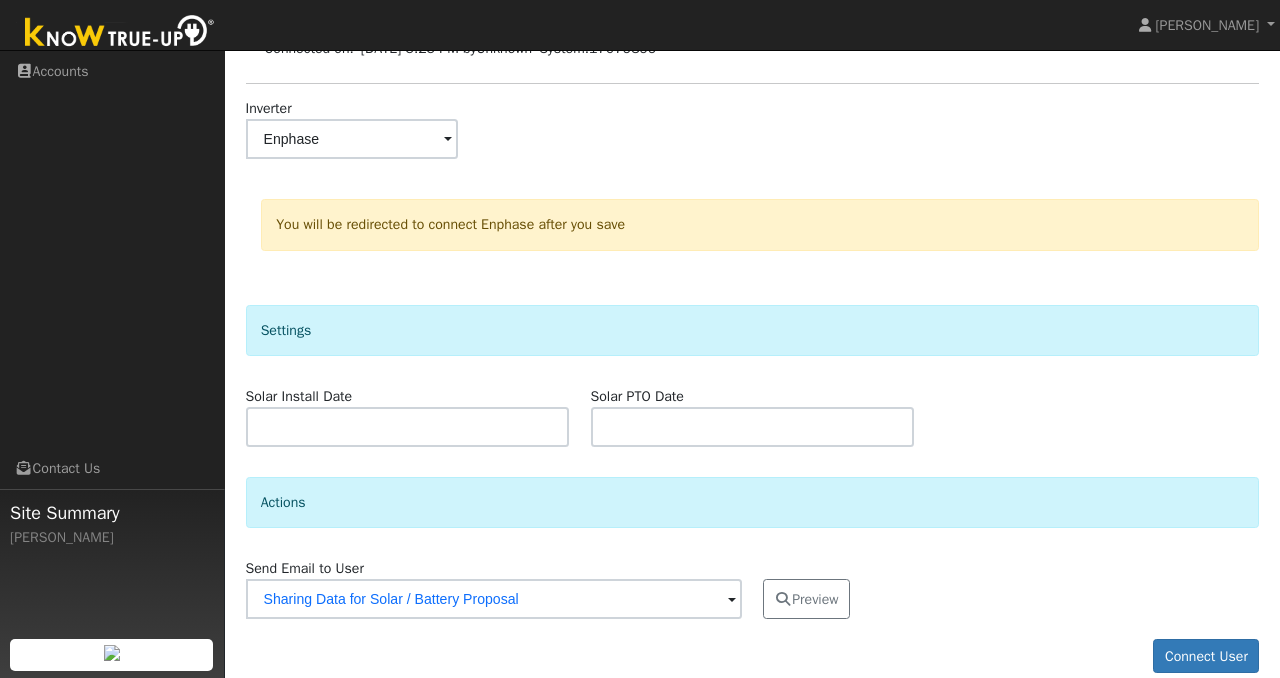 scroll, scrollTop: 460, scrollLeft: 0, axis: vertical 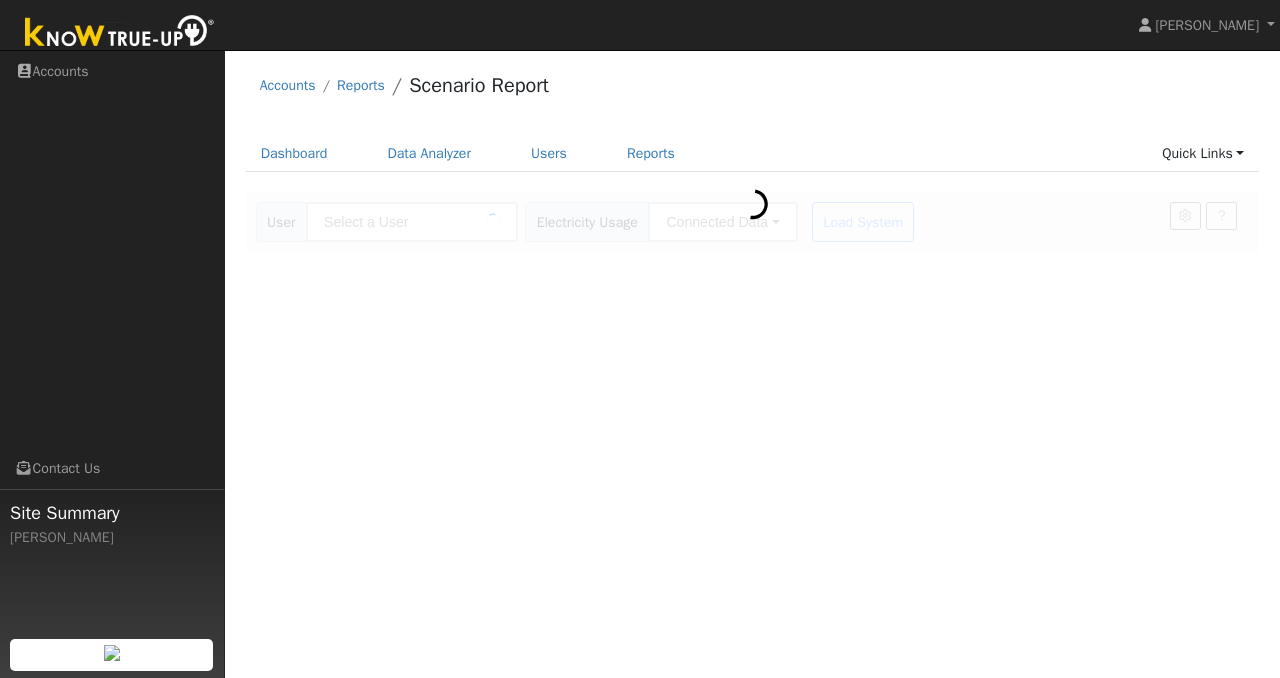 type on "[PERSON_NAME]" 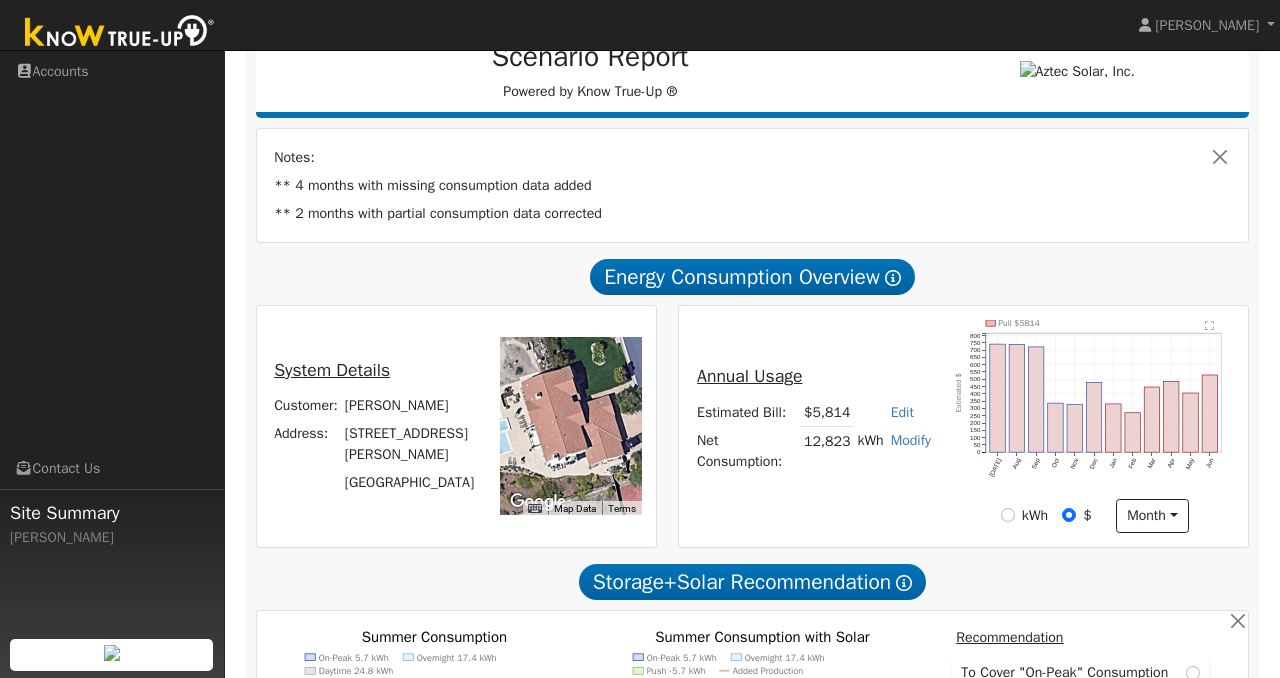 scroll, scrollTop: 316, scrollLeft: 0, axis: vertical 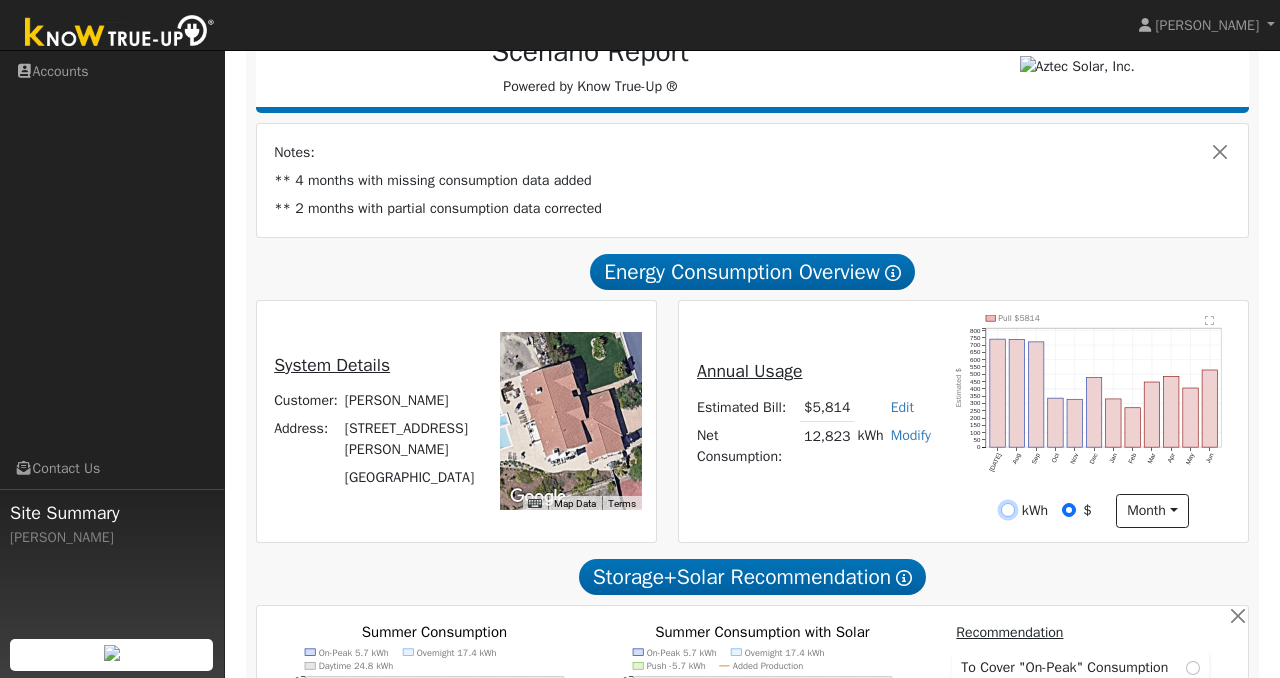 click on "kWh" at bounding box center [1008, 510] 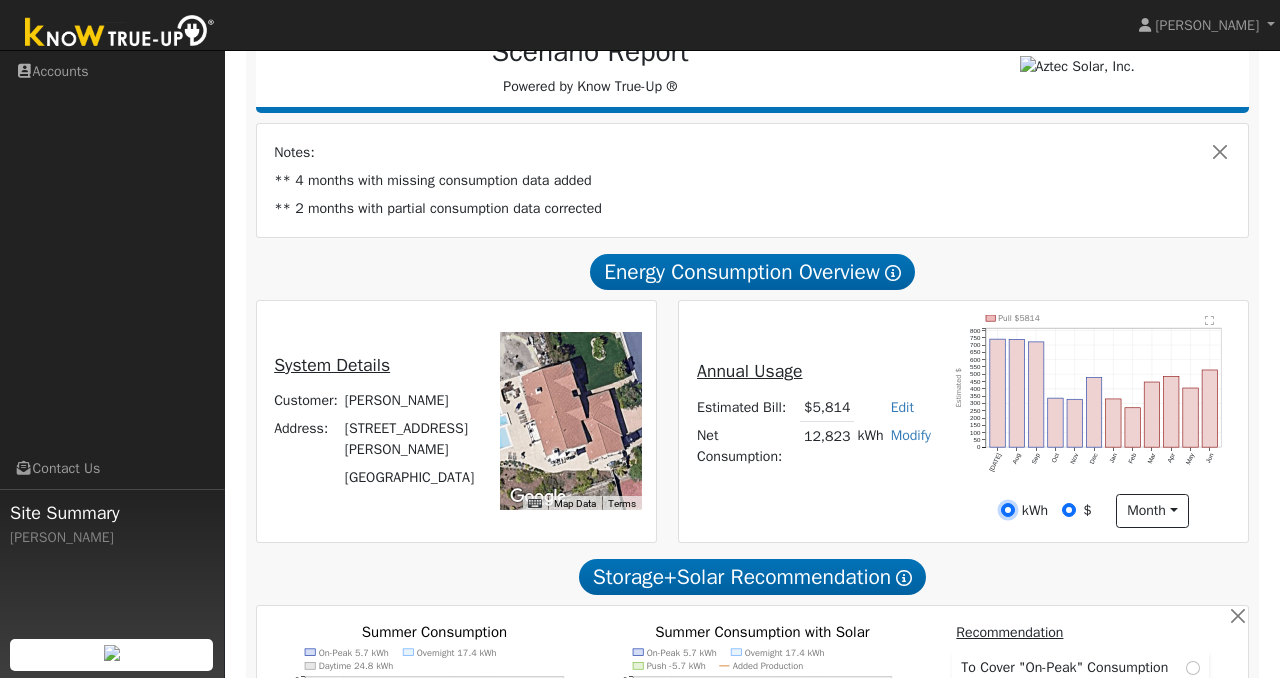 radio on "true" 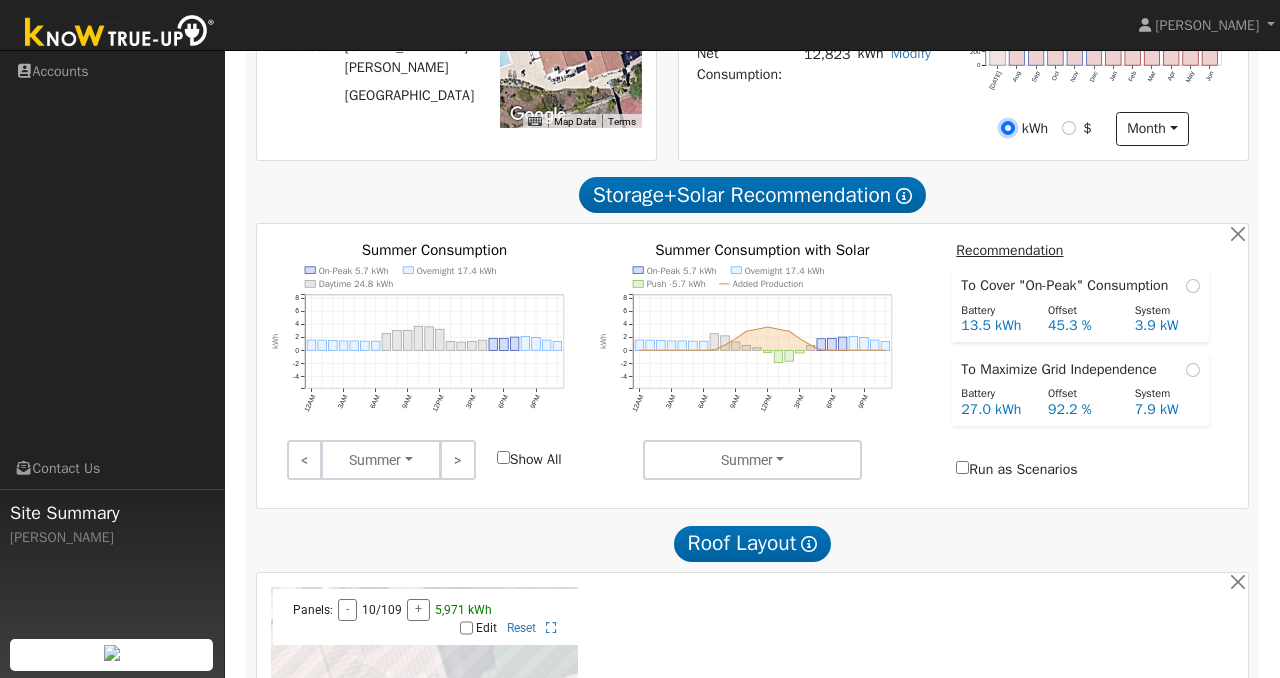 scroll, scrollTop: 699, scrollLeft: 0, axis: vertical 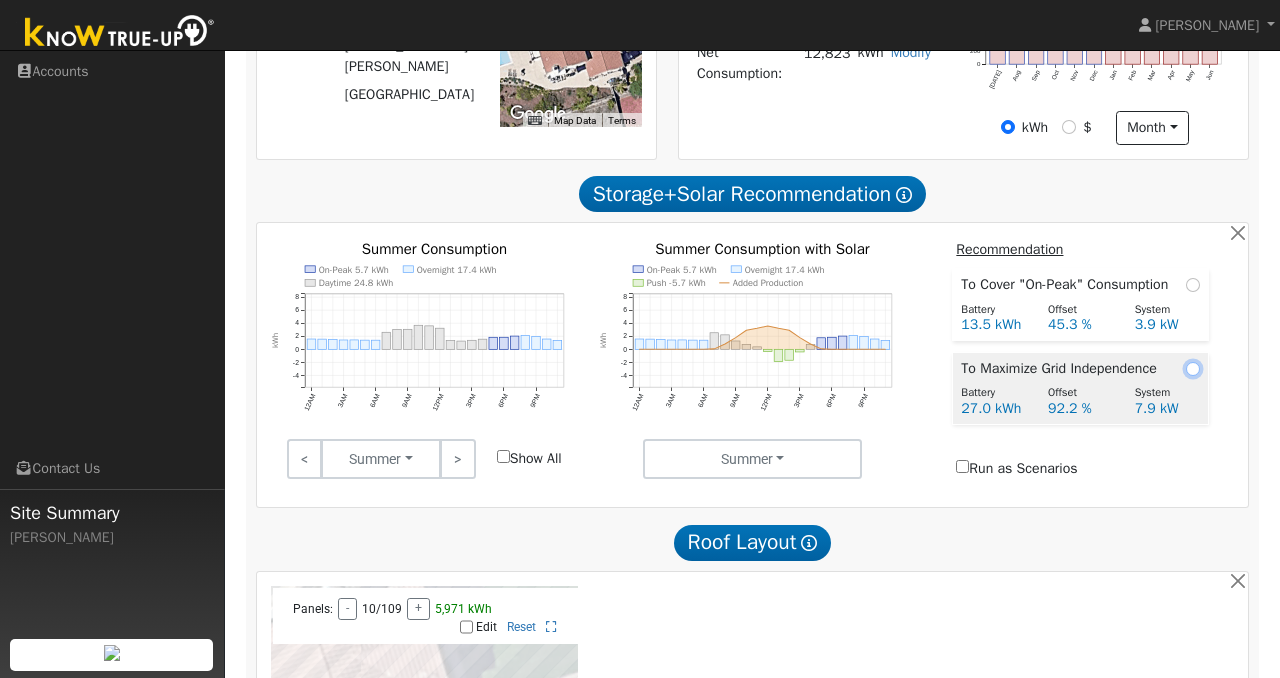 click at bounding box center (1193, 369) 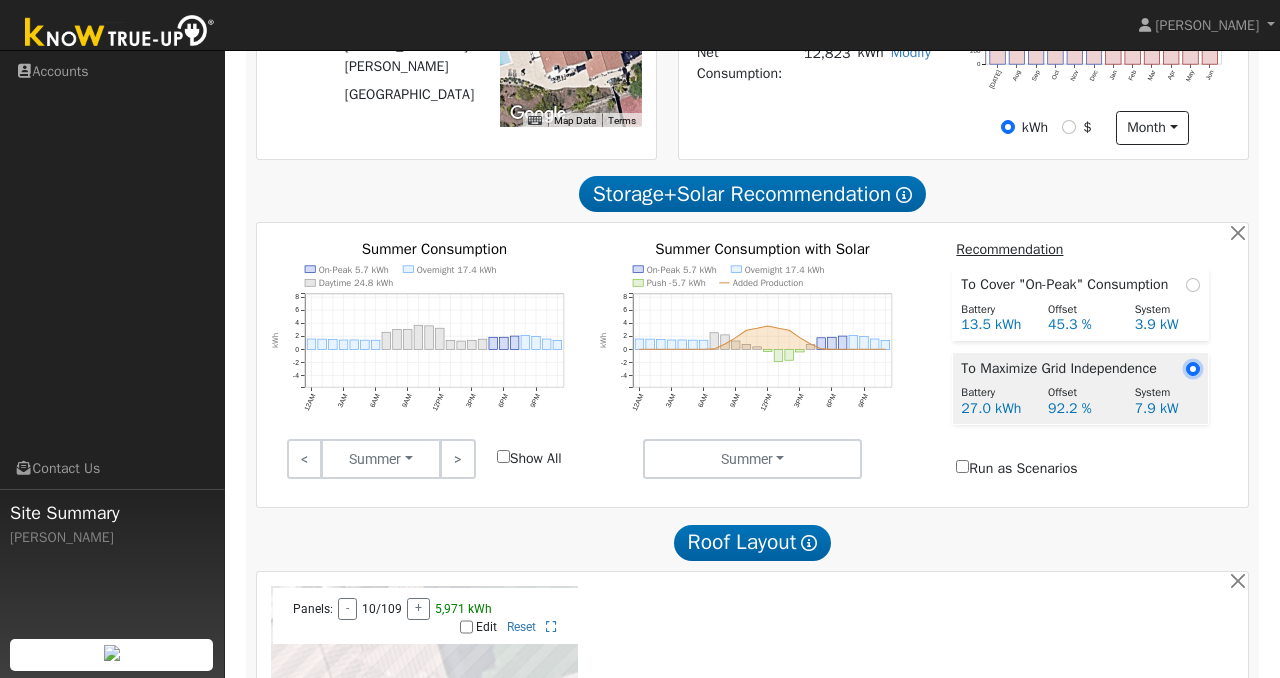 radio on "true" 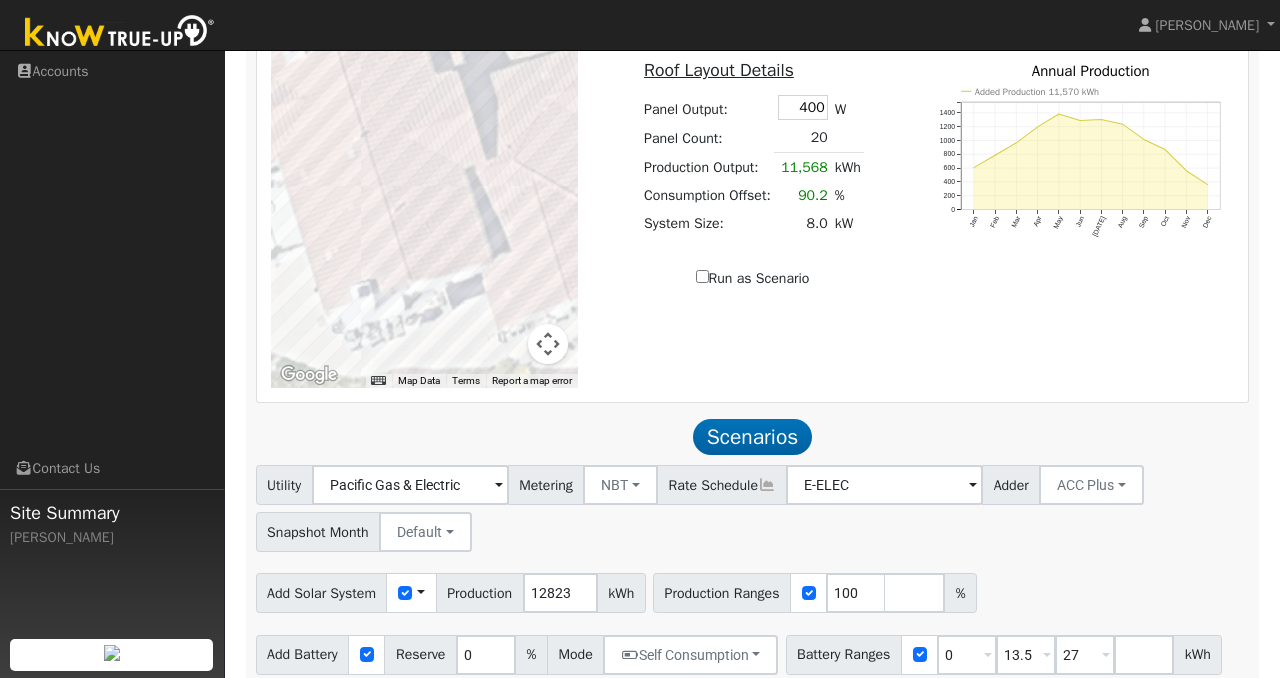 scroll, scrollTop: 1416, scrollLeft: 0, axis: vertical 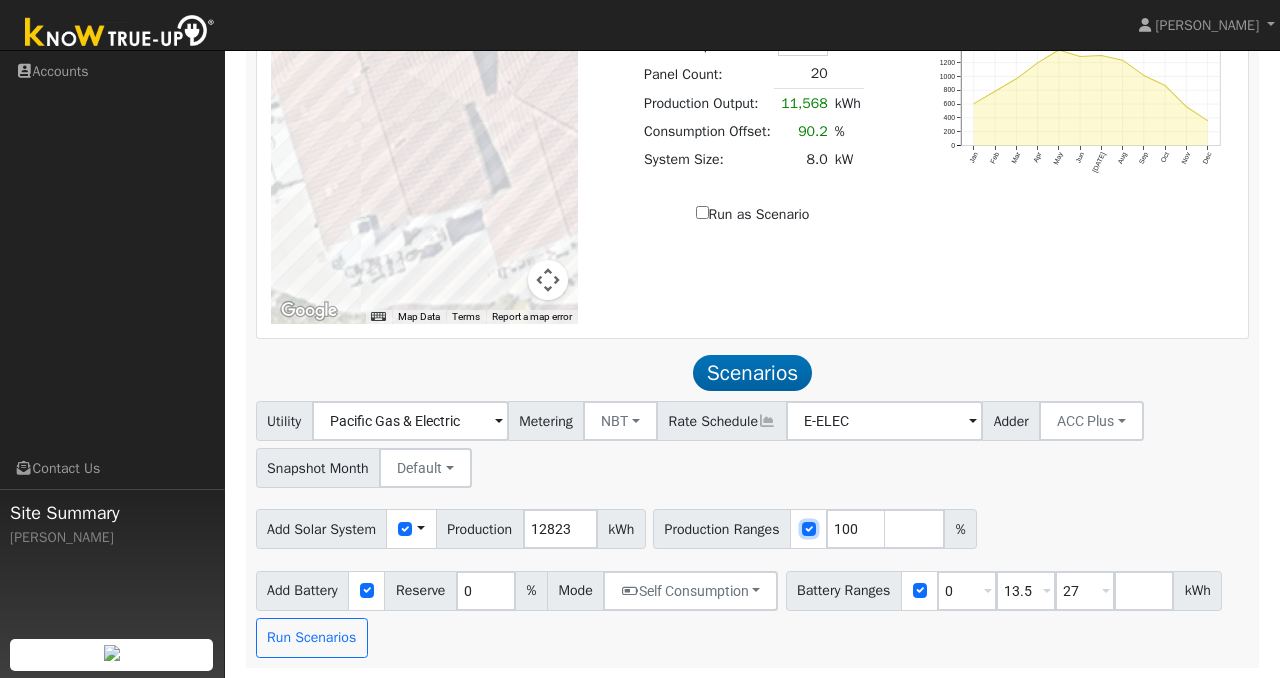 click at bounding box center (809, 529) 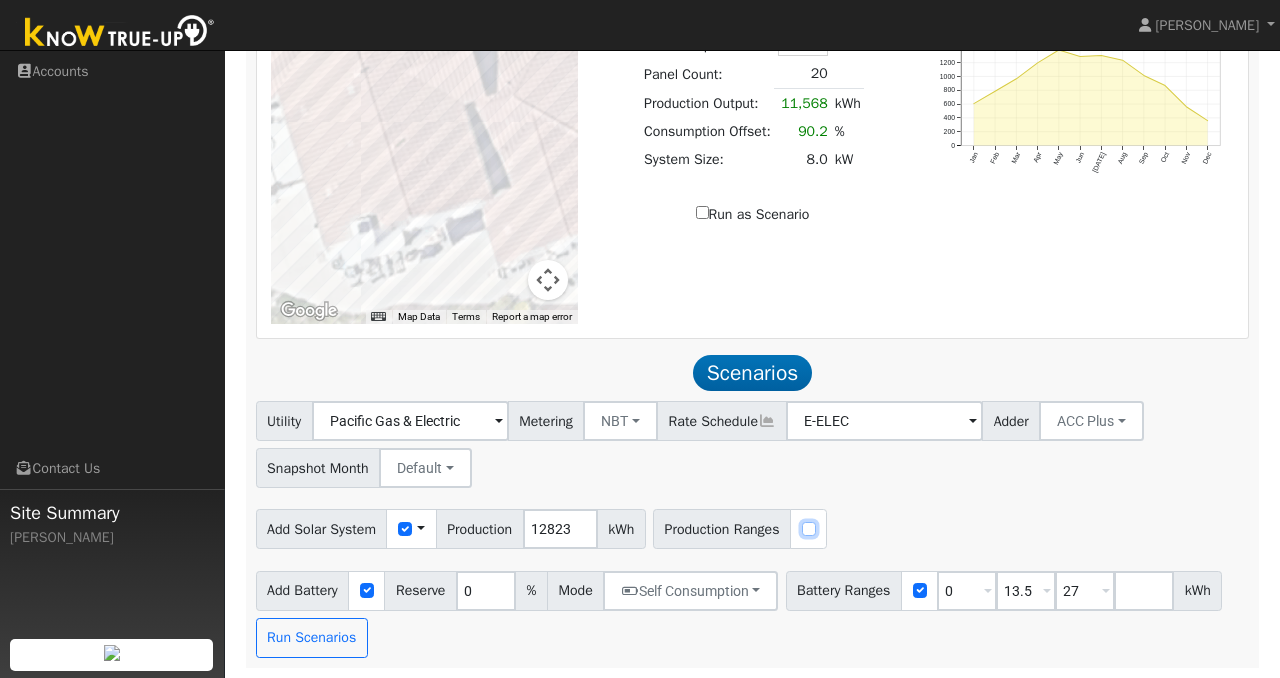 click at bounding box center (809, 529) 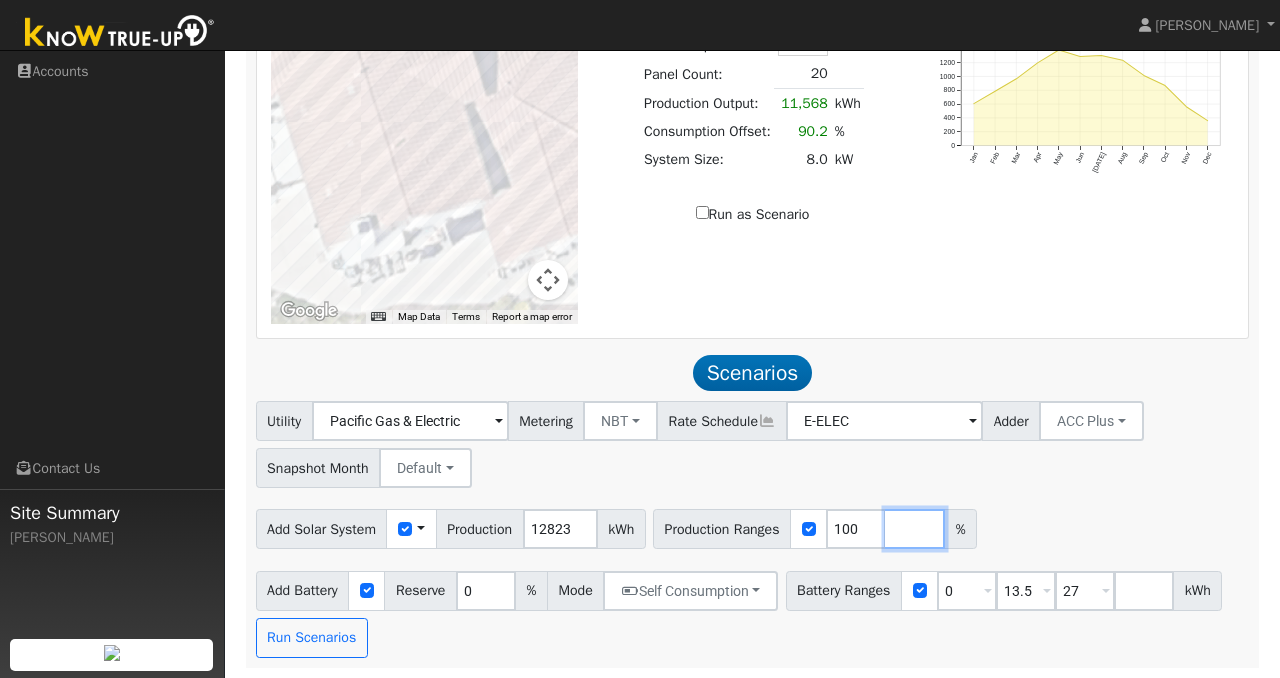 click at bounding box center (915, 529) 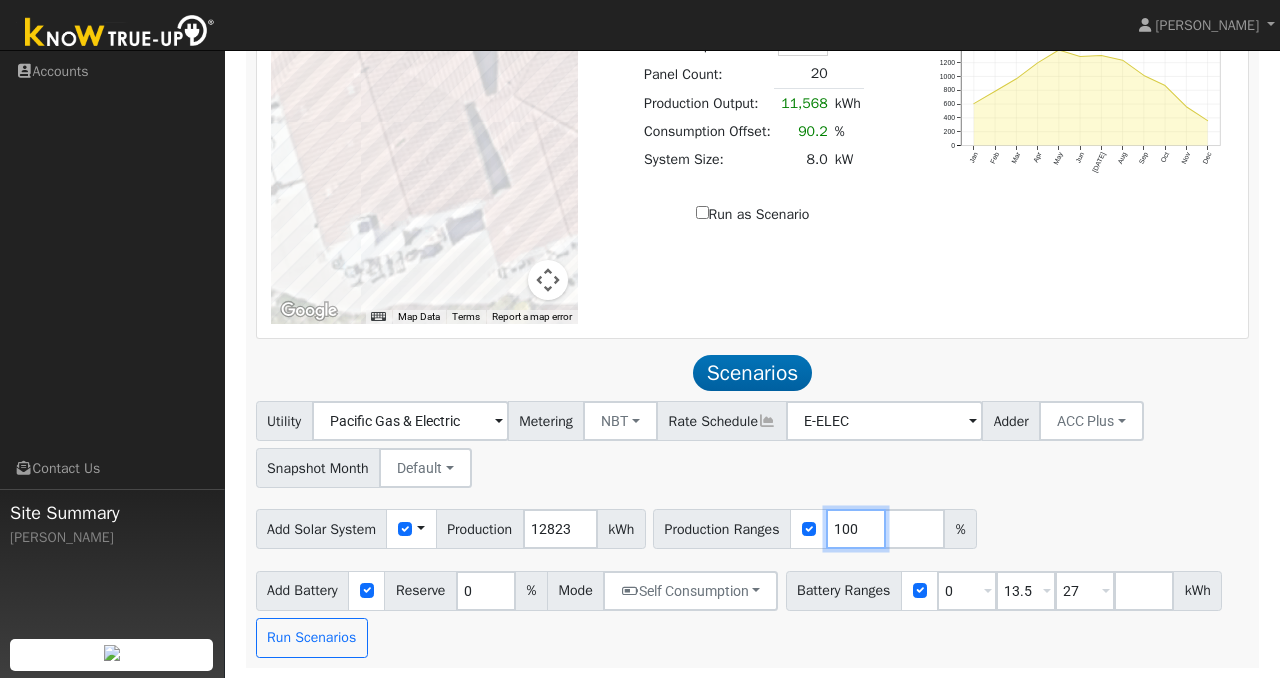 click on "100" at bounding box center (856, 529) 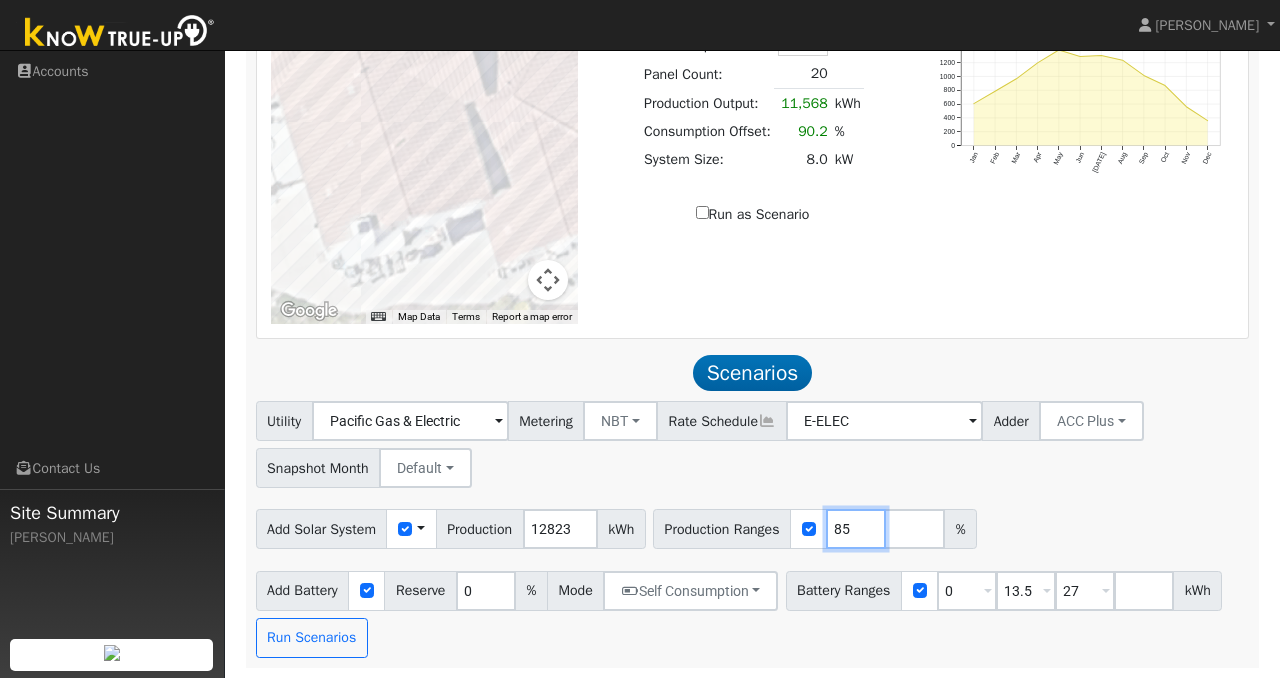 type on "85" 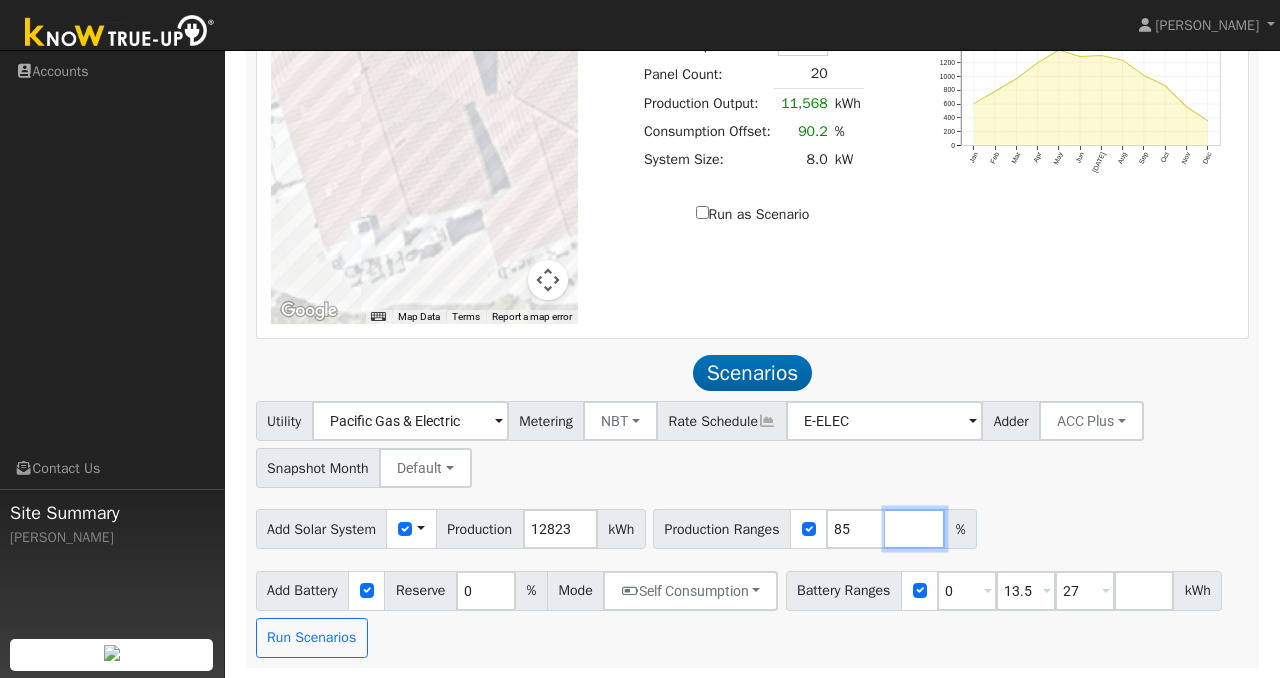click at bounding box center (915, 529) 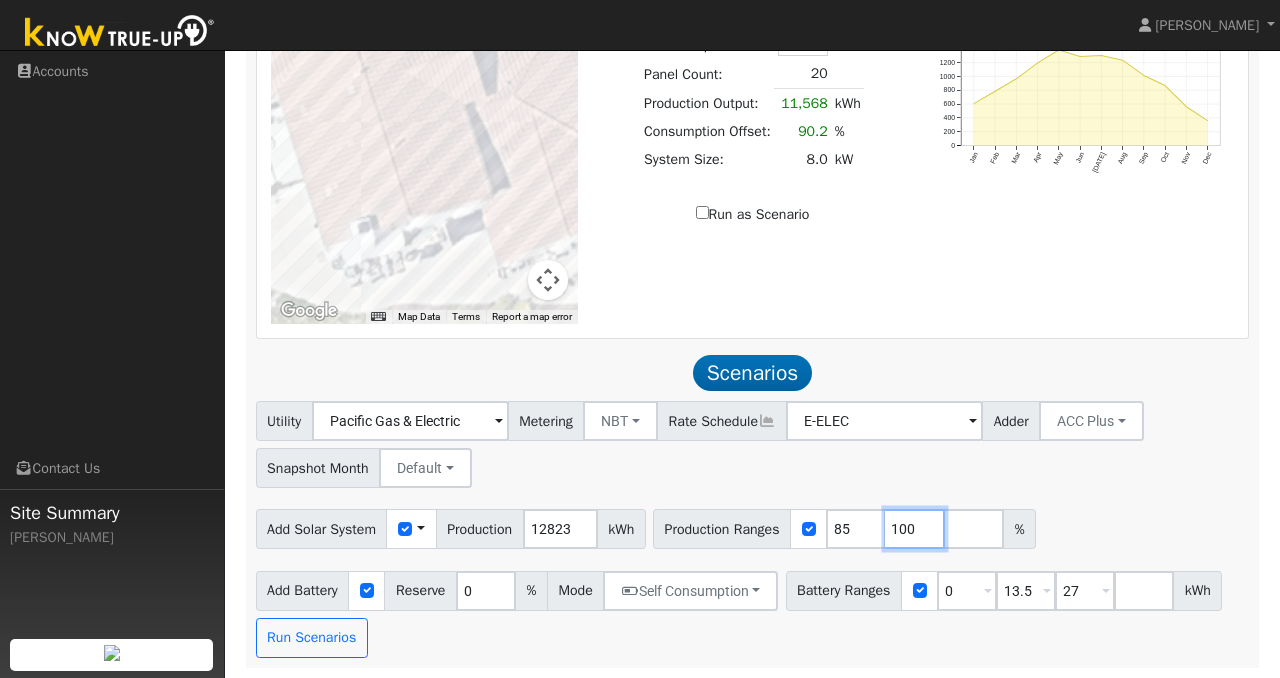 type on "100" 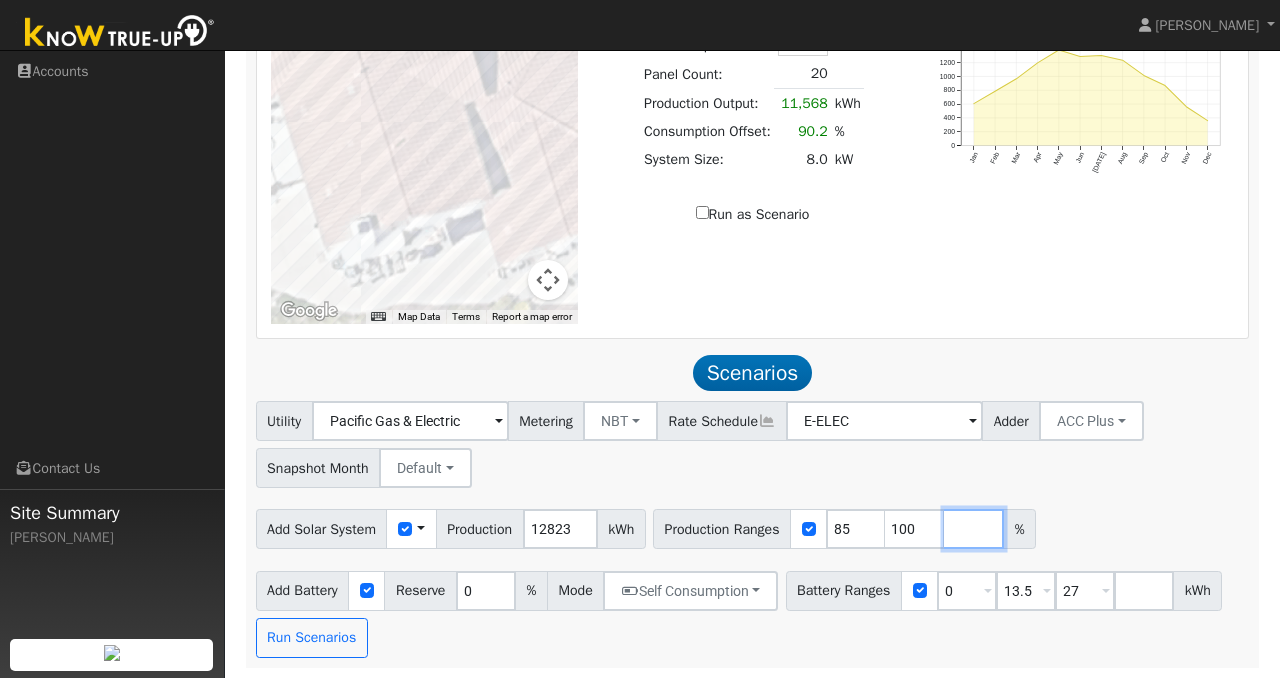 click at bounding box center [974, 529] 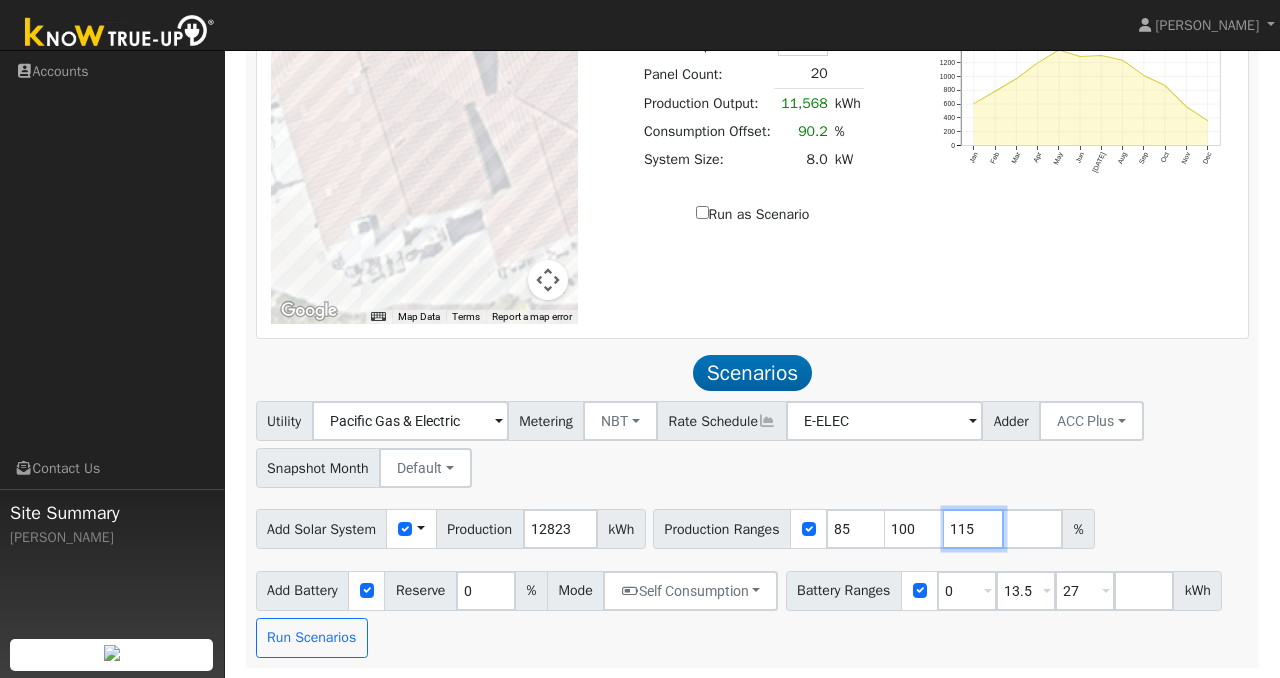 type on "115" 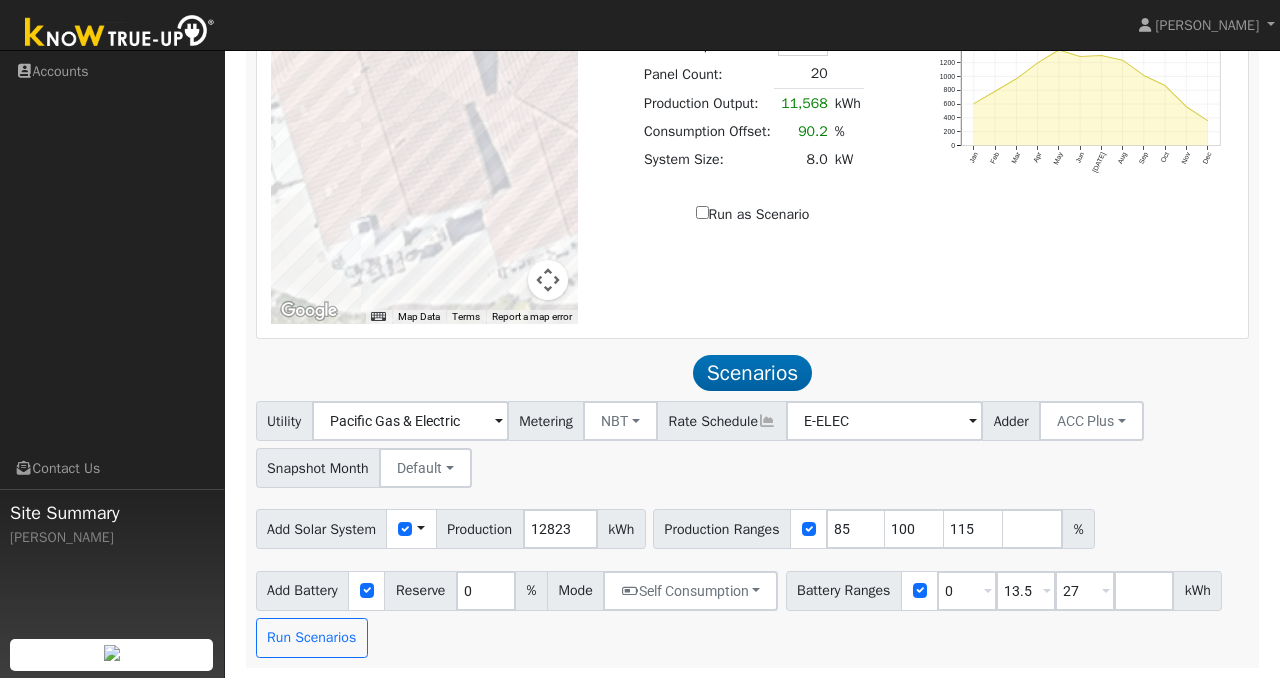 click on "Add Battery Reserve 0 % Mode  Self Consumption  Self Consumption  Peak Savings    ACC High Value Push    Backup Battery Ranges 0 Overrides Reserve % Mode  None None  Self Consumption  Peak Savings    ACC High Value Push    Backup 13.5 Overrides Reserve % Mode  None None  Self Consumption  Peak Savings    ACC High Value Push    Backup 27 Overrides Reserve % Mode  None None  Self Consumption  Peak Savings    ACC High Value Push    Backup kWh Run Scenarios" at bounding box center (752, 610) 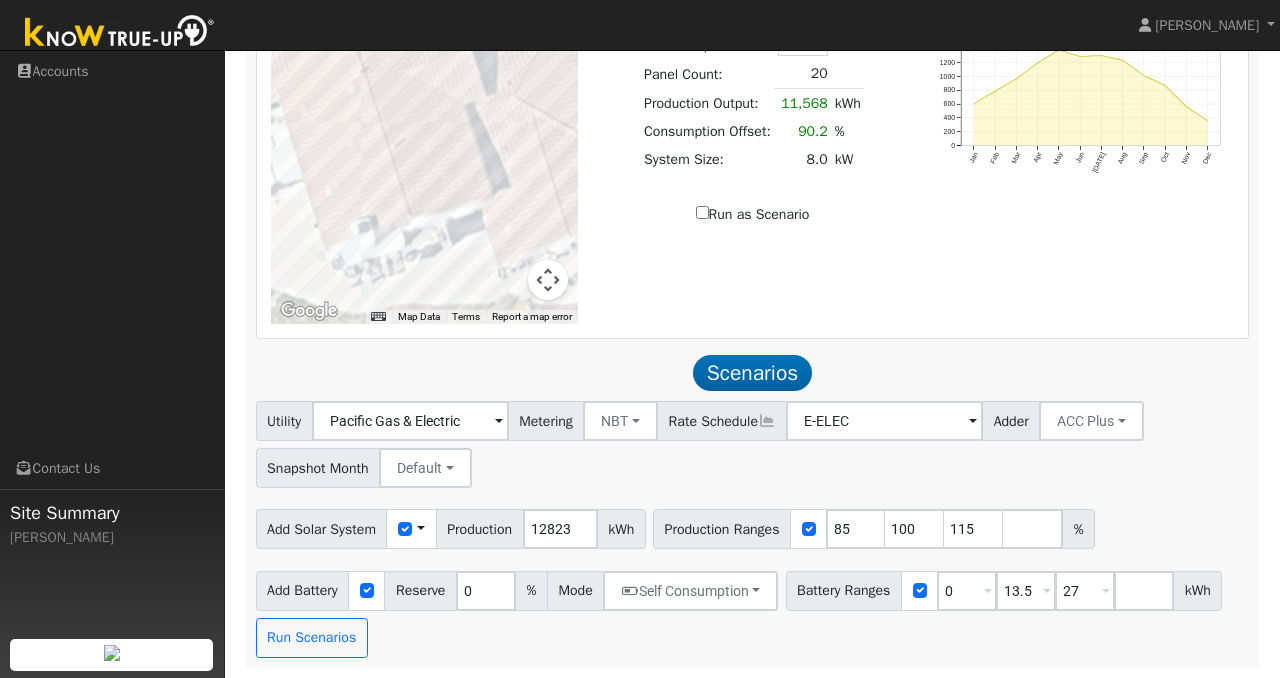 click on "Add Battery Reserve 0 % Mode  Self Consumption  Self Consumption  Peak Savings    ACC High Value Push    Backup Battery Ranges 0 Overrides Reserve % Mode  None None  Self Consumption  Peak Savings    ACC High Value Push    Backup 13.5 Overrides Reserve % Mode  None None  Self Consumption  Peak Savings    ACC High Value Push    Backup 27 Overrides Reserve % Mode  None None  Self Consumption  Peak Savings    ACC High Value Push    Backup kWh Run Scenarios" at bounding box center [752, 610] 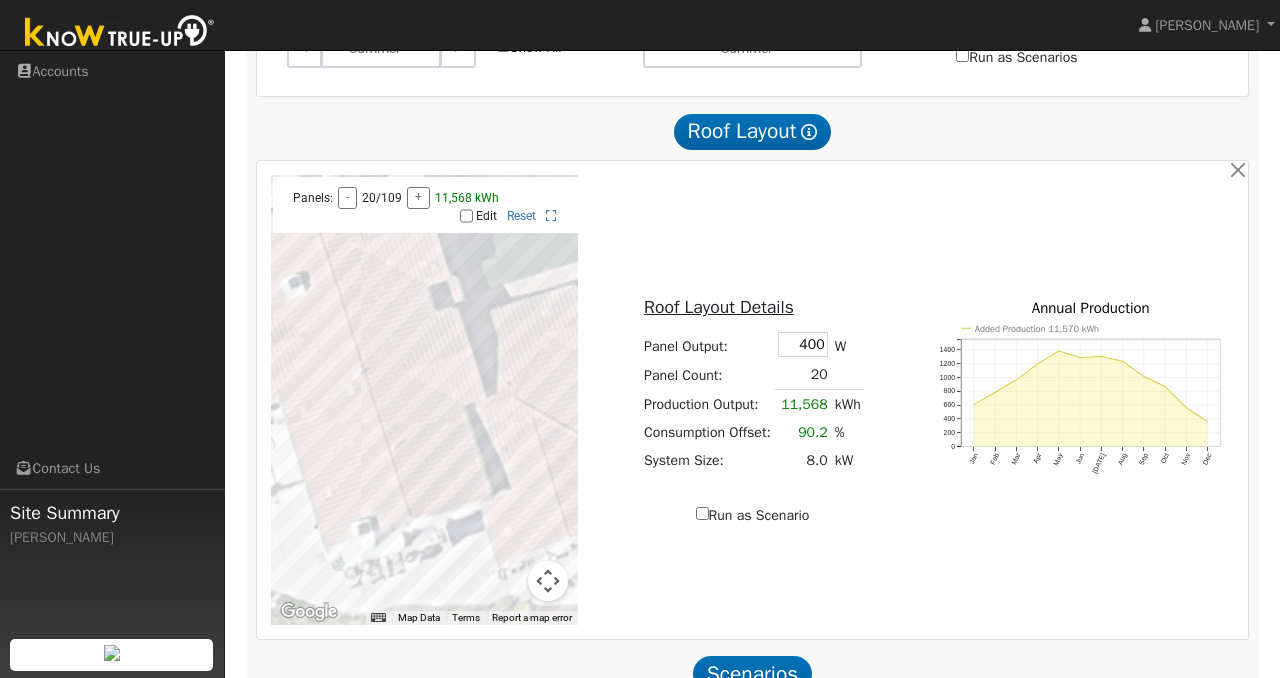 scroll, scrollTop: 1117, scrollLeft: 0, axis: vertical 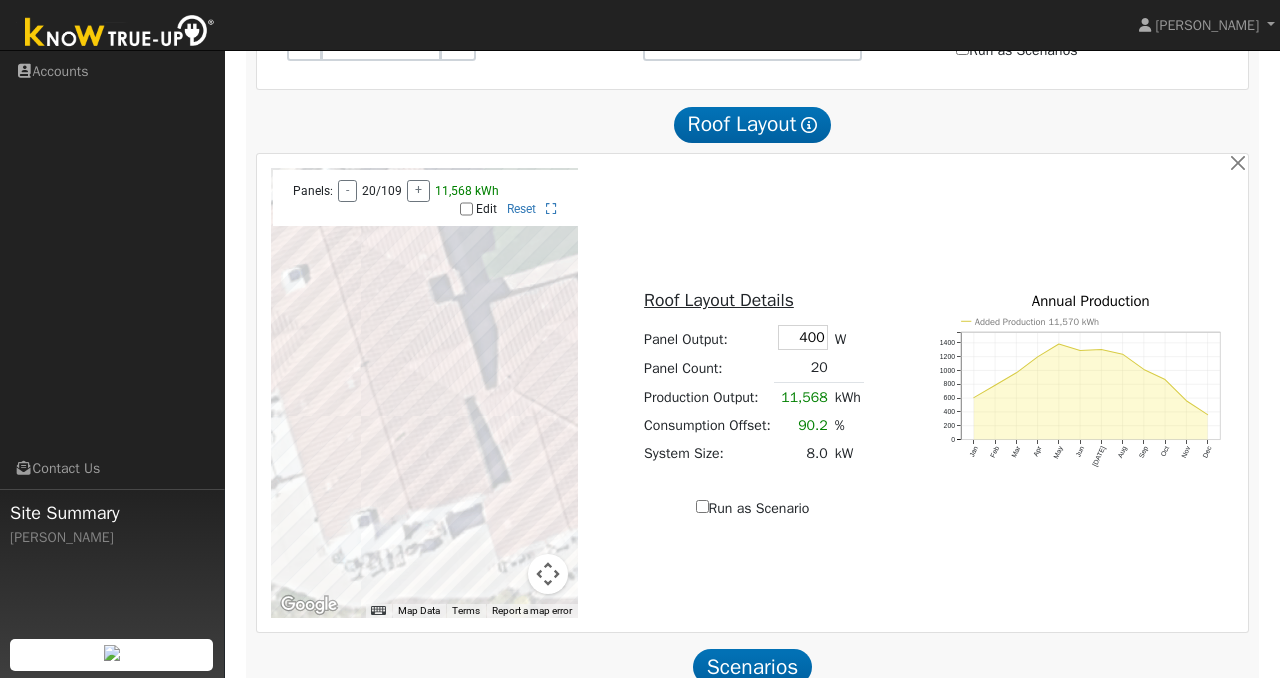 click on "Edit Reset" at bounding box center [425, 209] 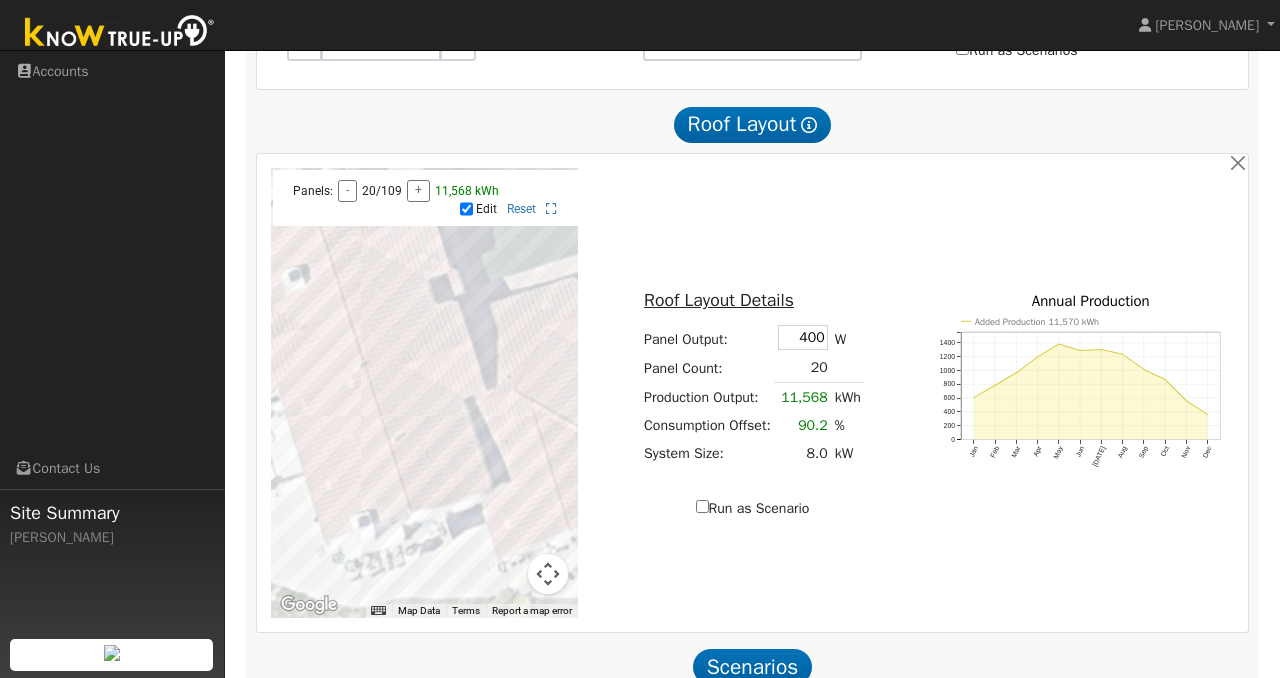 click at bounding box center (424, 393) 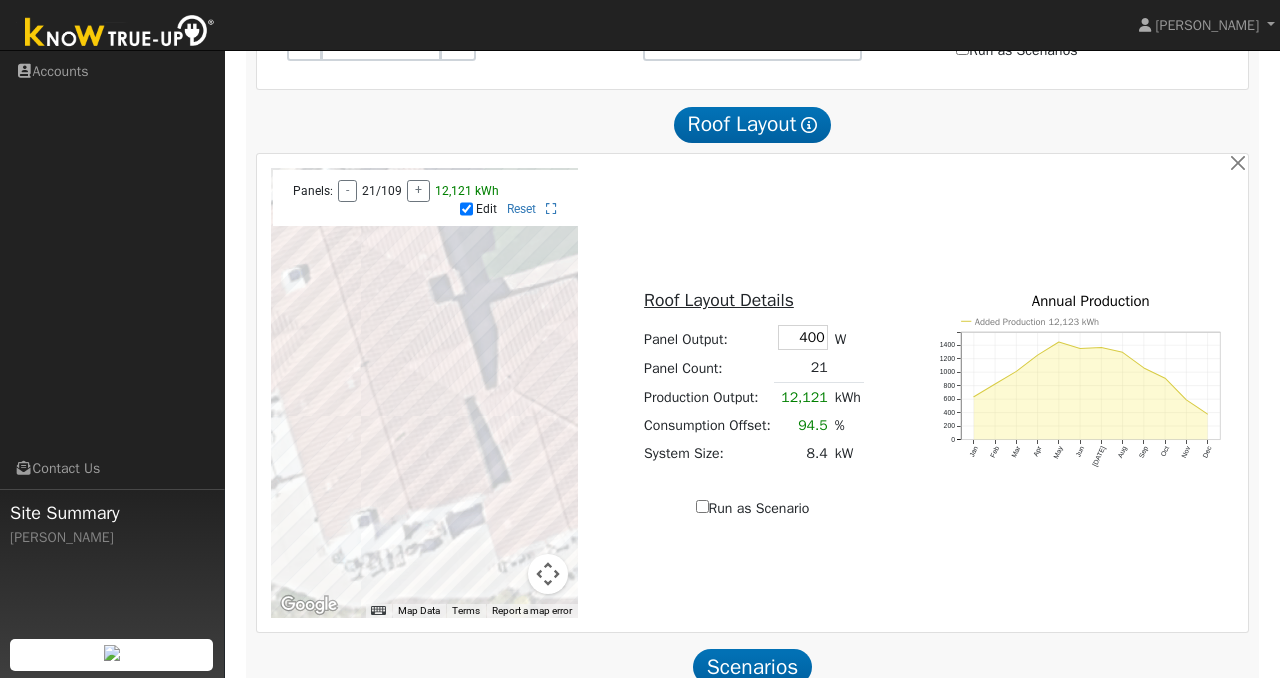 click at bounding box center (424, 393) 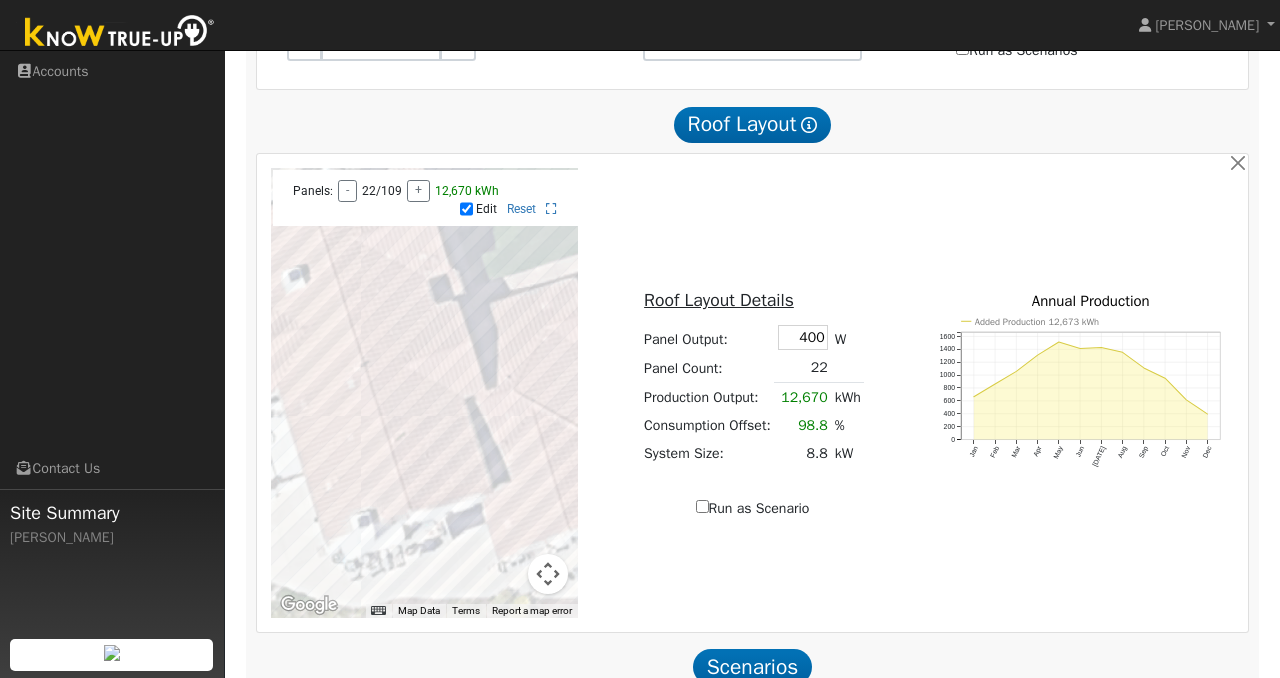 click at bounding box center [424, 393] 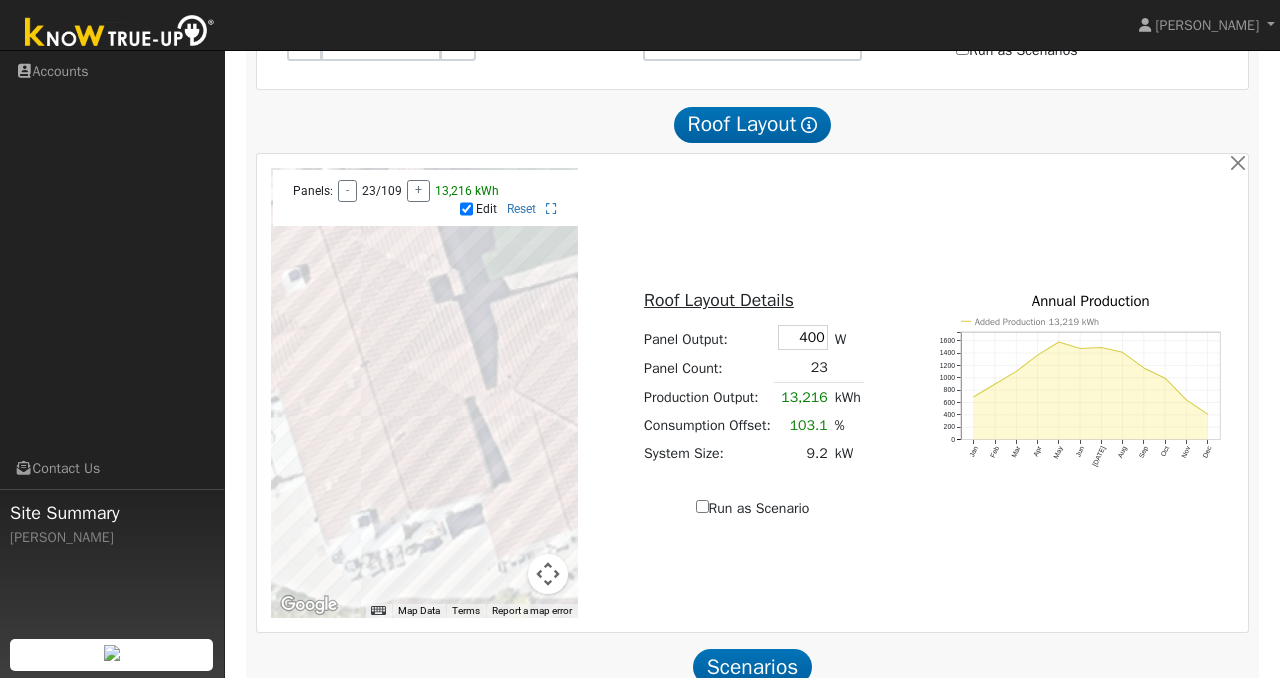 click at bounding box center (424, 393) 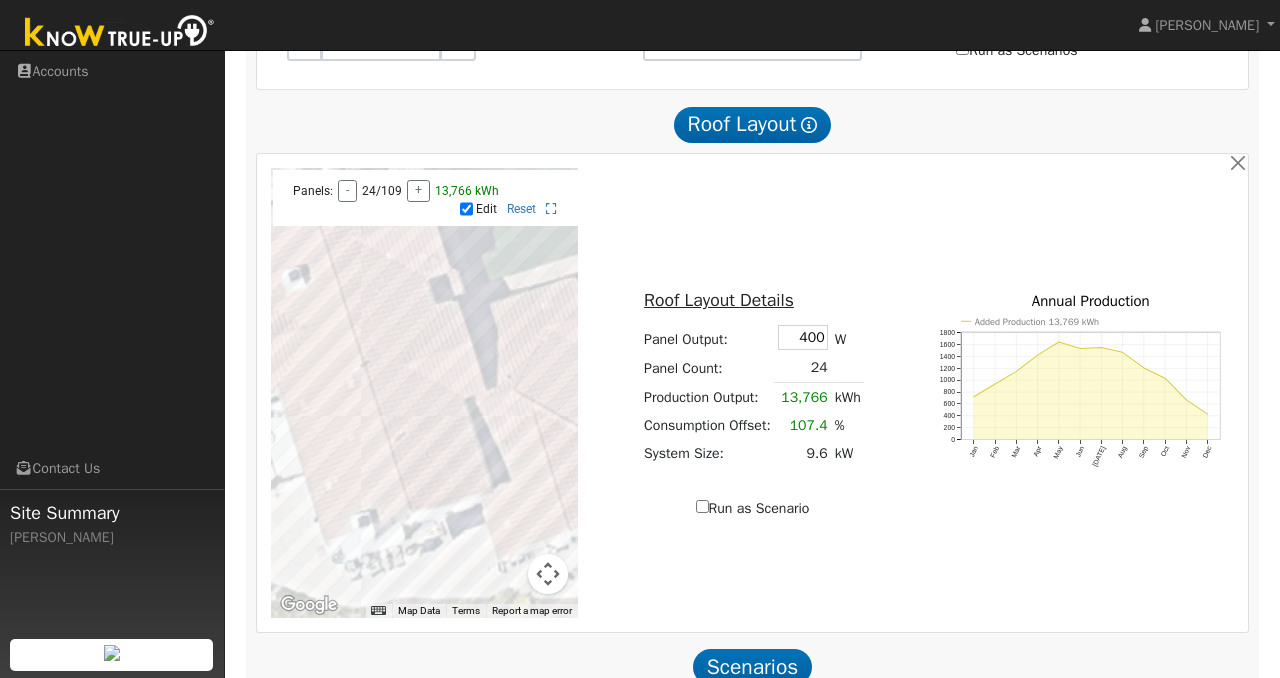 click at bounding box center (424, 393) 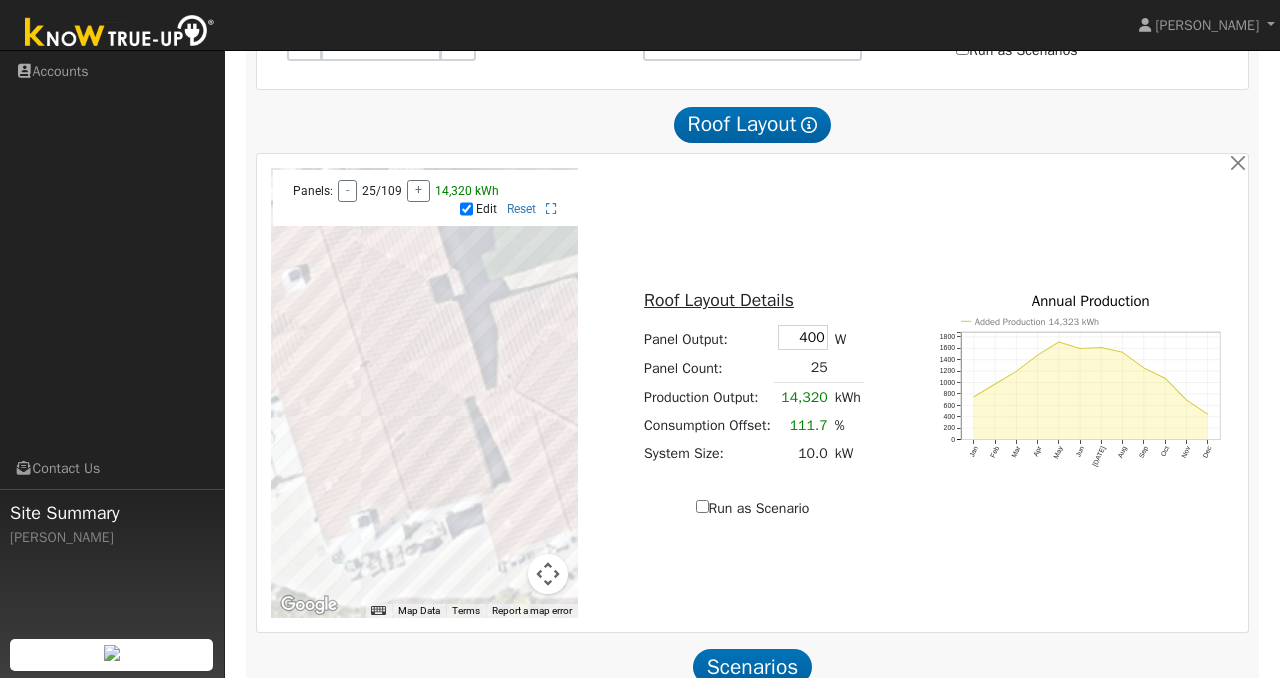 click at bounding box center [424, 393] 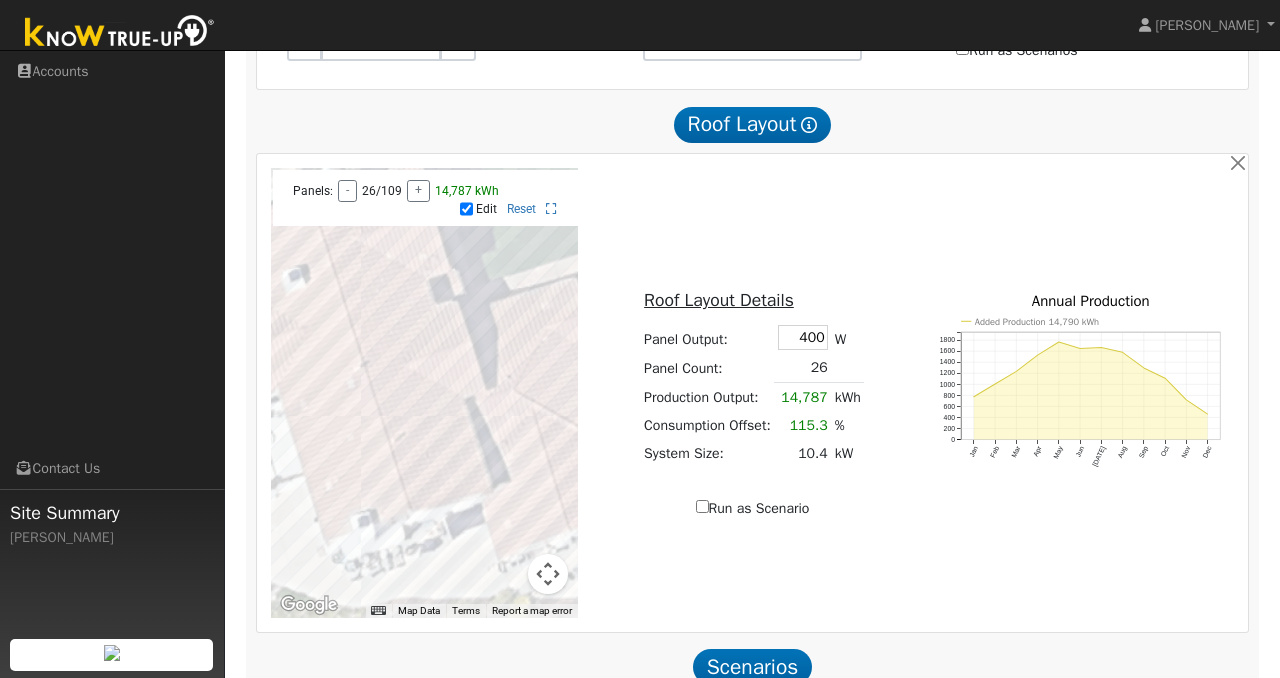 click at bounding box center [424, 393] 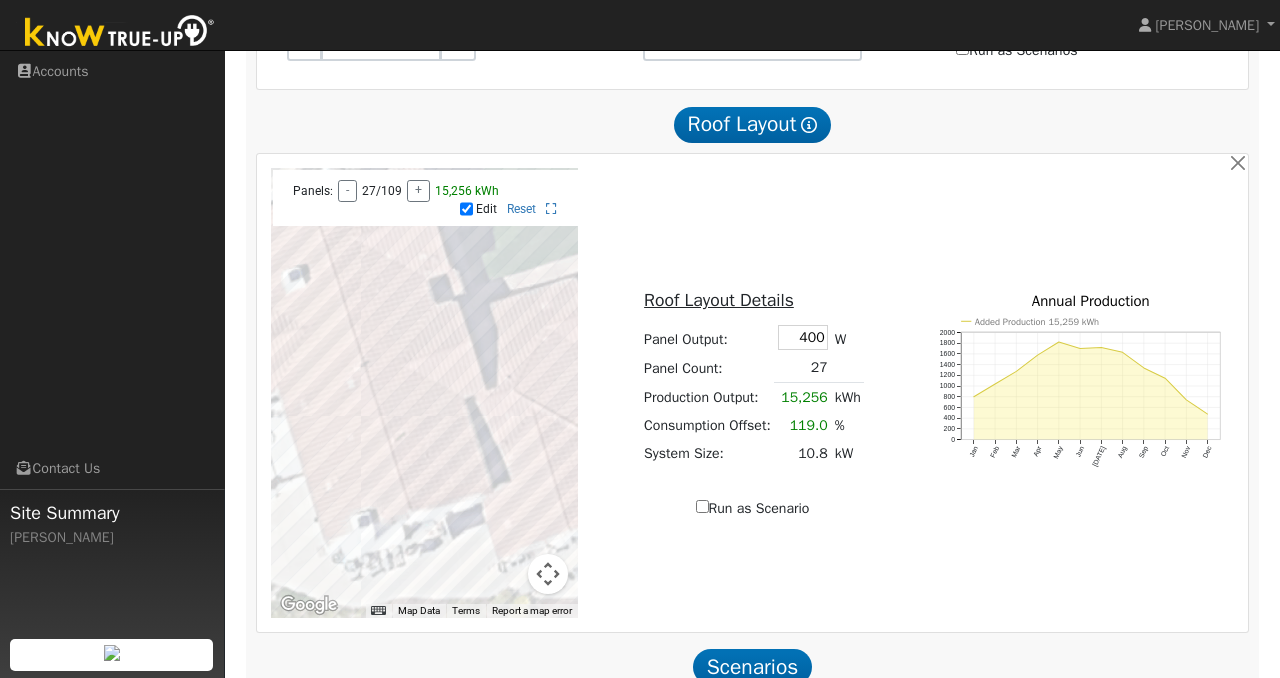 click at bounding box center (424, 393) 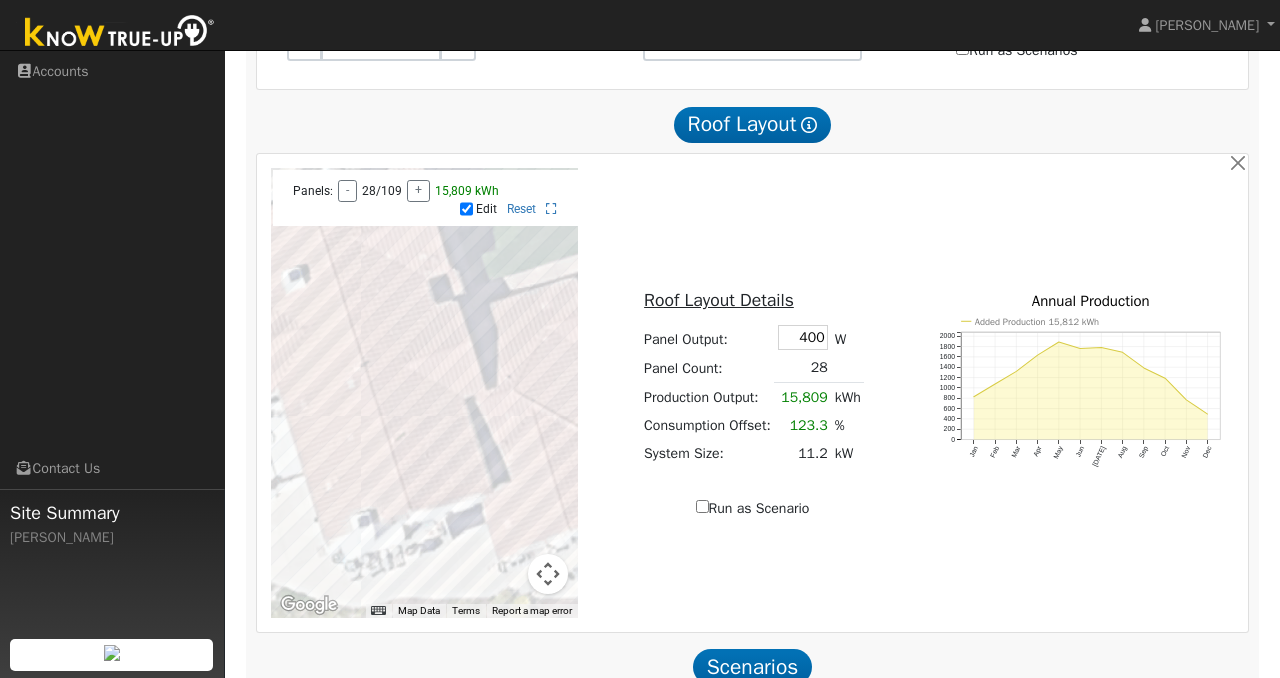 click at bounding box center [424, 393] 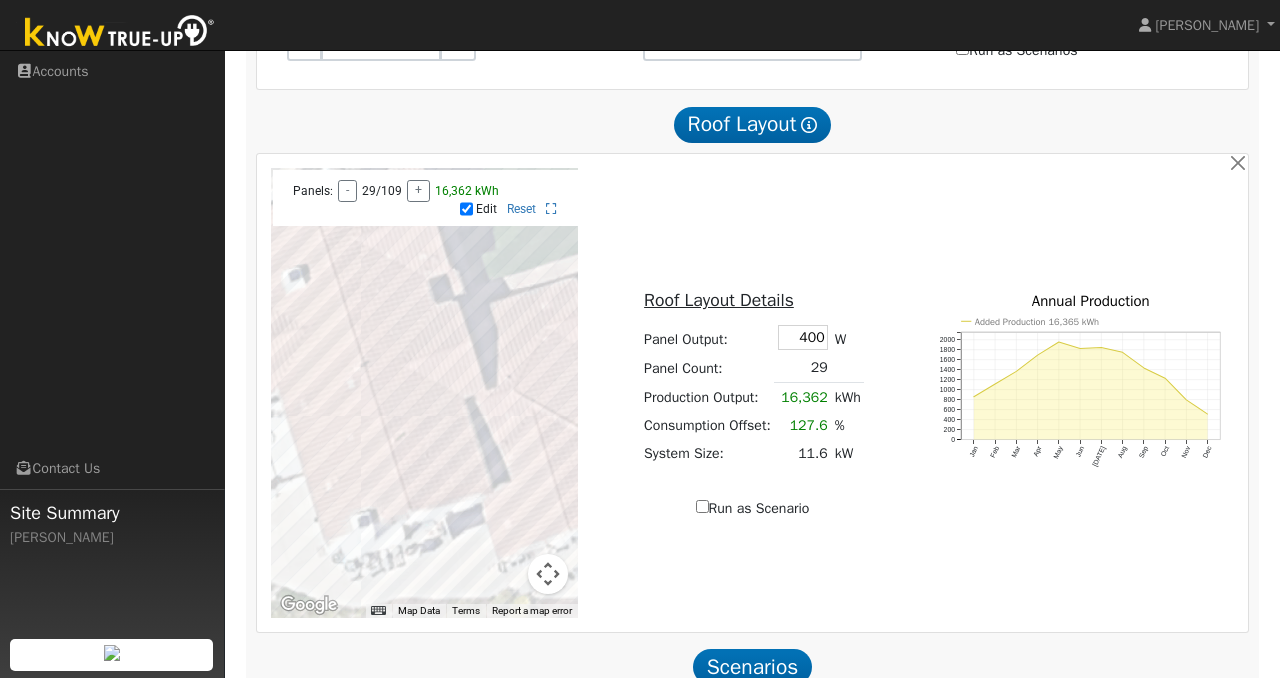 click at bounding box center (424, 393) 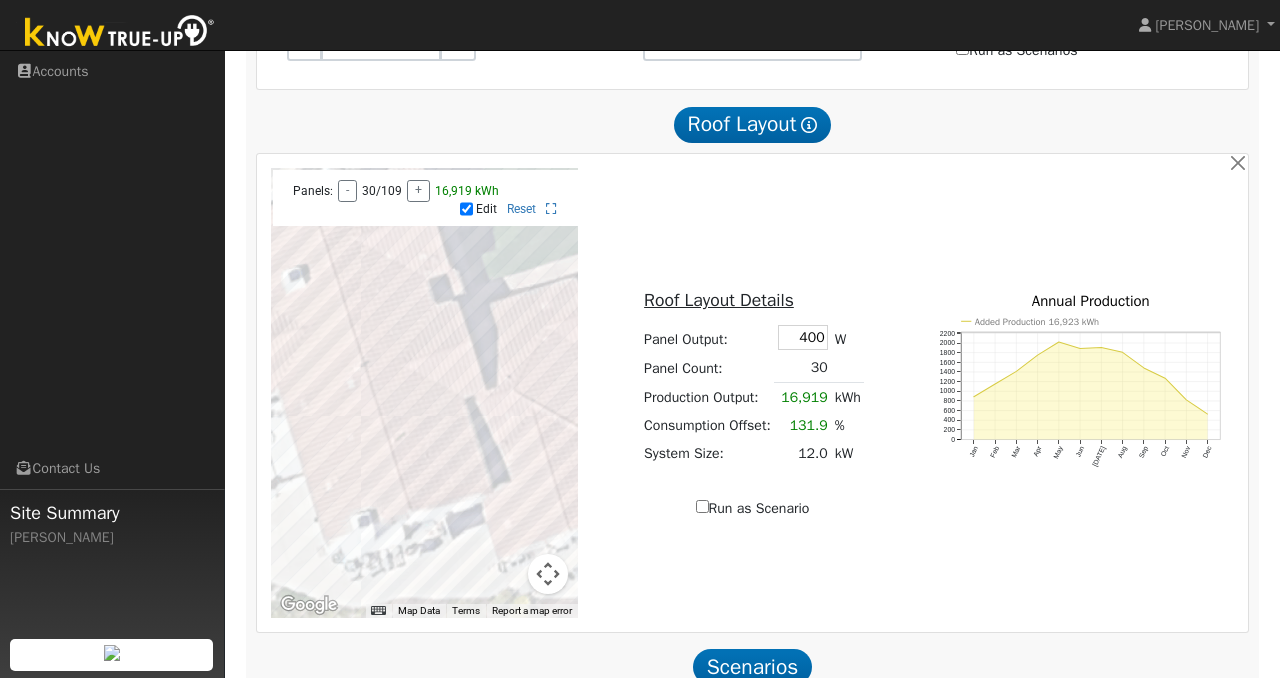 click at bounding box center [424, 393] 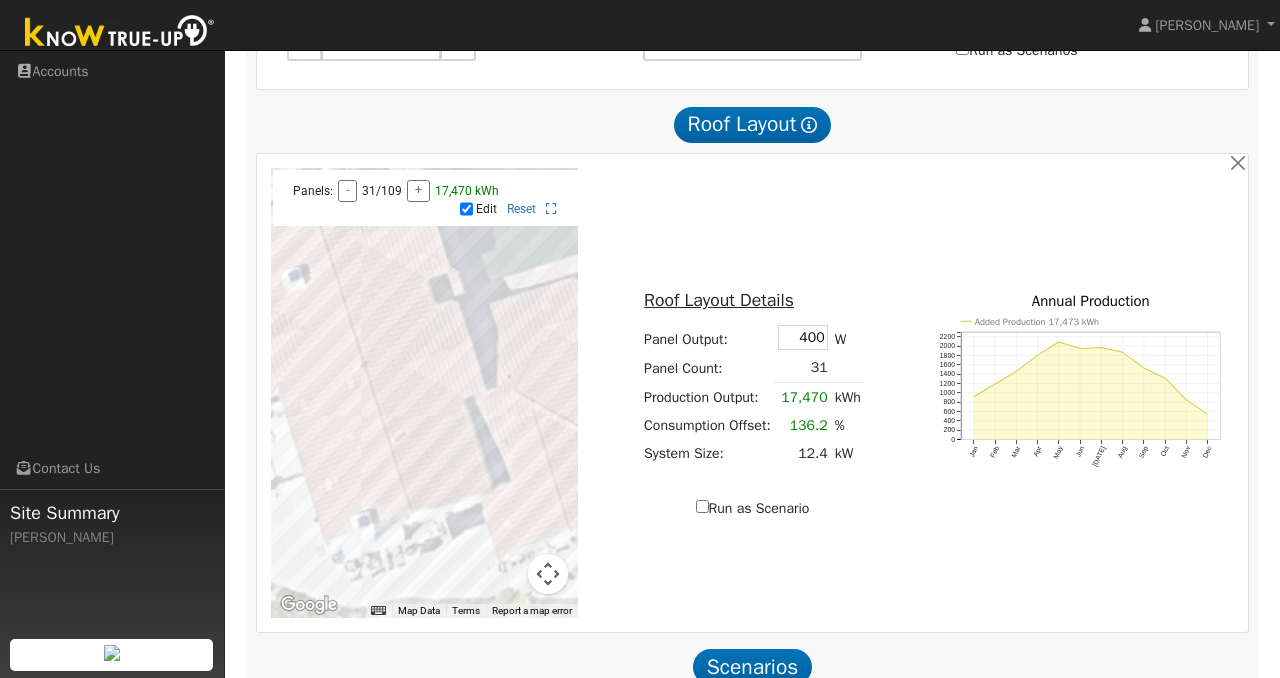 click at bounding box center [424, 393] 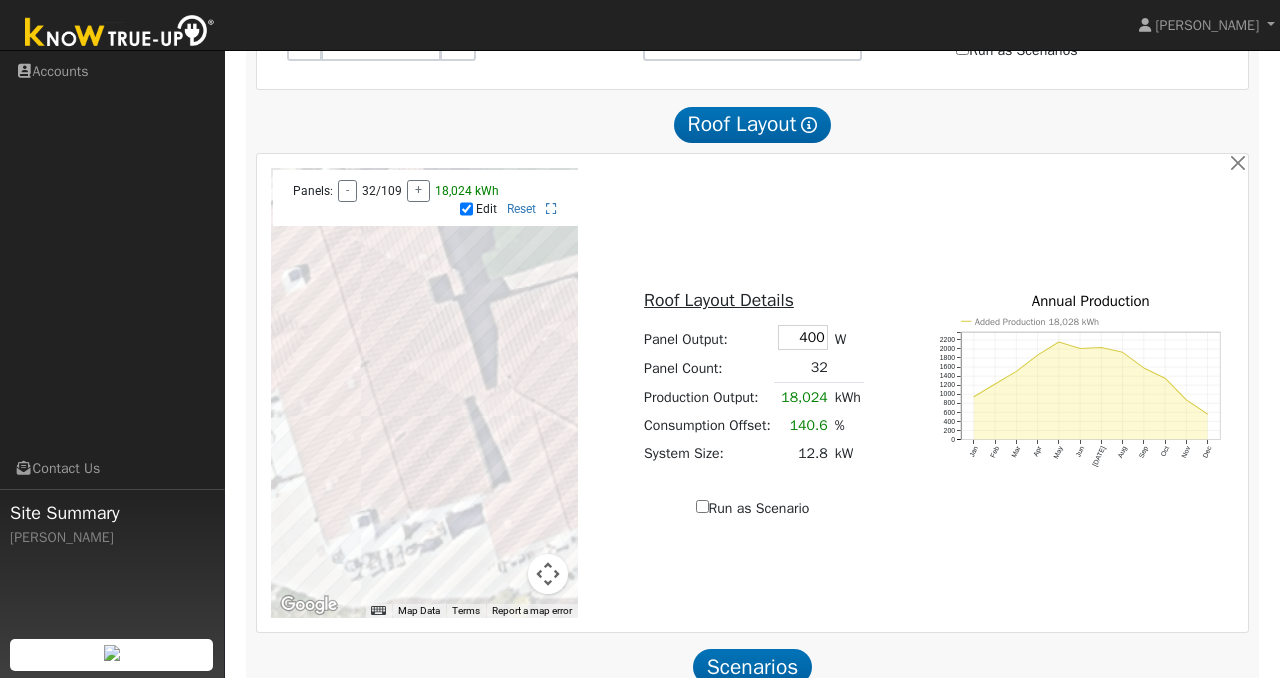 click at bounding box center [424, 393] 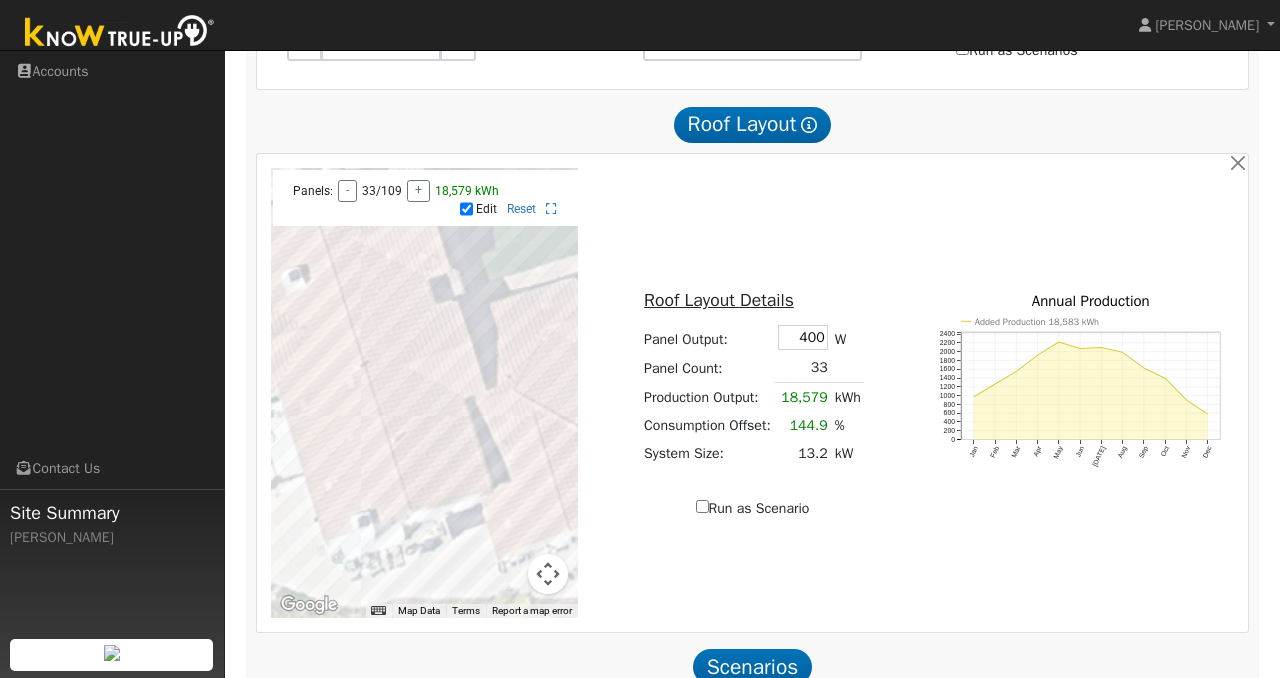 click at bounding box center (424, 393) 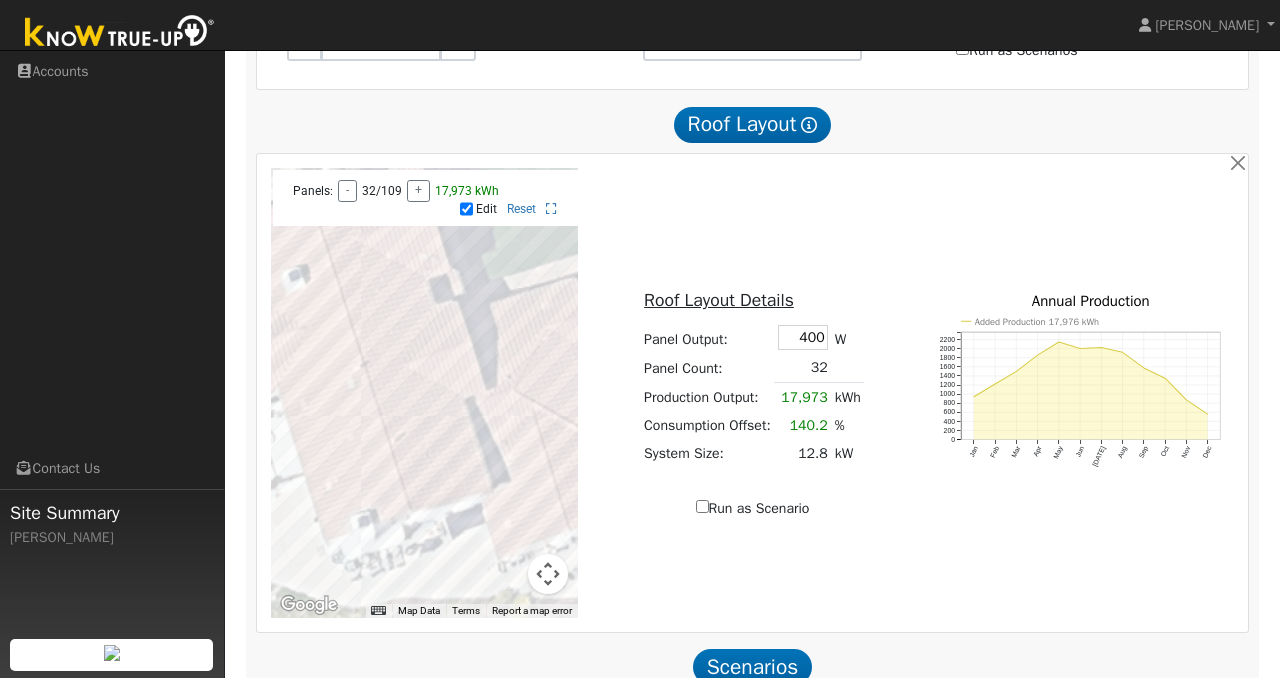 click at bounding box center [424, 393] 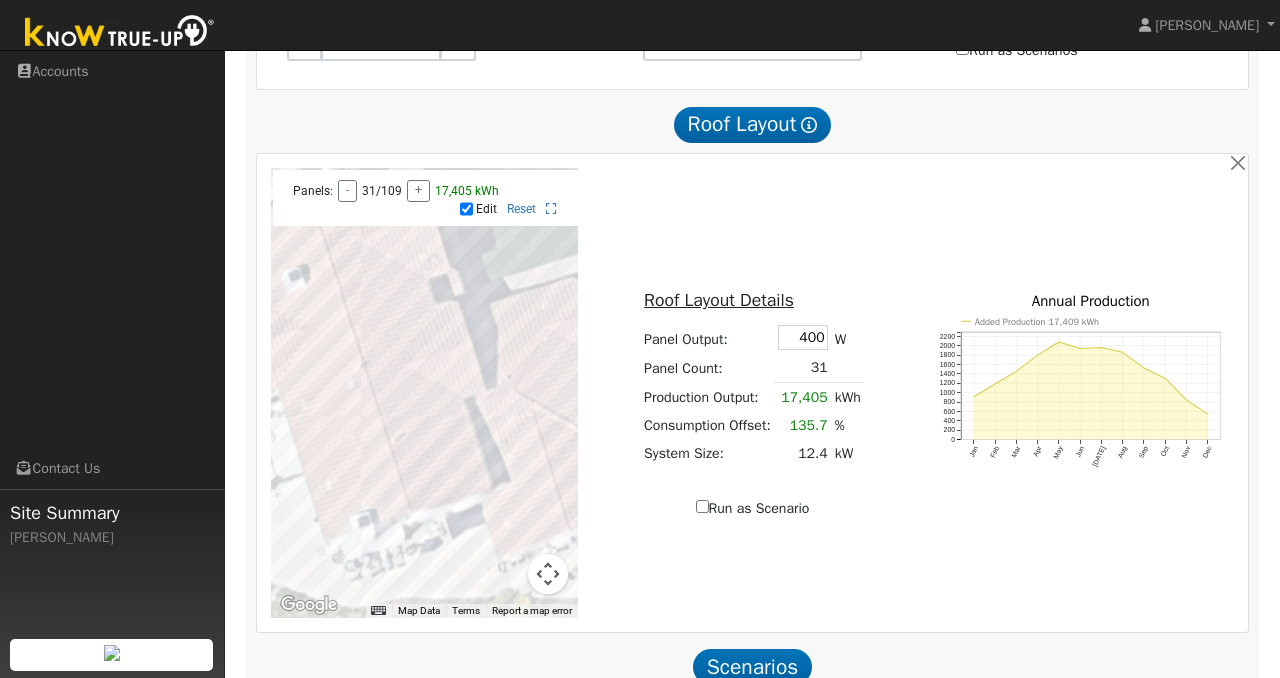 click at bounding box center (424, 393) 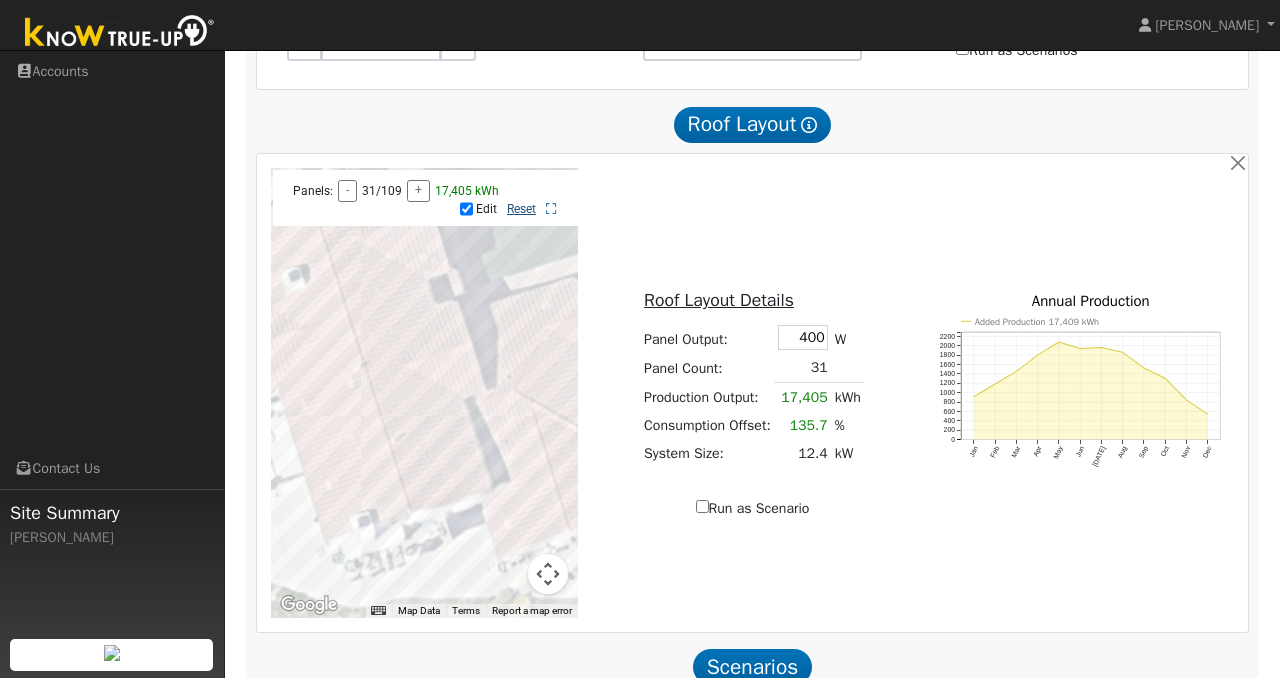 click on "Reset" at bounding box center (521, 209) 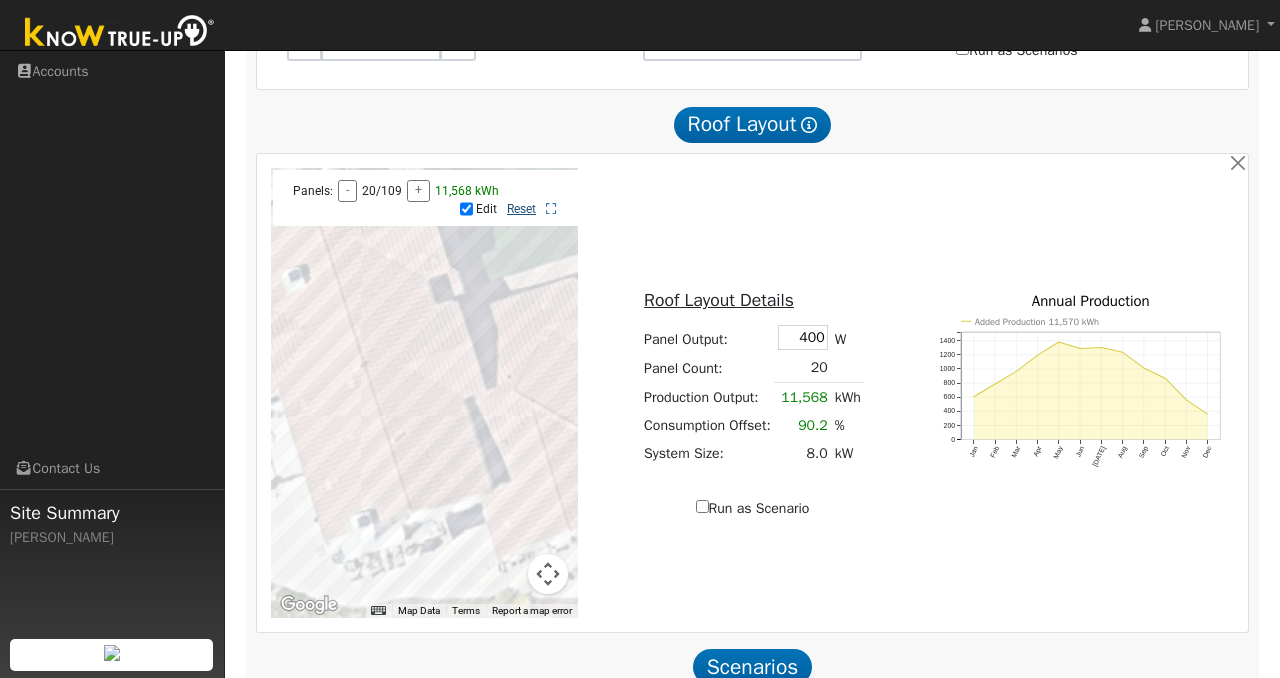 click on "Reset" at bounding box center (521, 209) 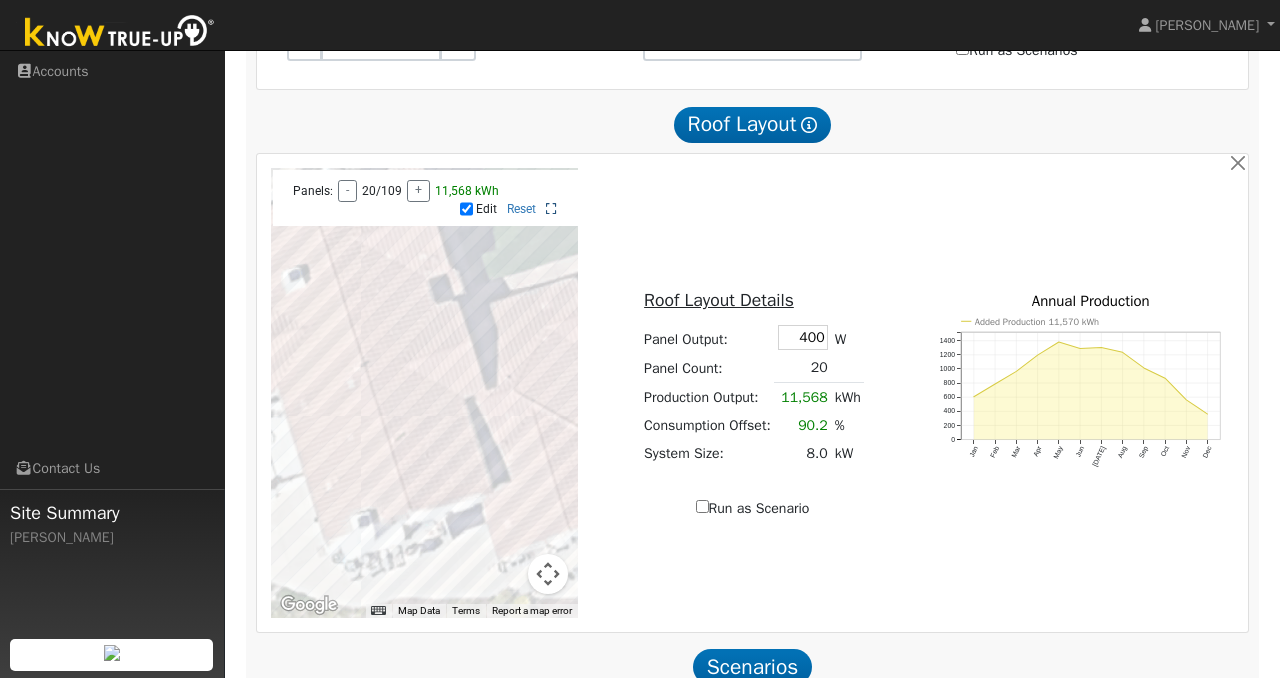 click at bounding box center [551, 209] 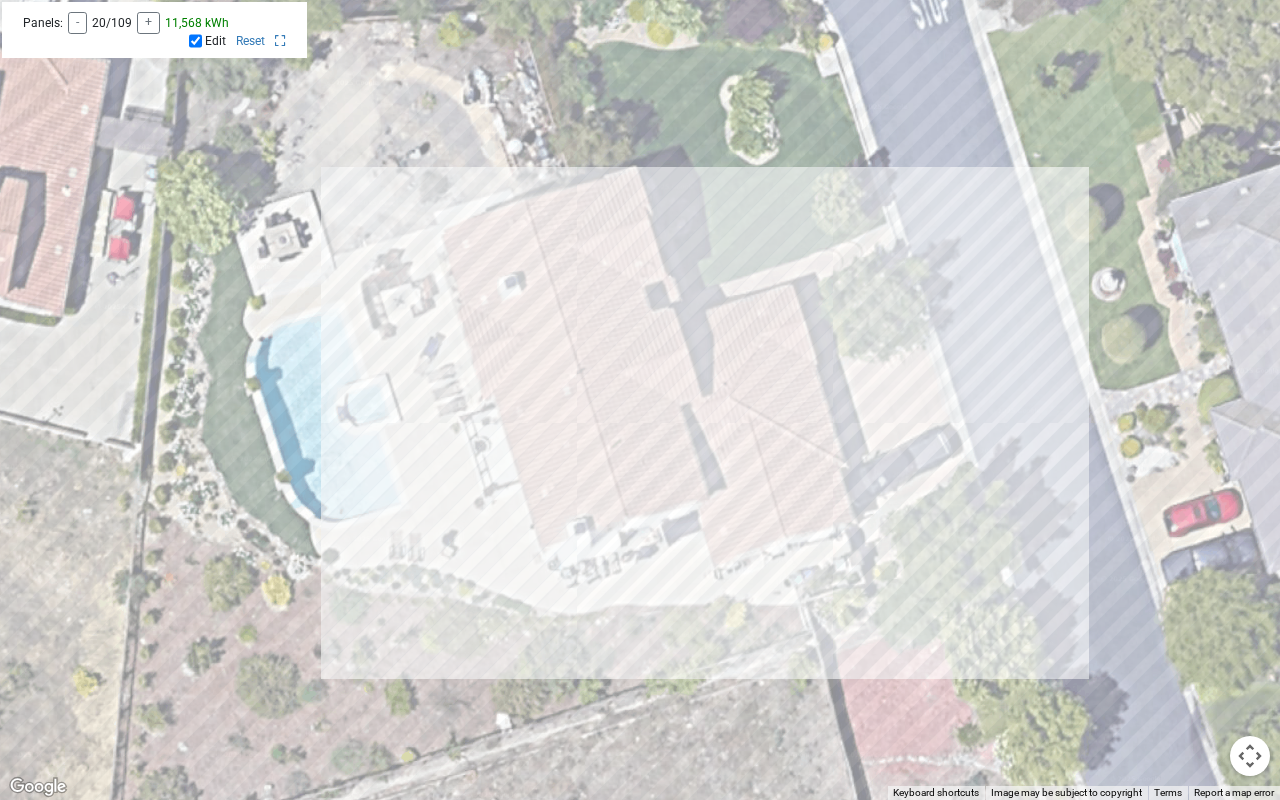 click at bounding box center (640, 400) 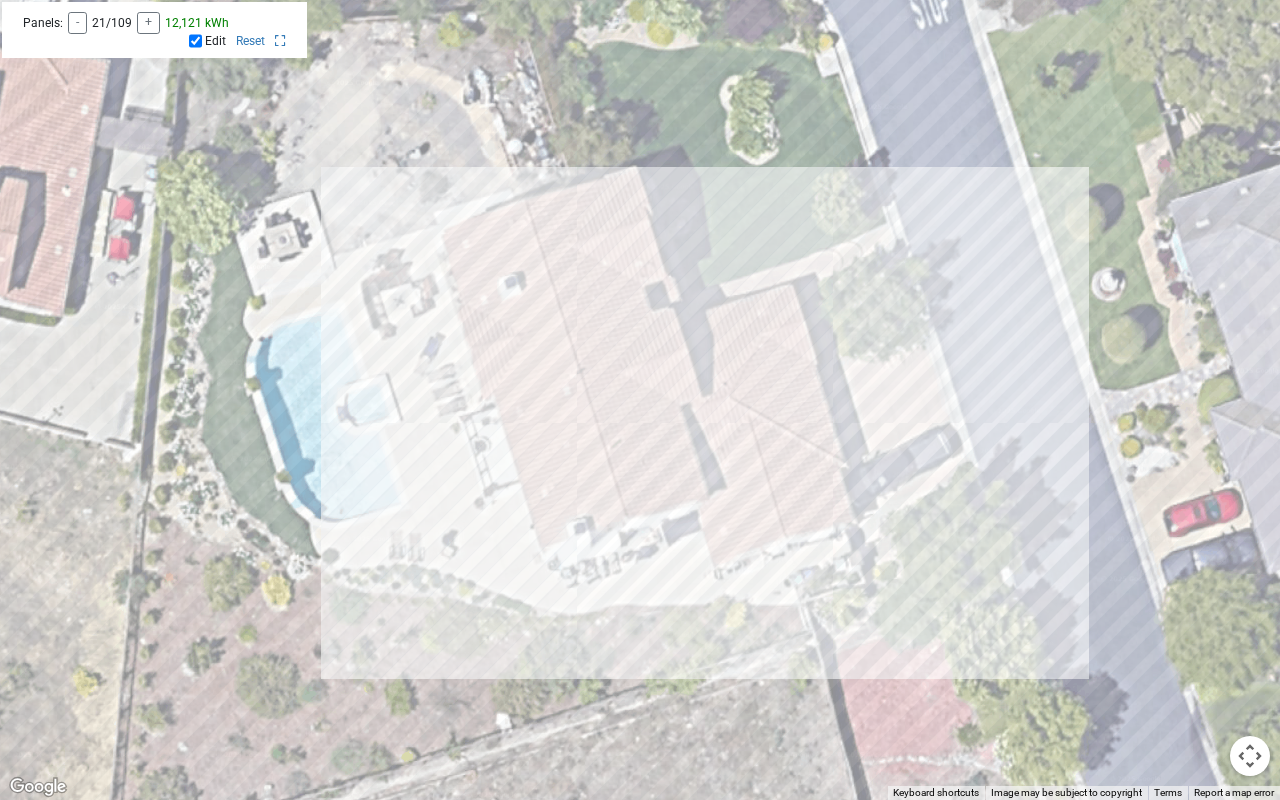 click at bounding box center (640, 400) 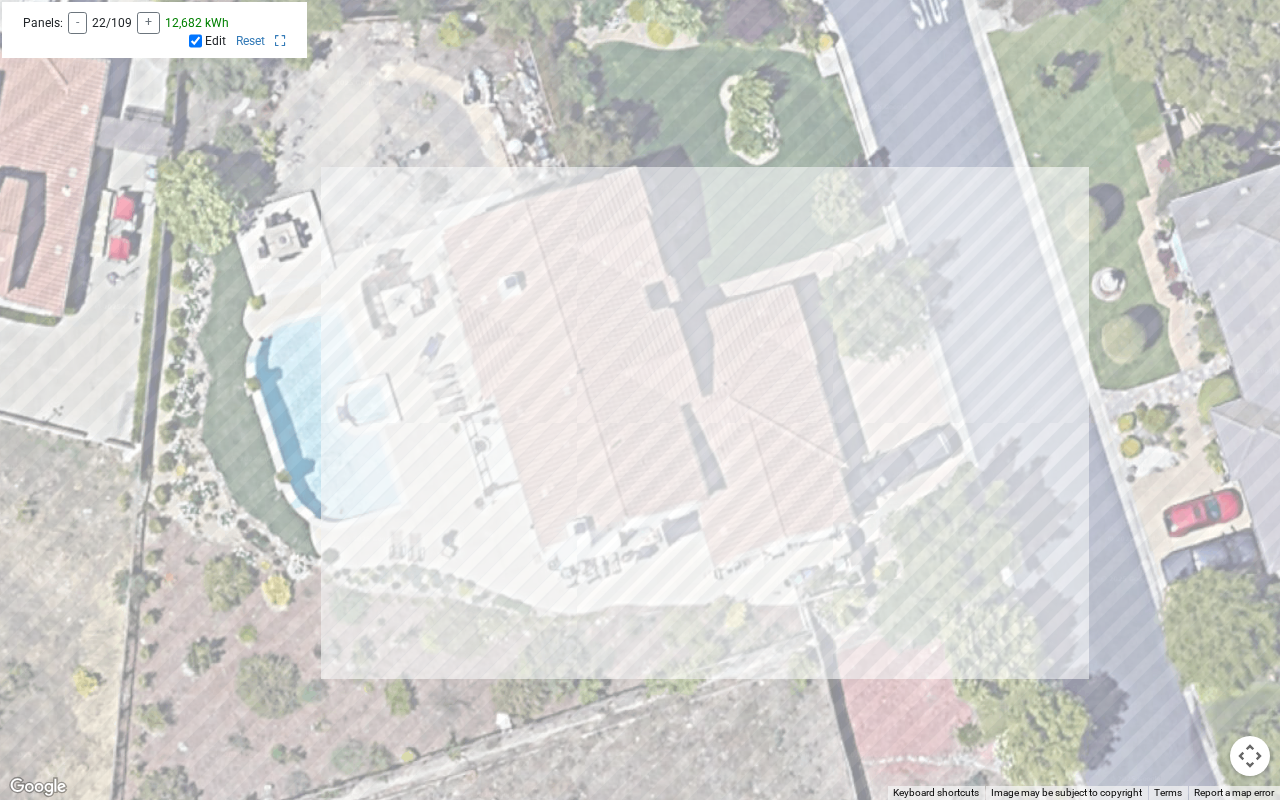click at bounding box center (640, 400) 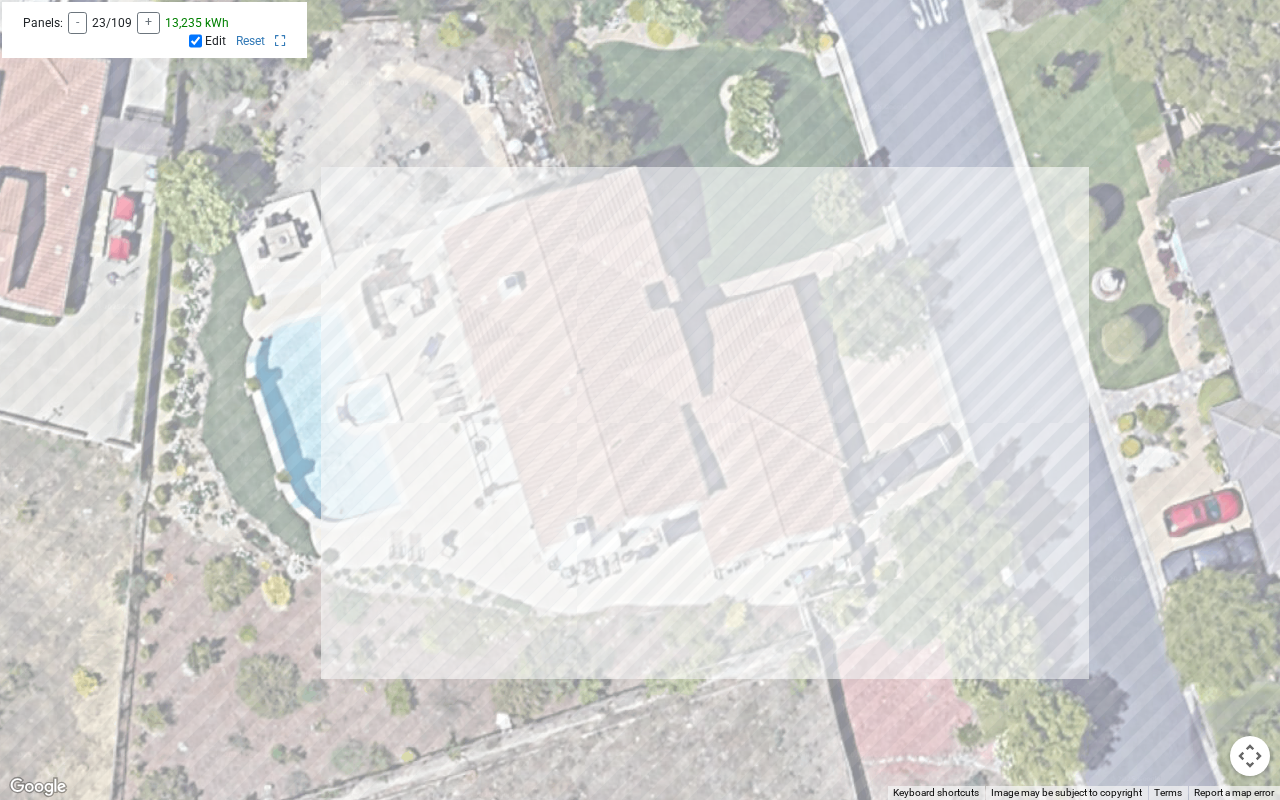 click at bounding box center [640, 400] 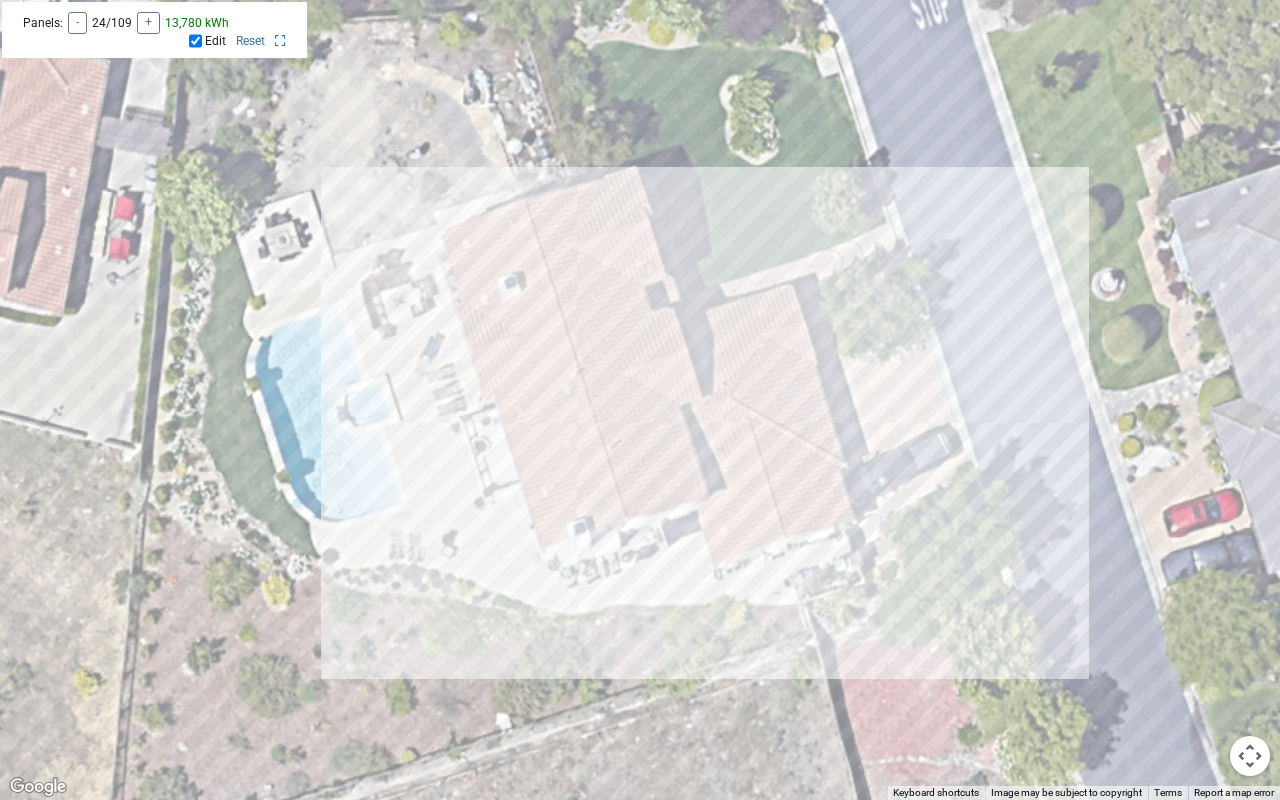 click at bounding box center (640, 400) 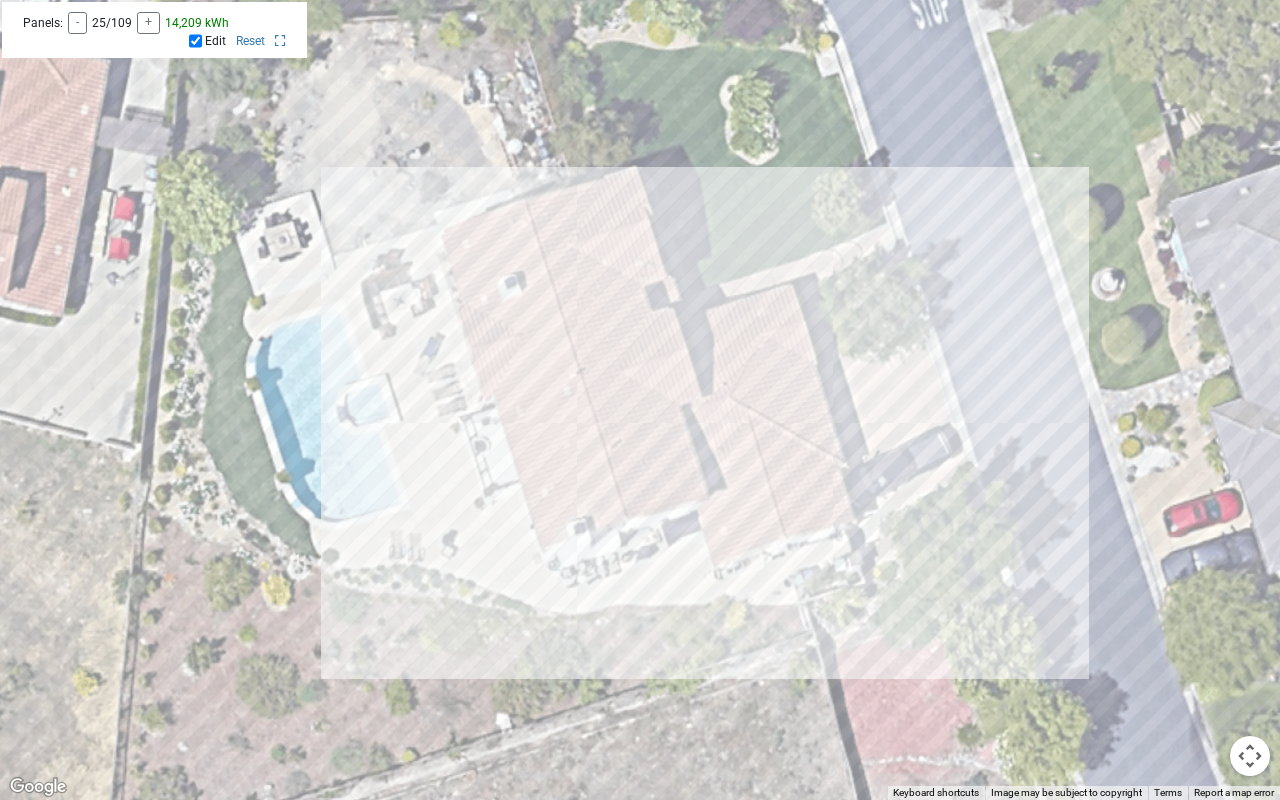 click at bounding box center (640, 400) 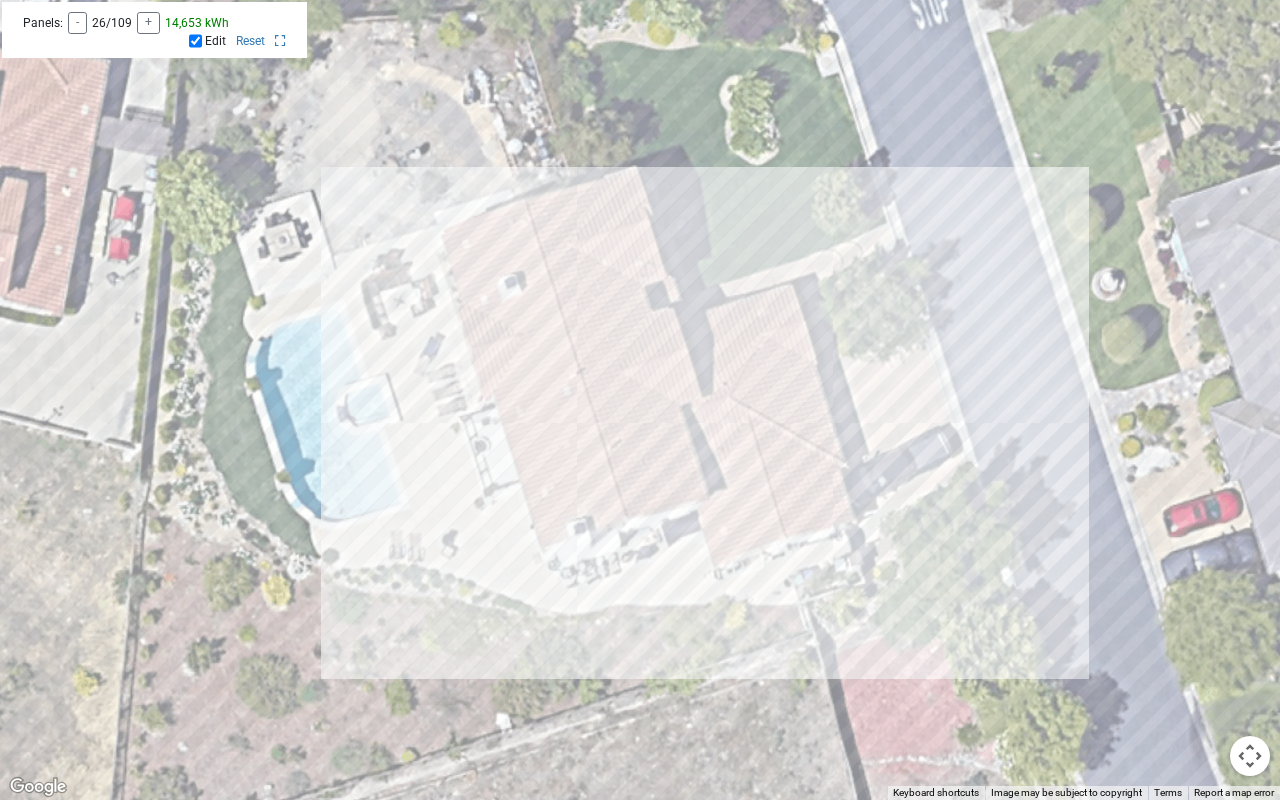 click at bounding box center (640, 400) 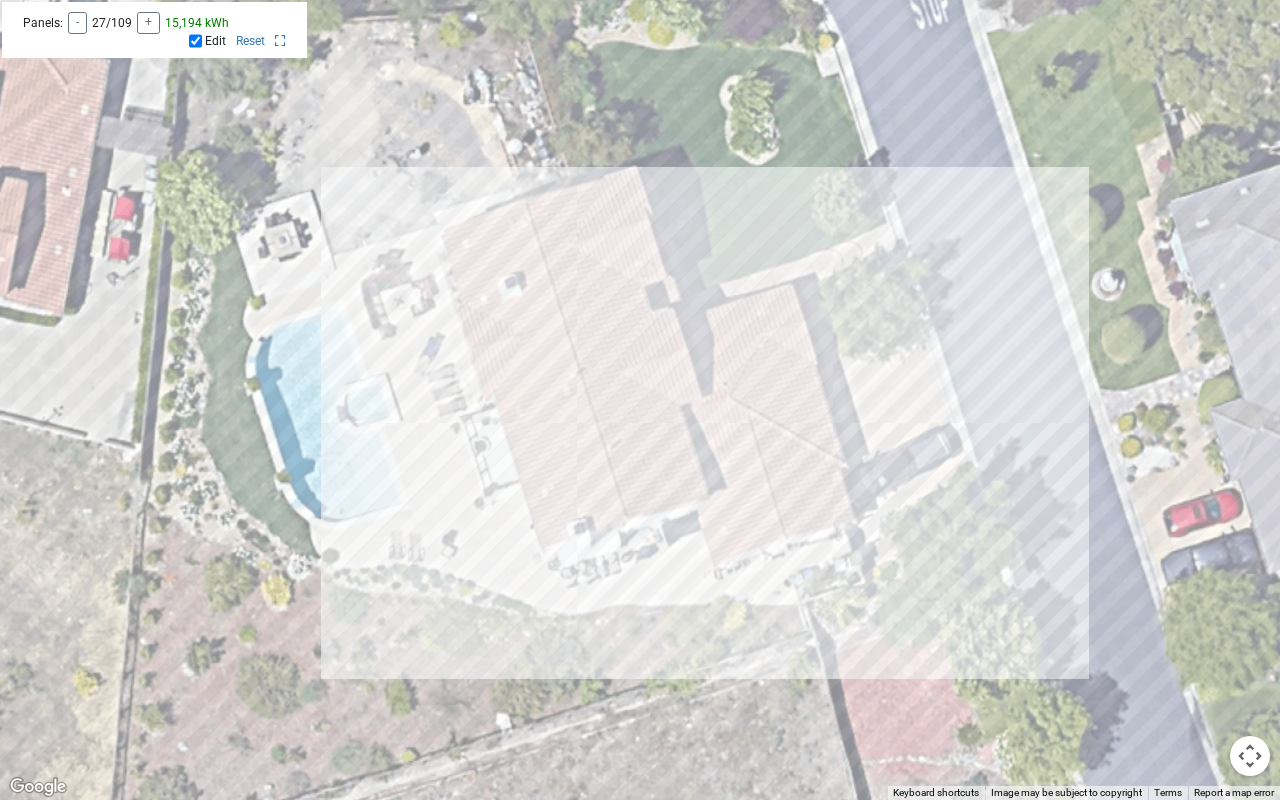 click at bounding box center (640, 400) 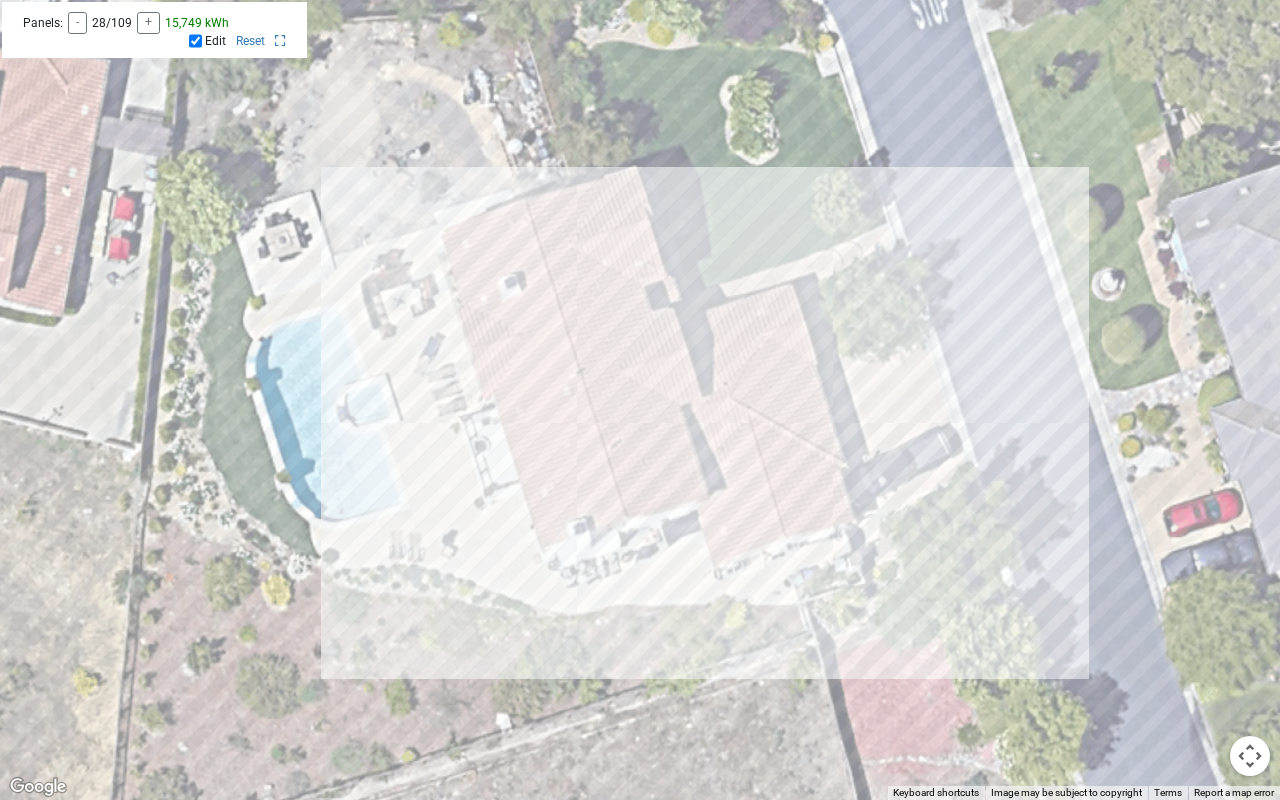 click at bounding box center (640, 400) 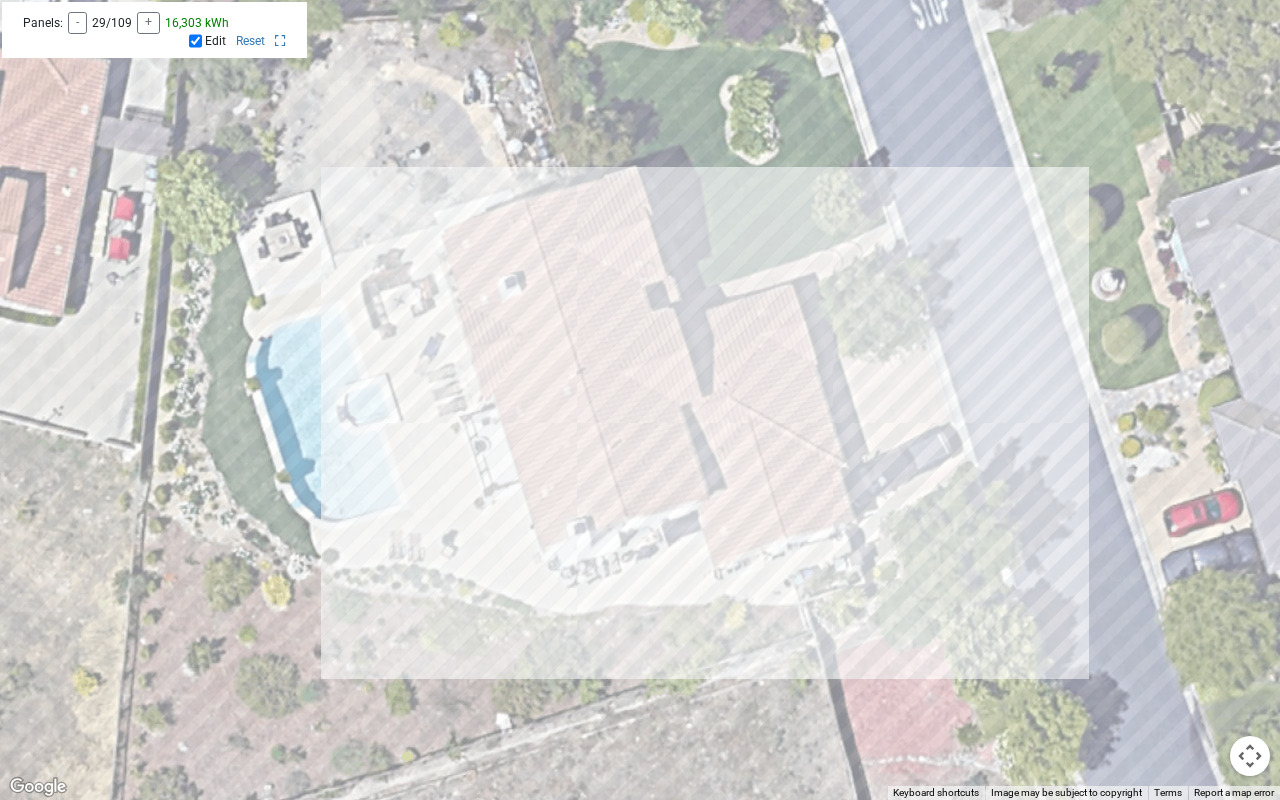 click at bounding box center (640, 400) 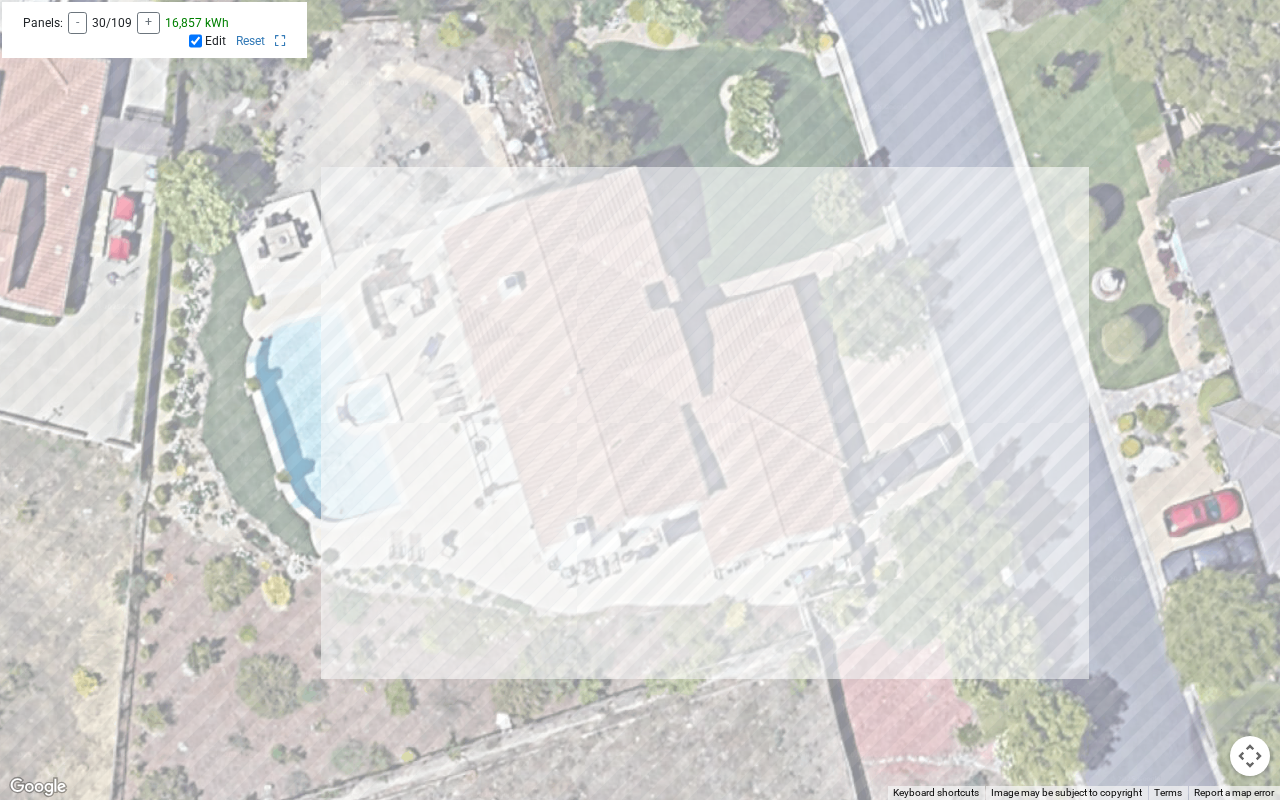 click at bounding box center [640, 400] 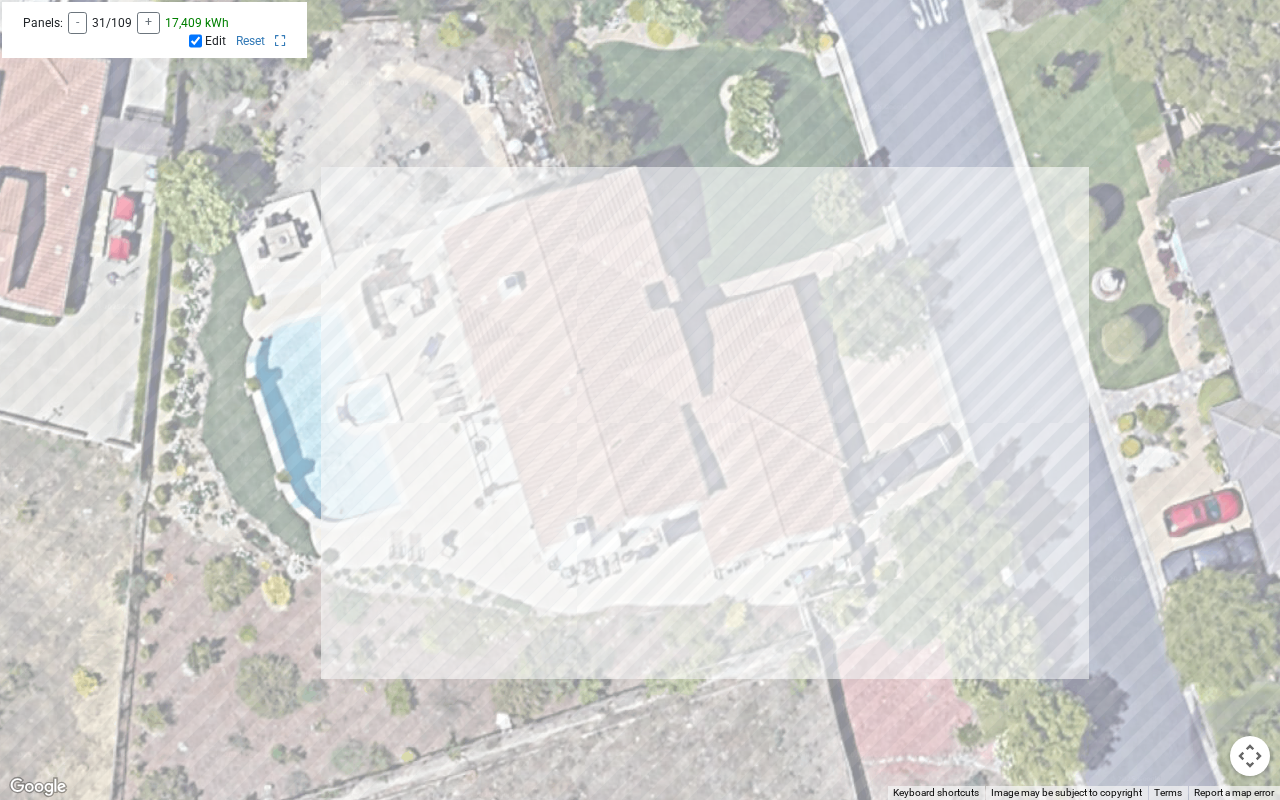 click at bounding box center [640, 400] 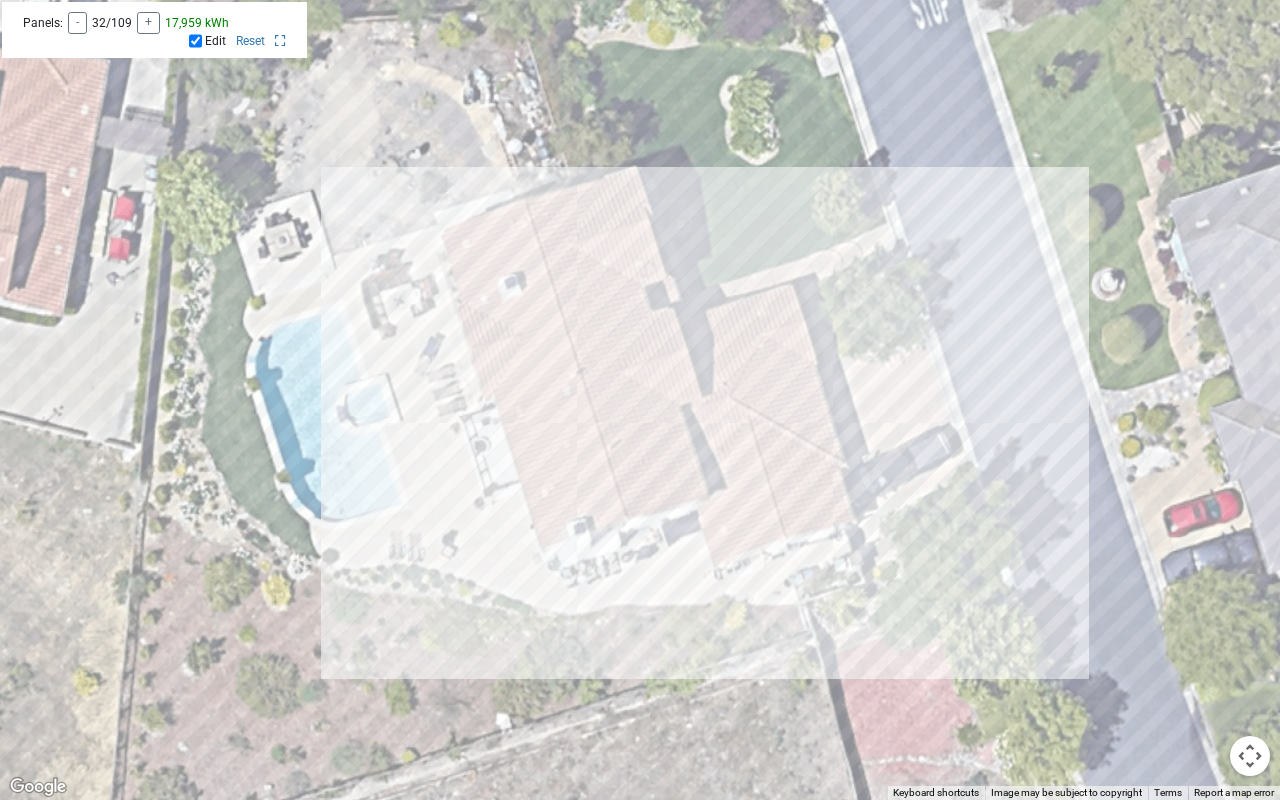 click at bounding box center [640, 400] 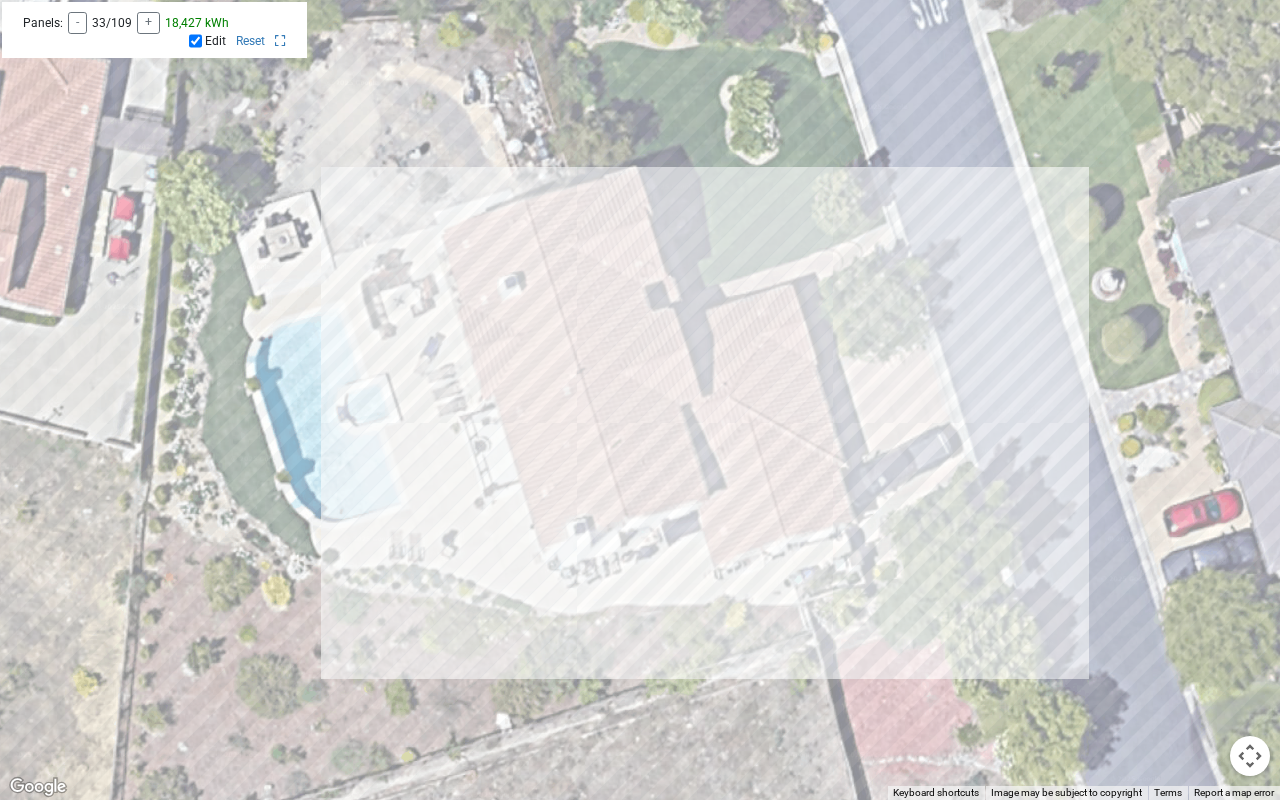 click at bounding box center [640, 400] 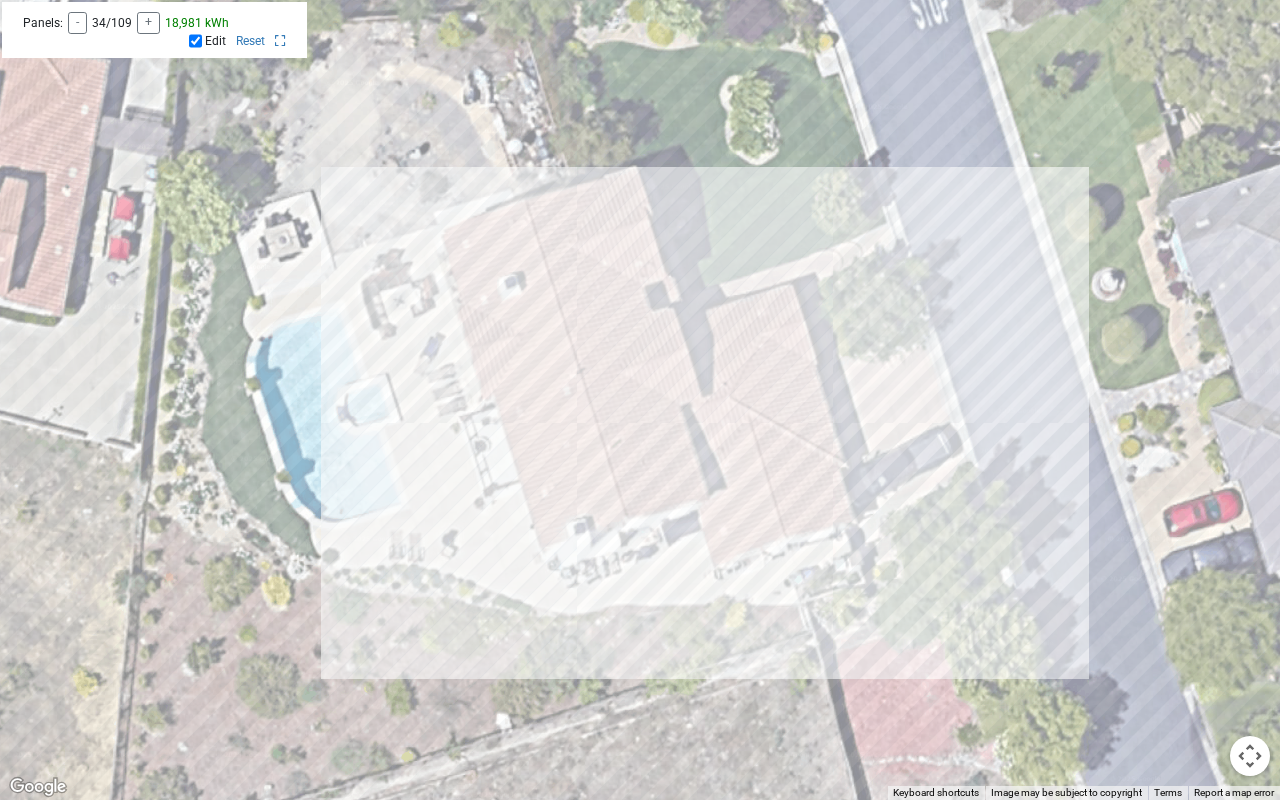 click at bounding box center (640, 400) 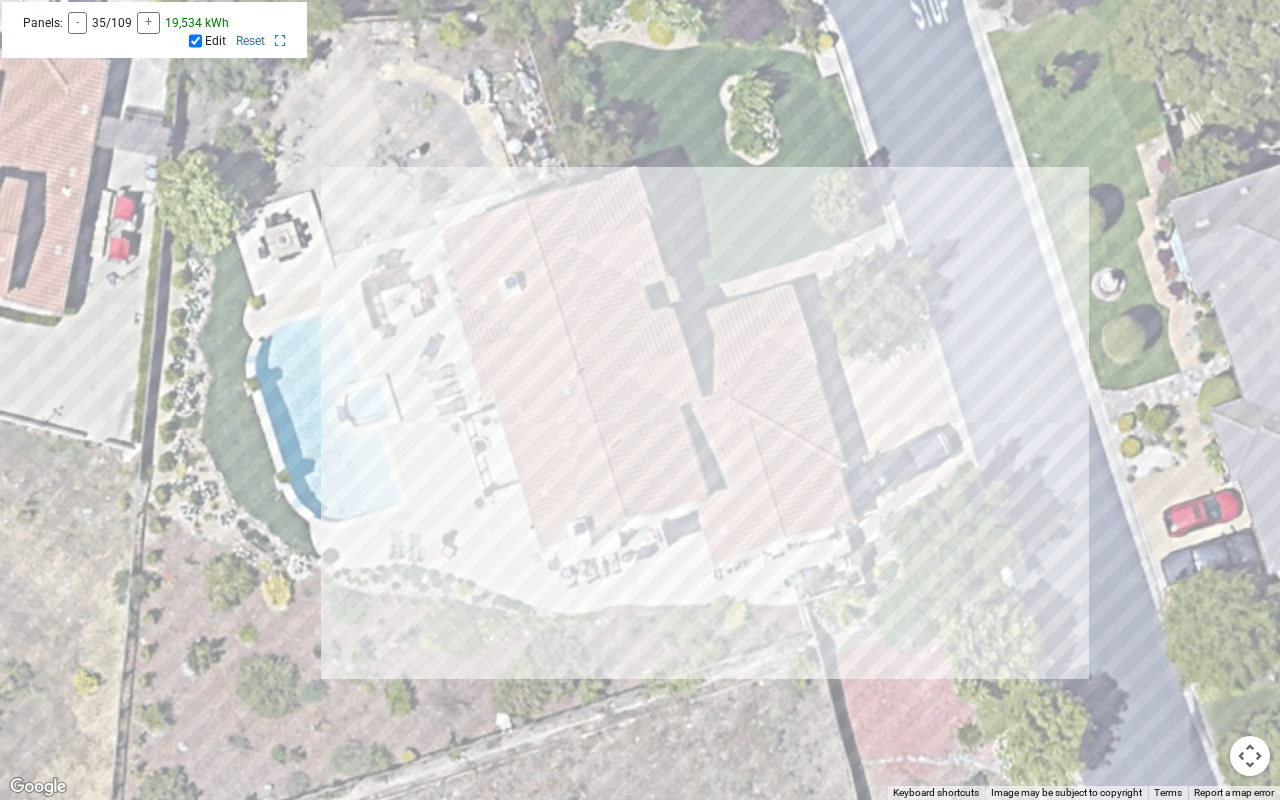 click at bounding box center (640, 400) 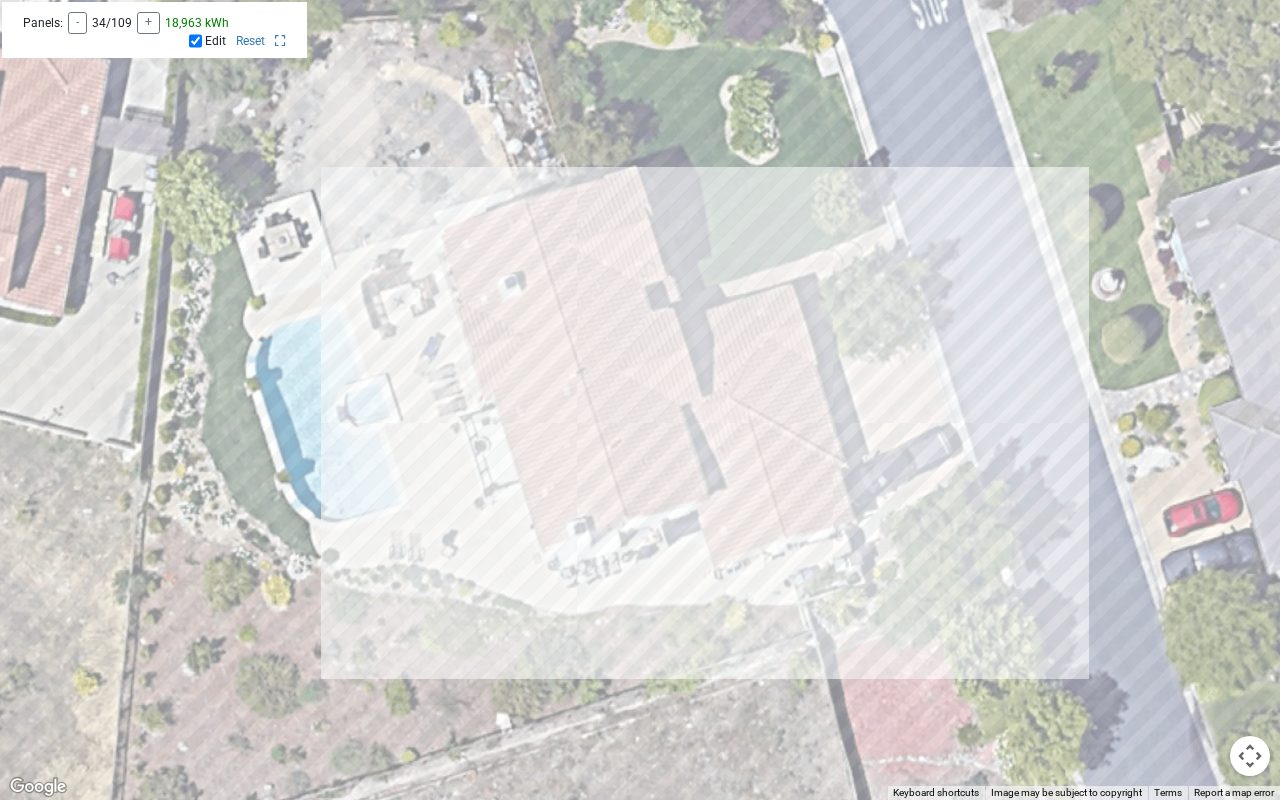 click at bounding box center (640, 400) 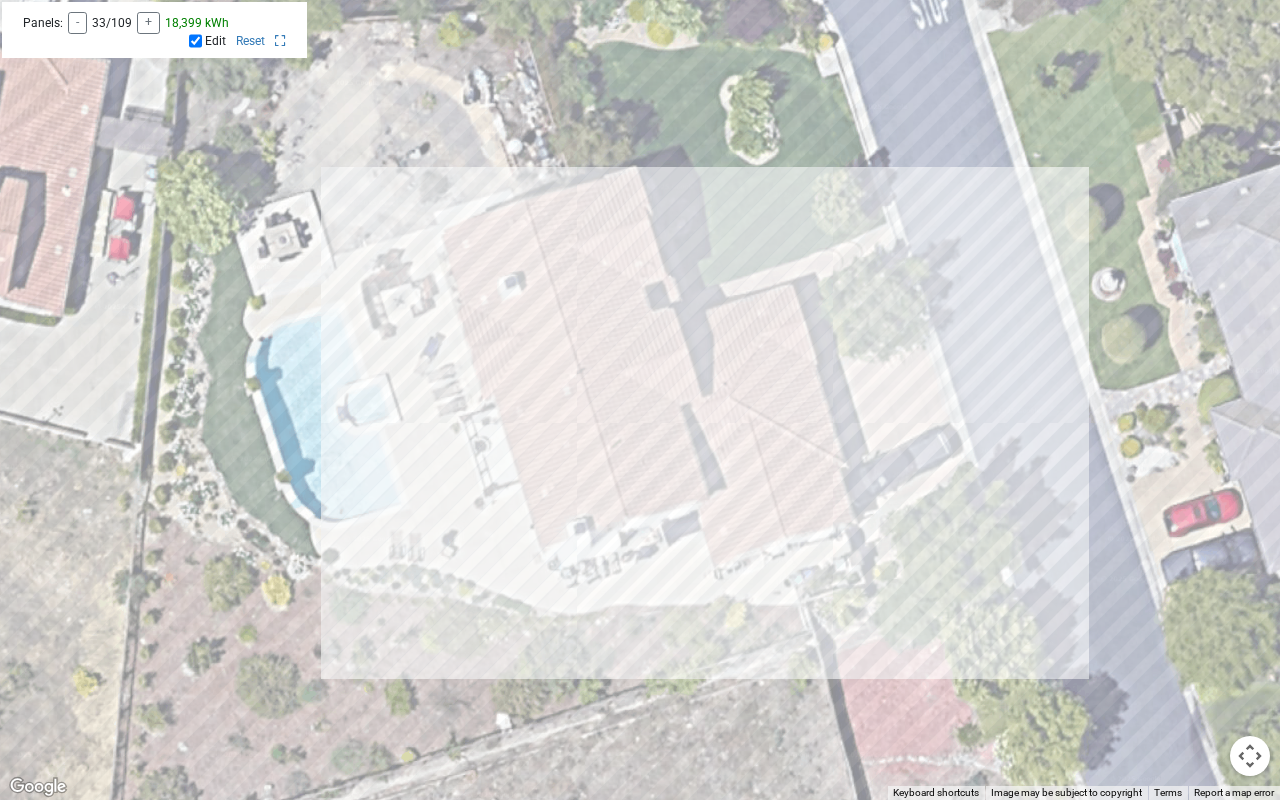 click at bounding box center [640, 400] 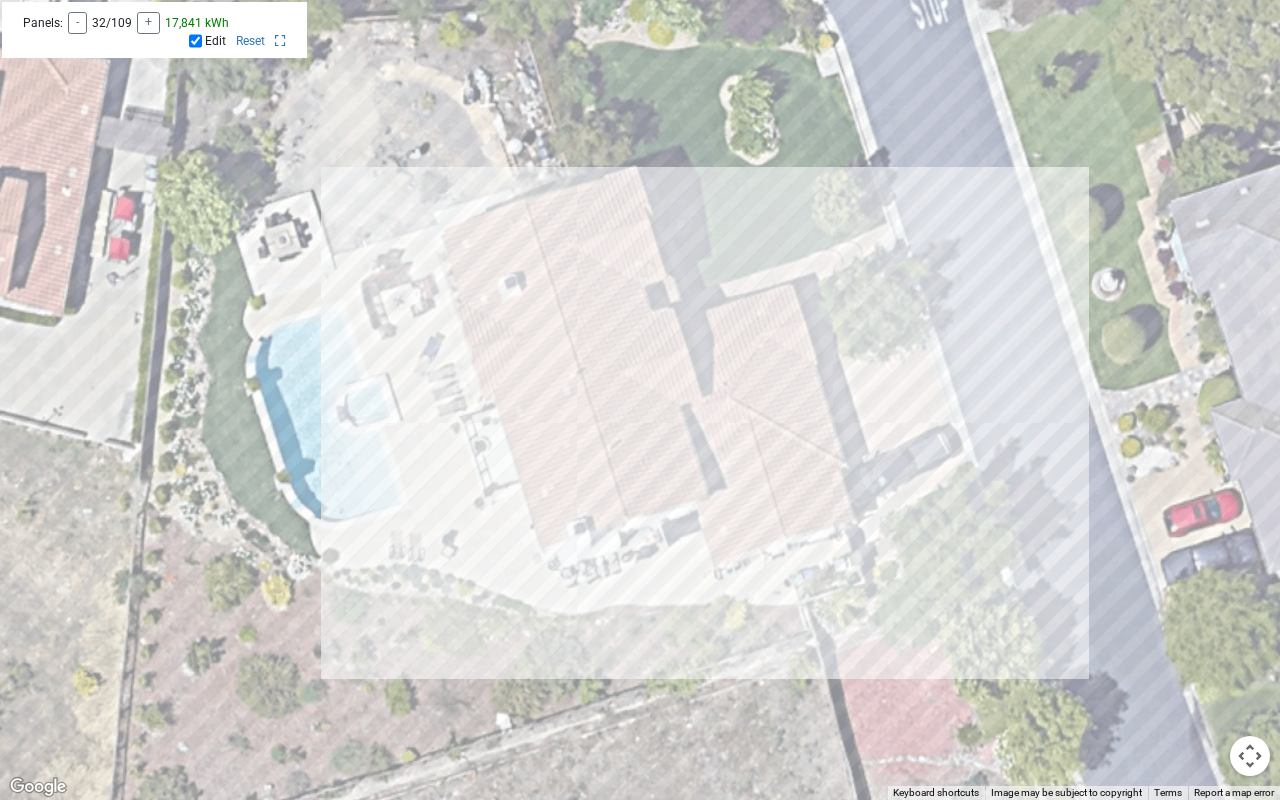 click at bounding box center (640, 400) 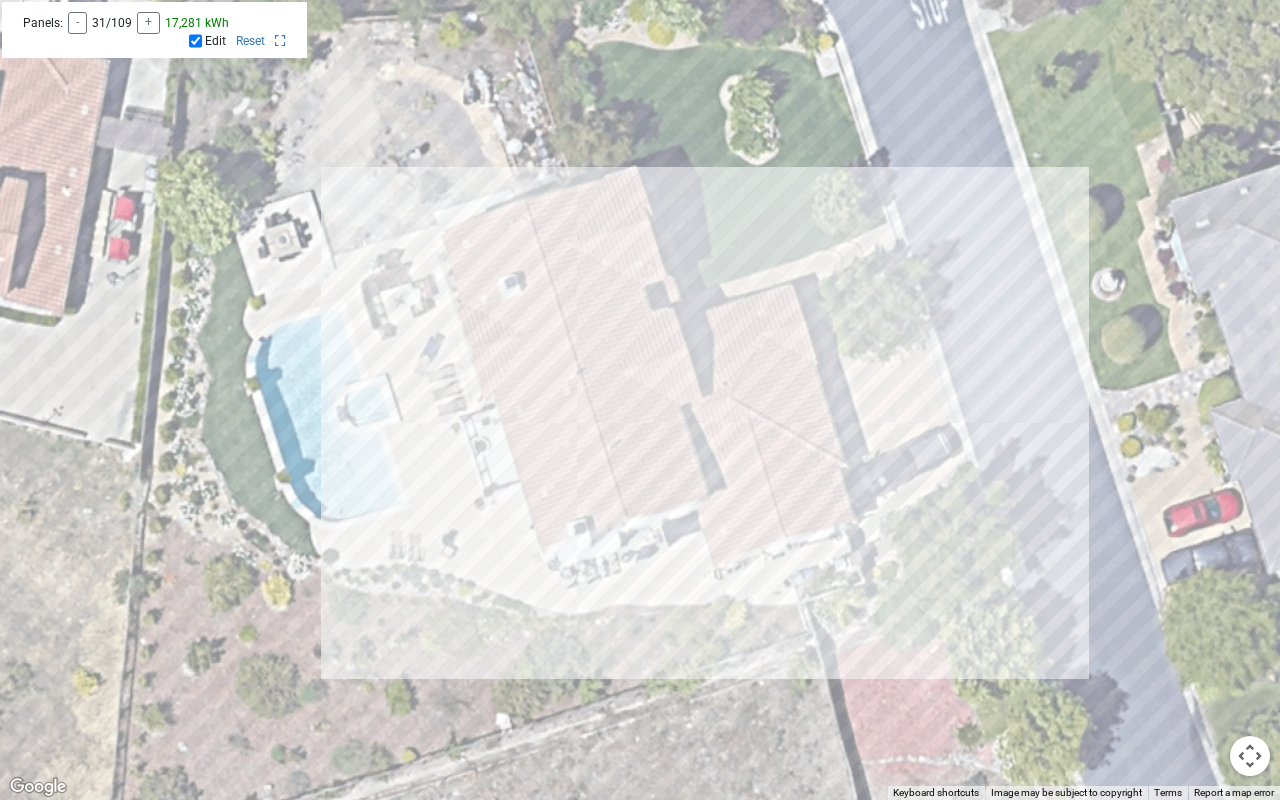 click at bounding box center (640, 400) 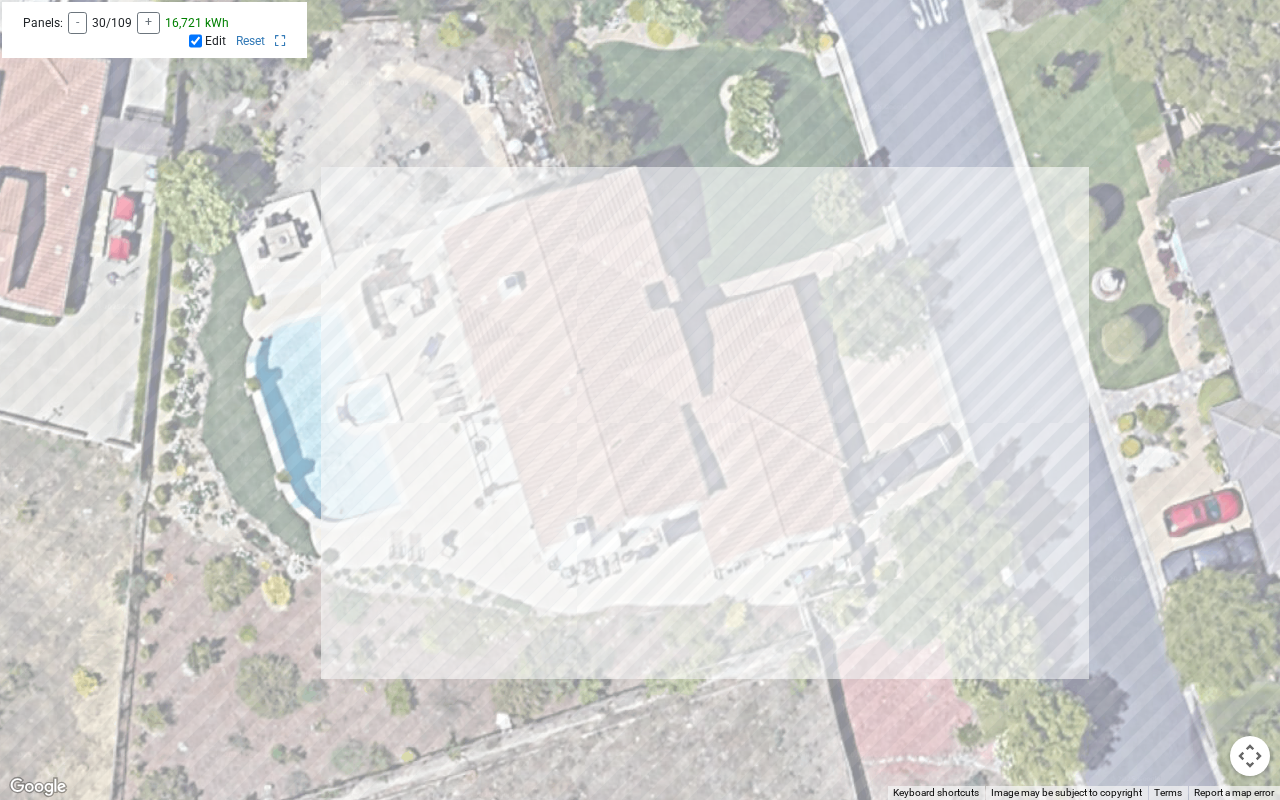 click at bounding box center (640, 400) 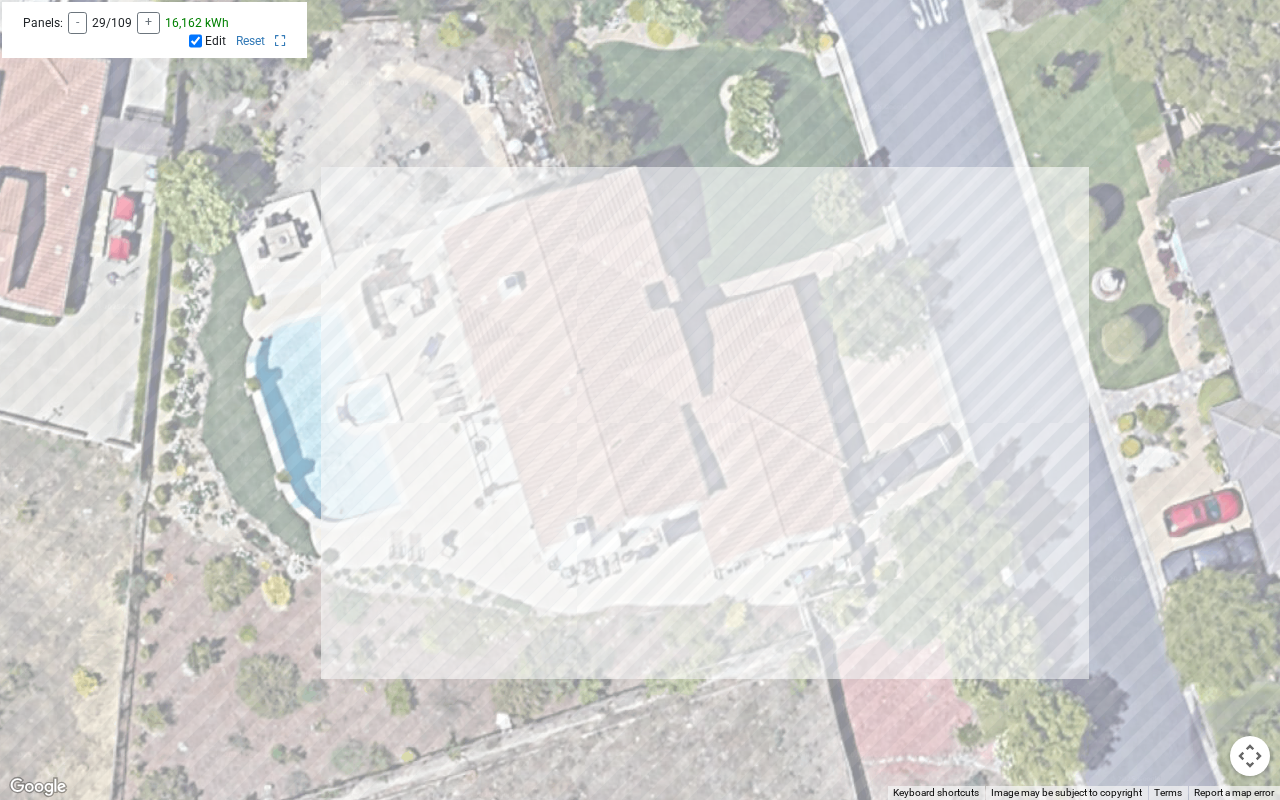 click at bounding box center [640, 400] 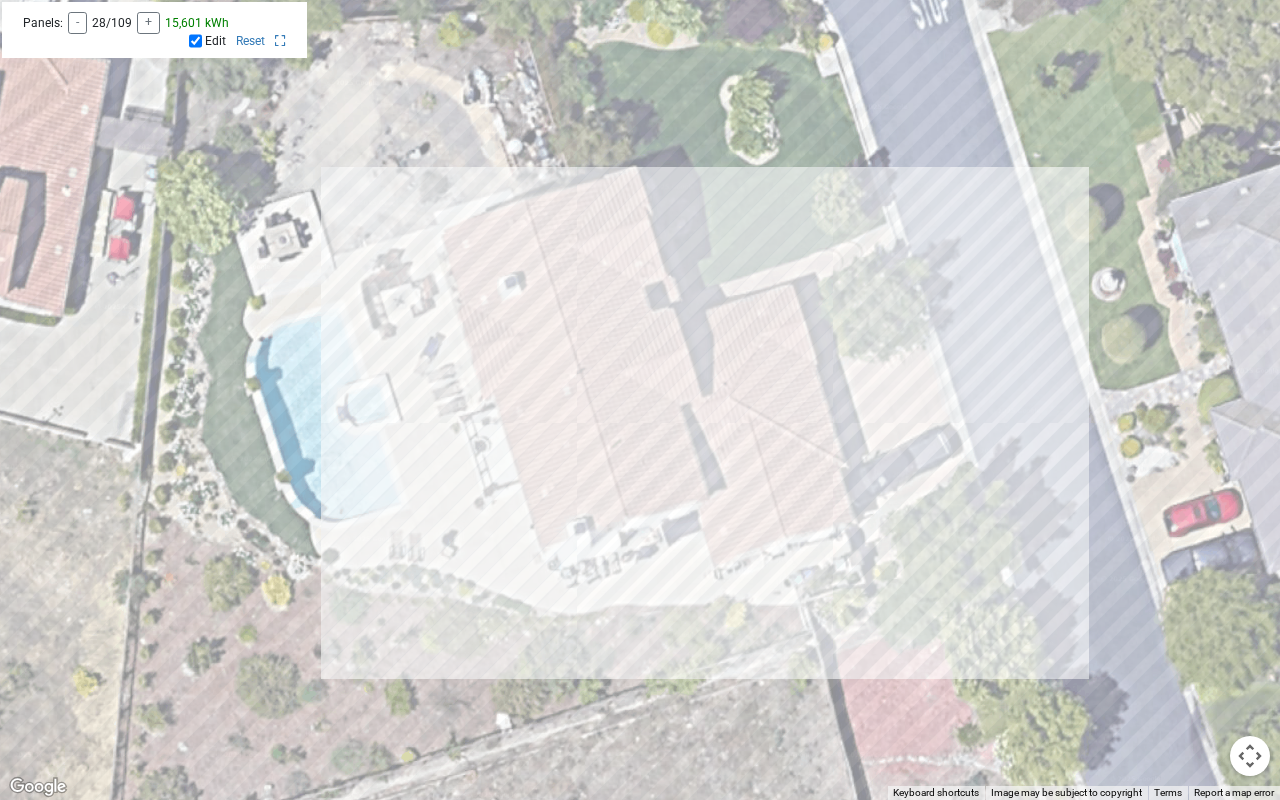 click at bounding box center (640, 400) 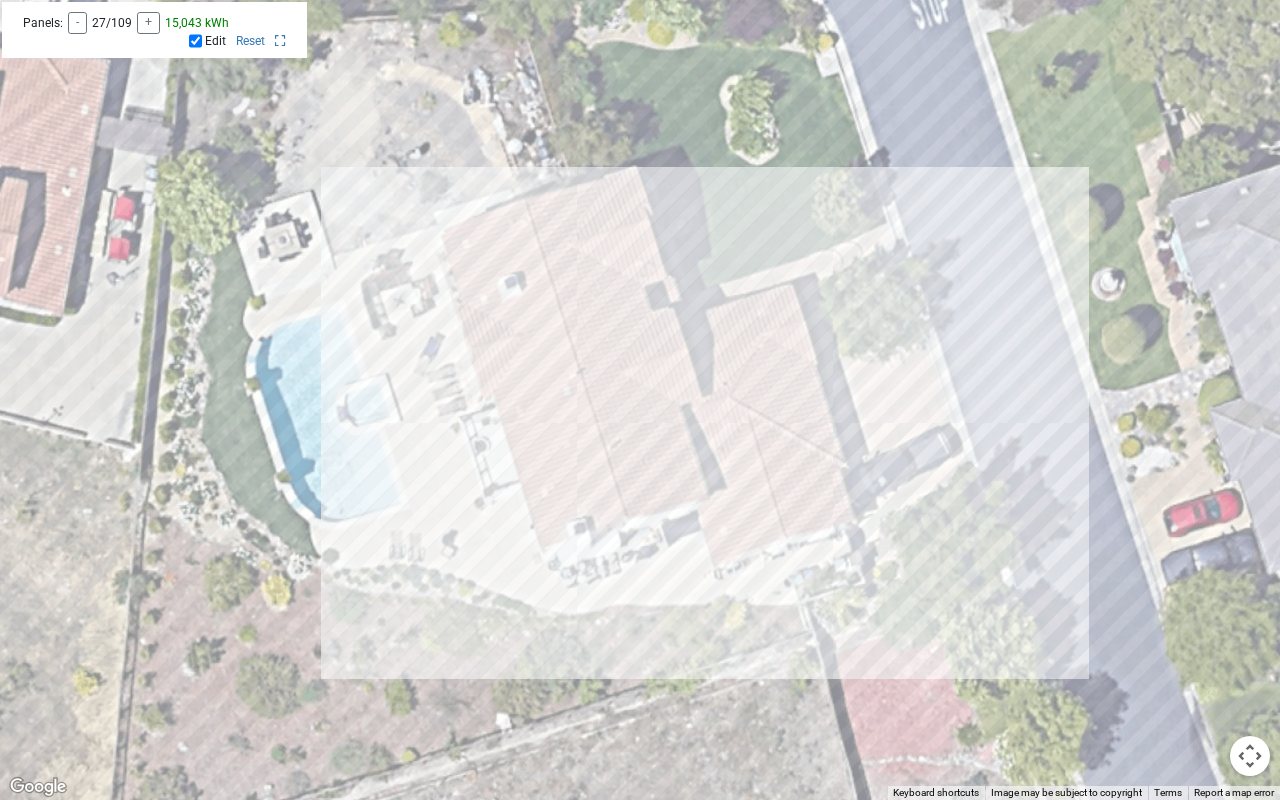 click at bounding box center (640, 400) 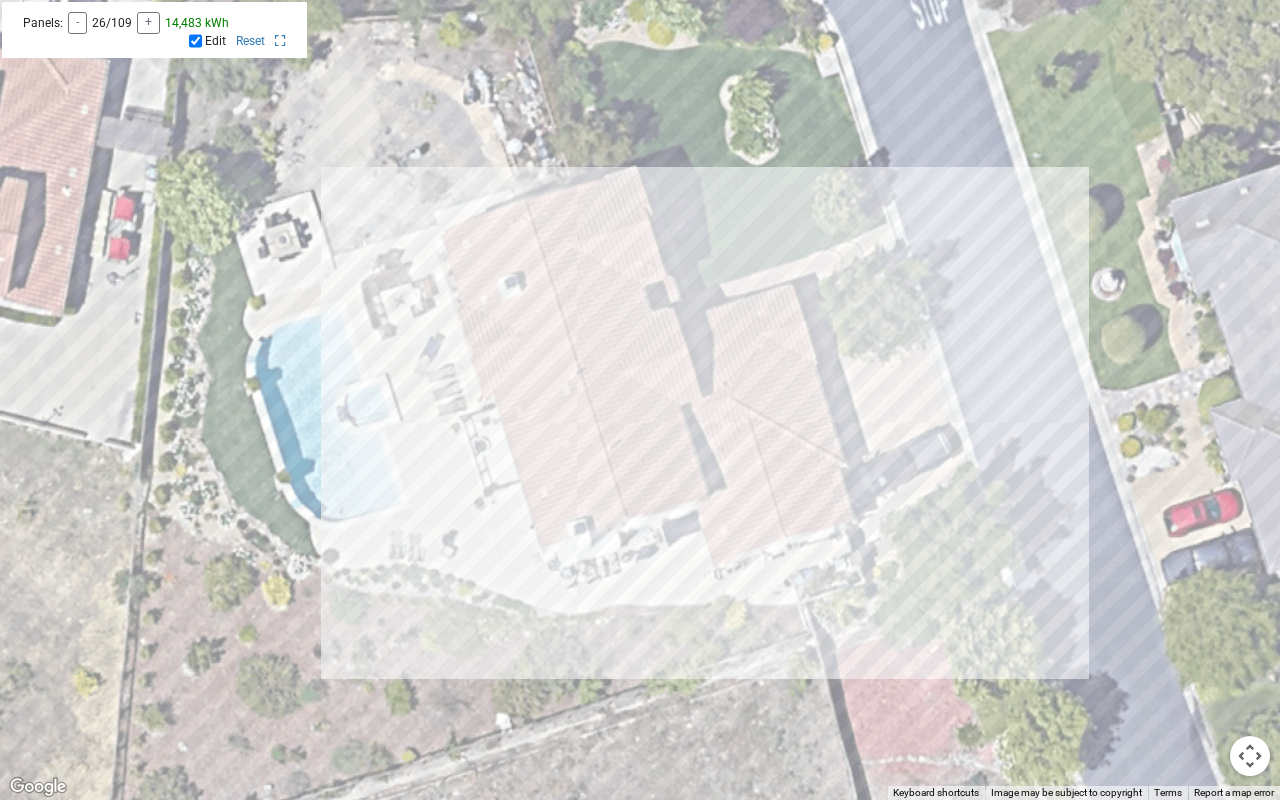 click at bounding box center [640, 400] 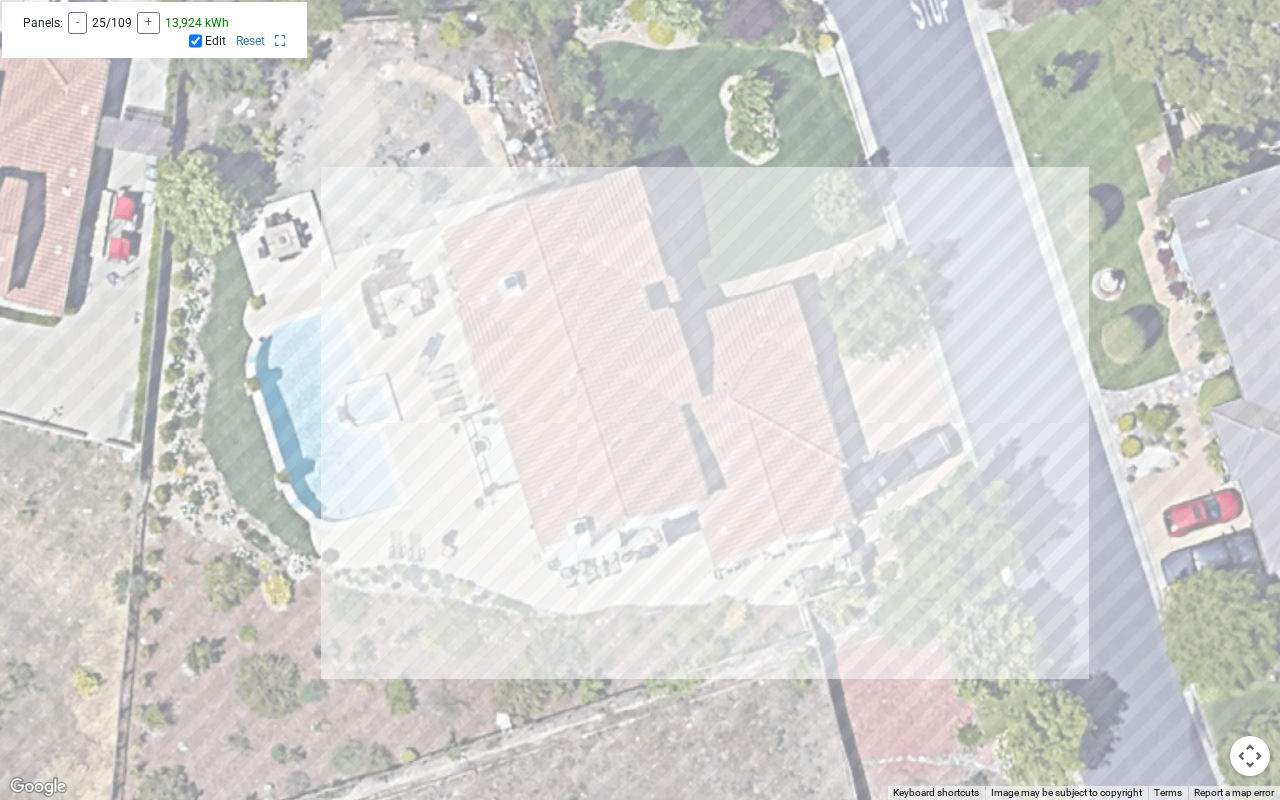 click at bounding box center (640, 400) 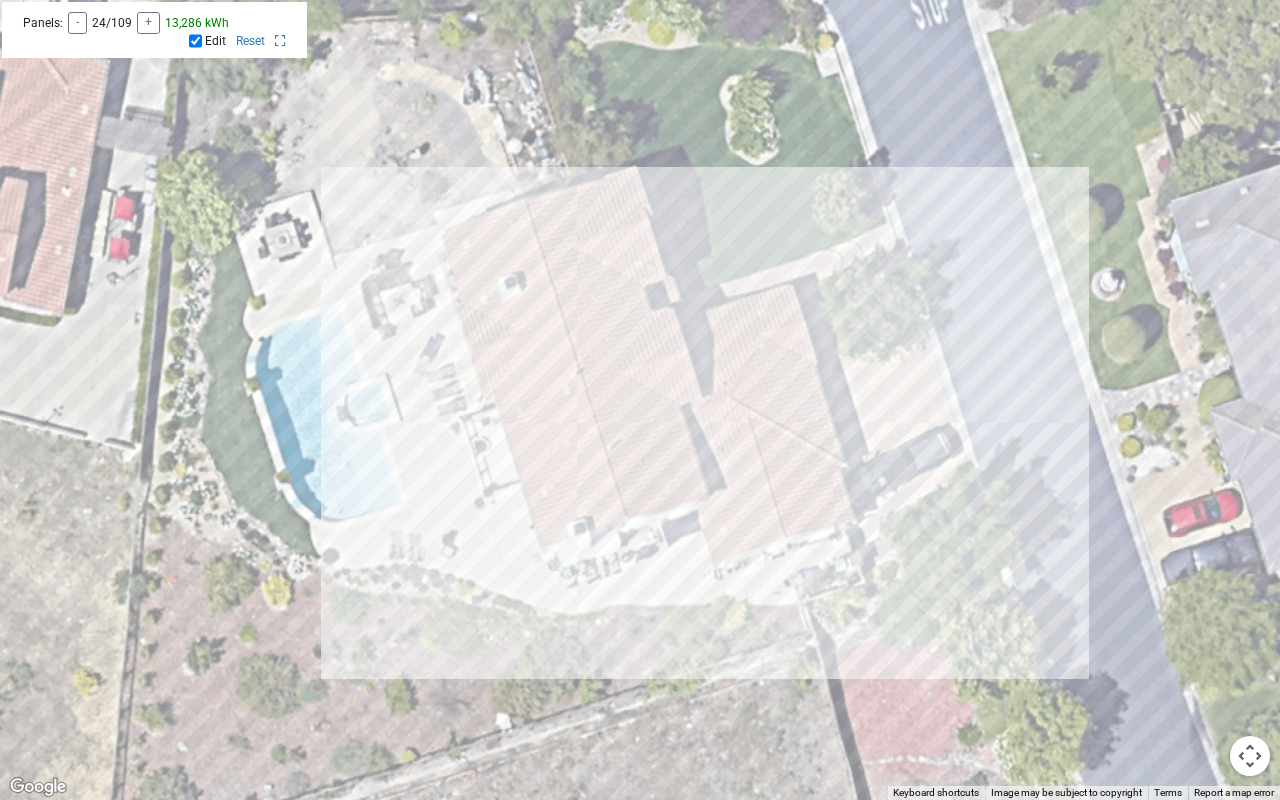 click at bounding box center [640, 400] 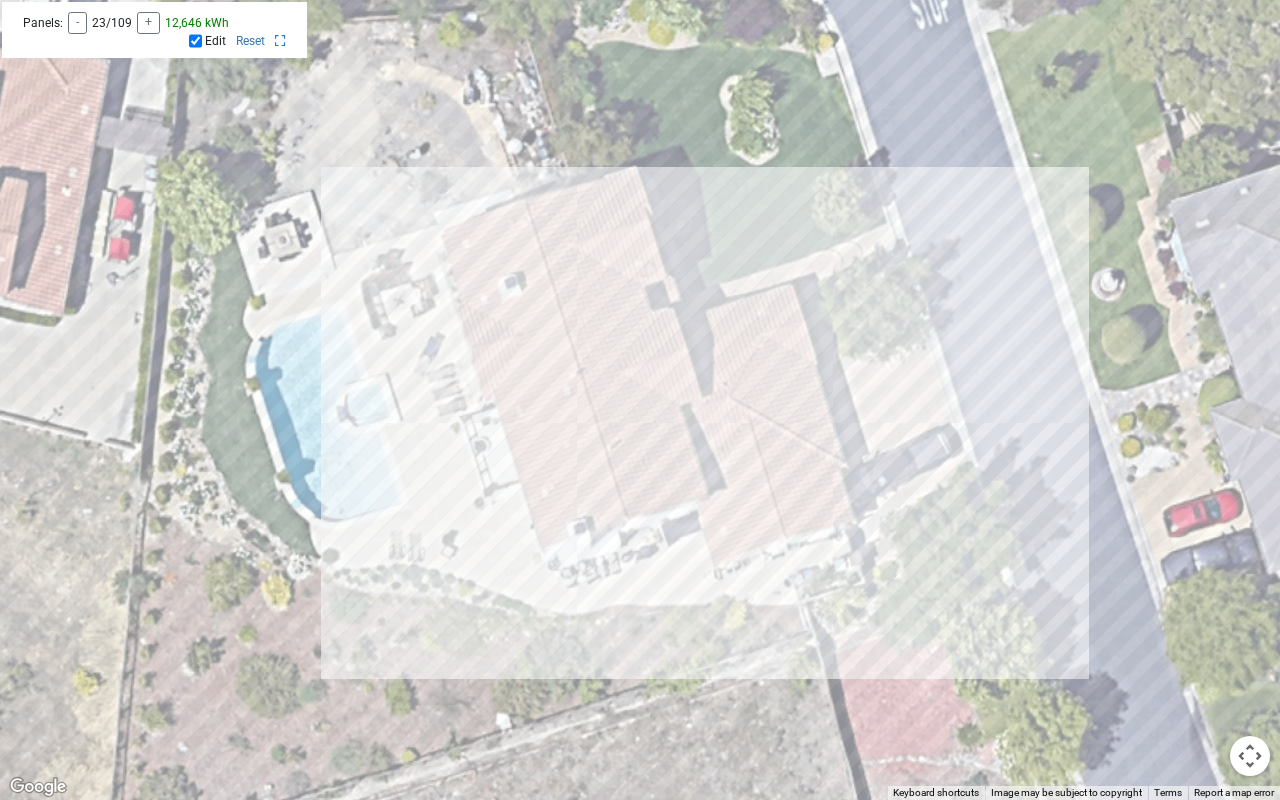 click at bounding box center (640, 400) 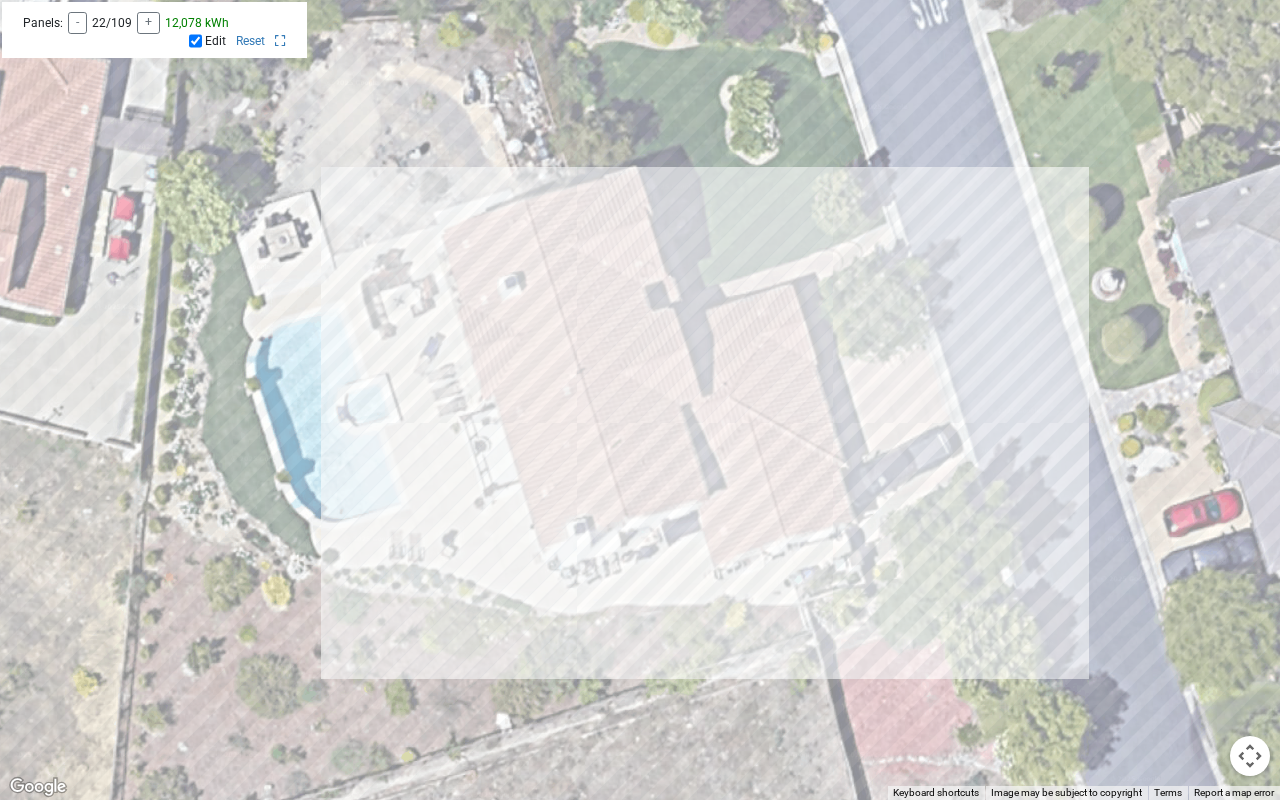click at bounding box center (640, 400) 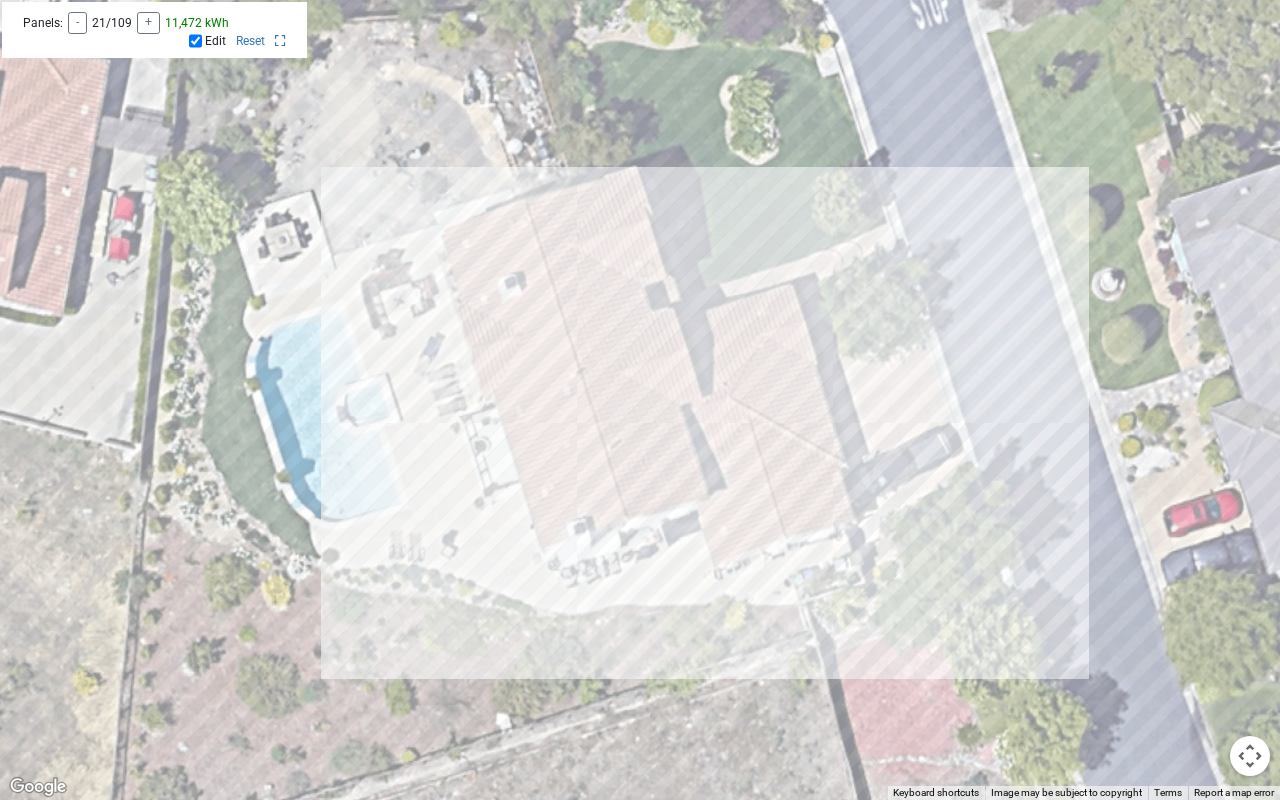 click at bounding box center [640, 400] 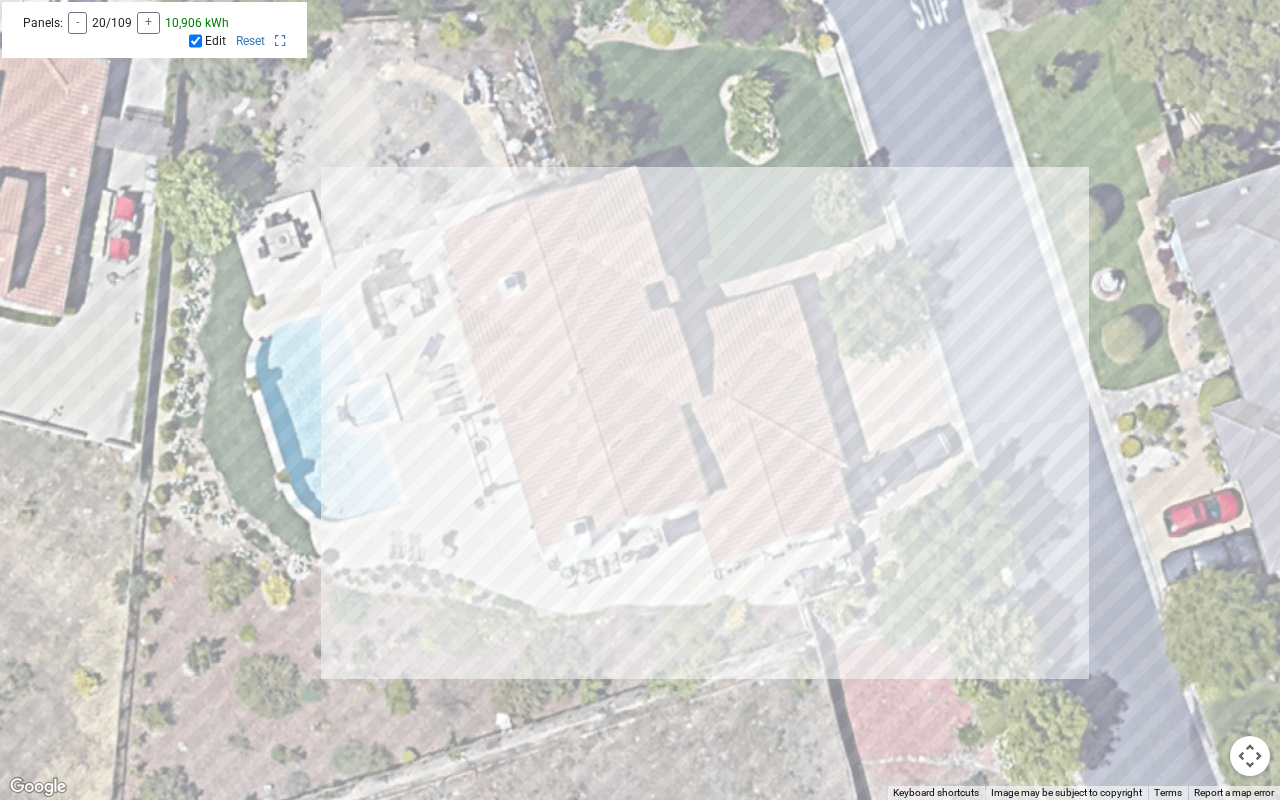 click at bounding box center (640, 400) 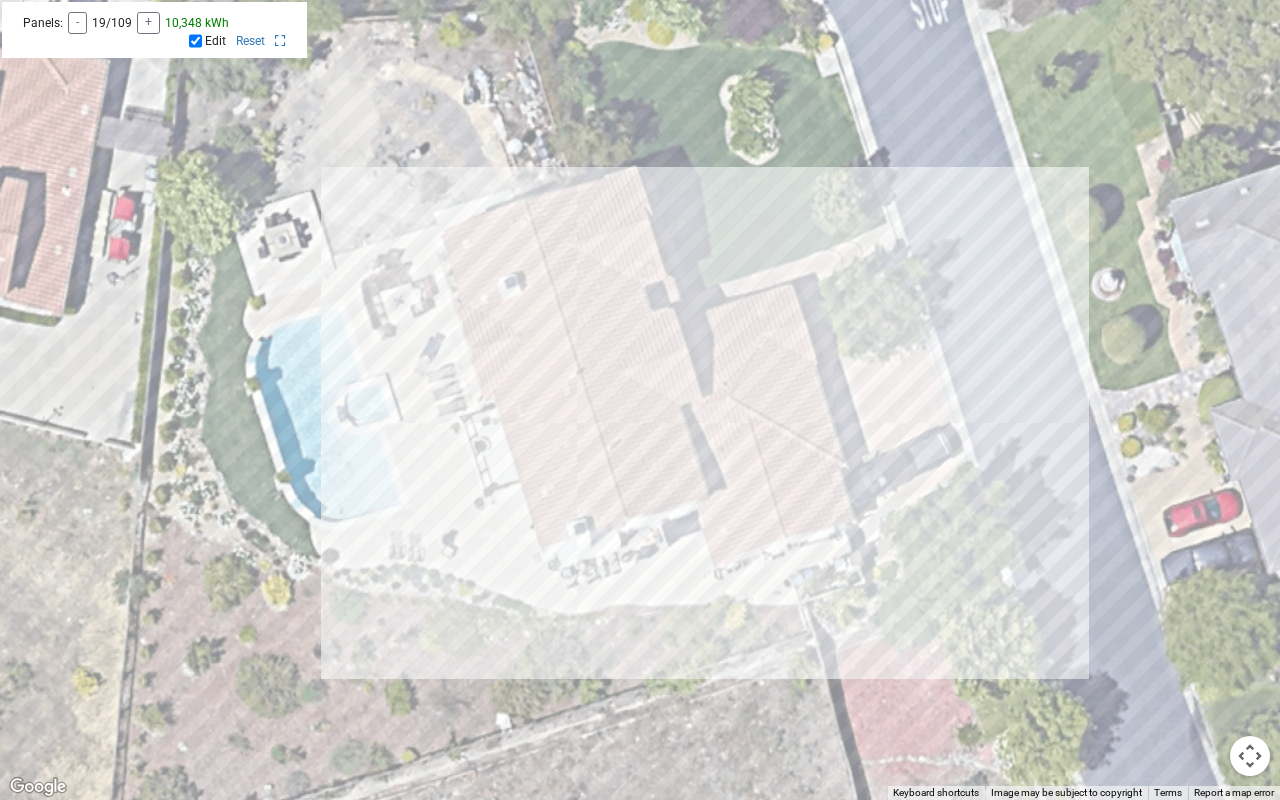 click at bounding box center (640, 400) 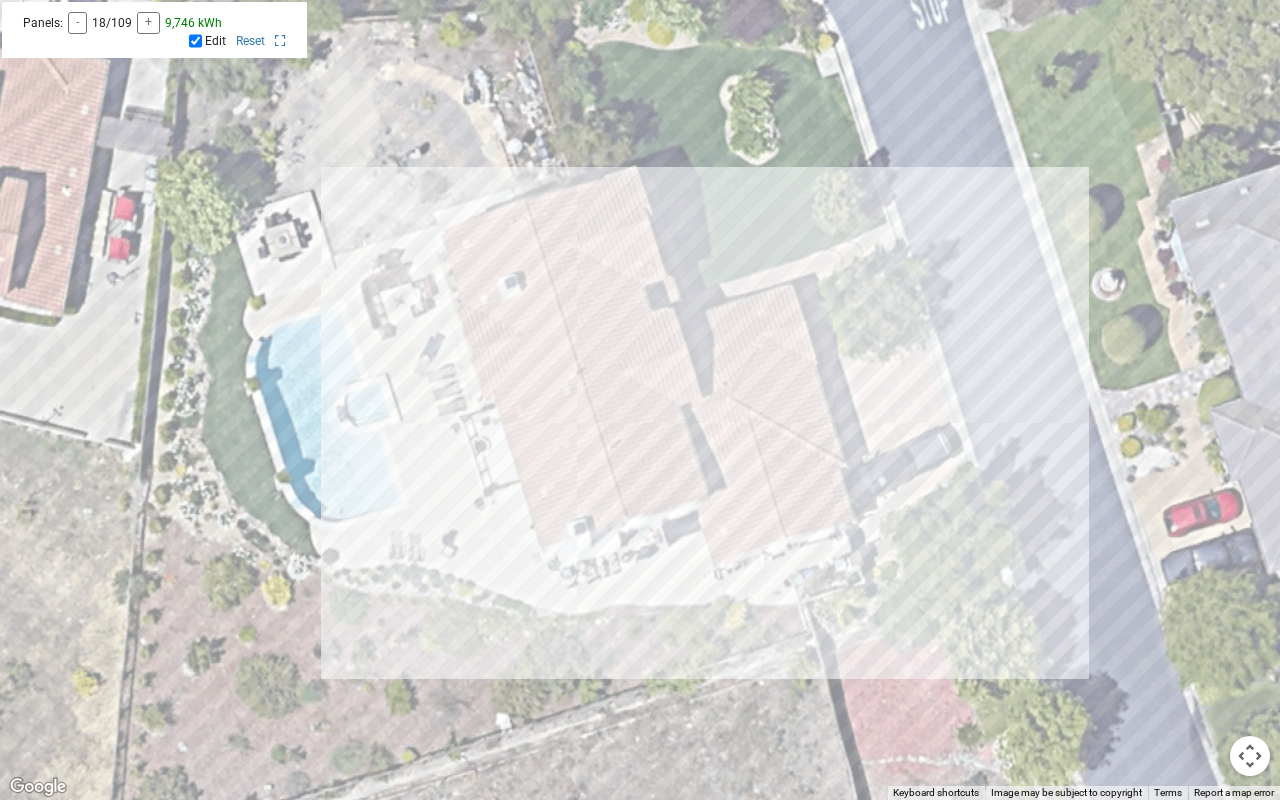 click at bounding box center (640, 400) 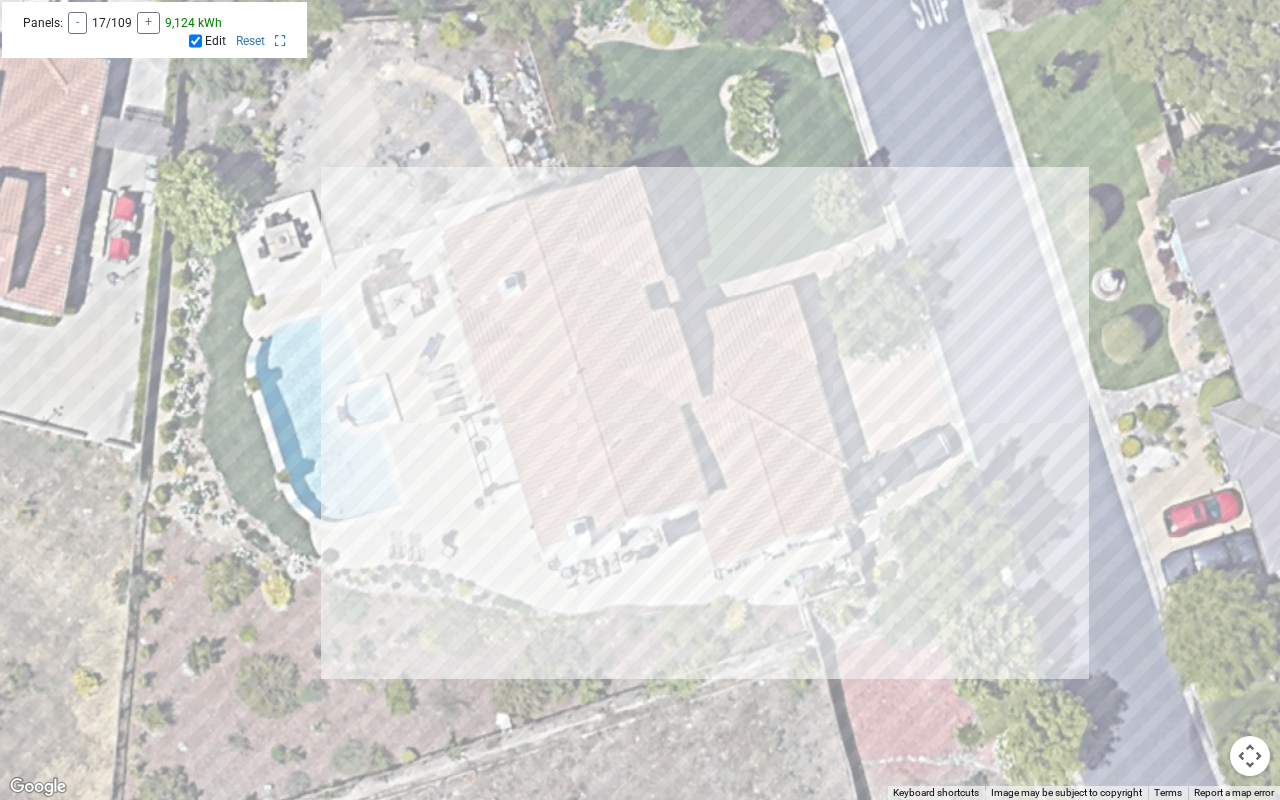 click at bounding box center [640, 400] 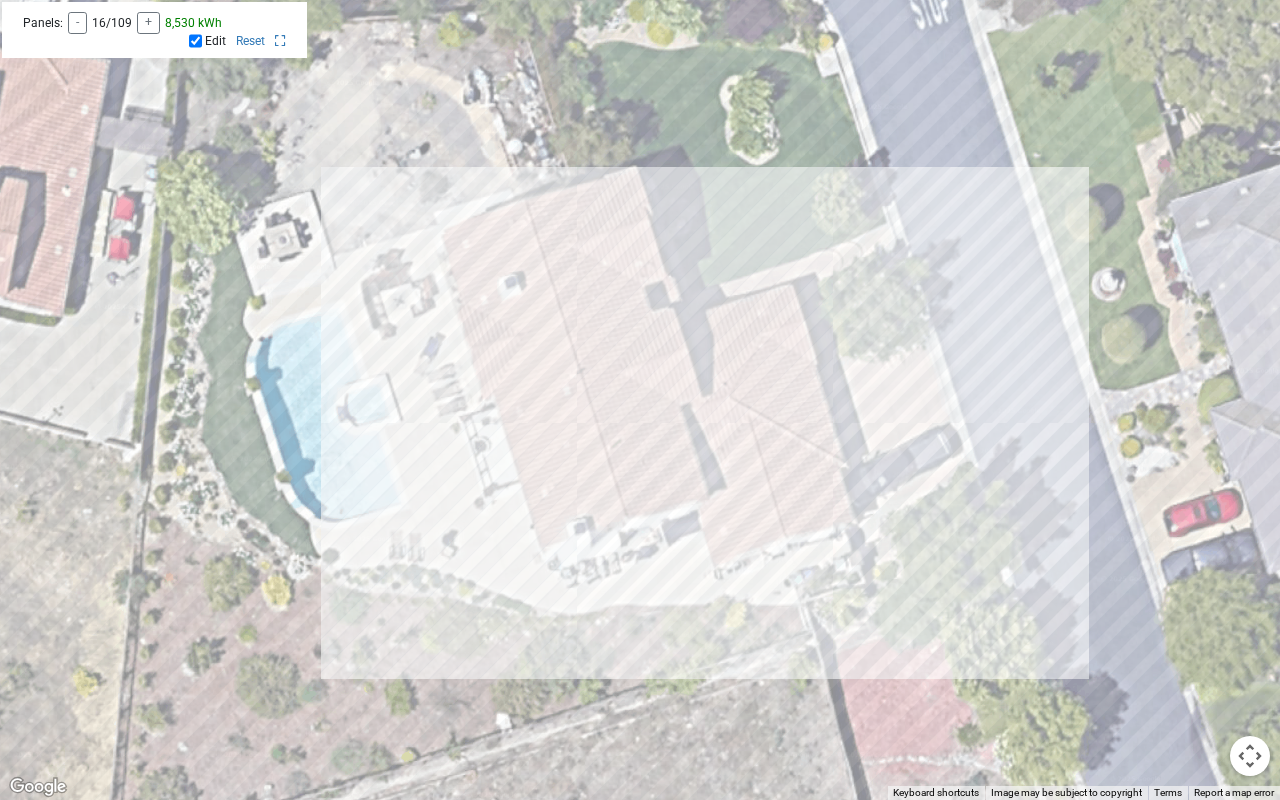 click at bounding box center [640, 400] 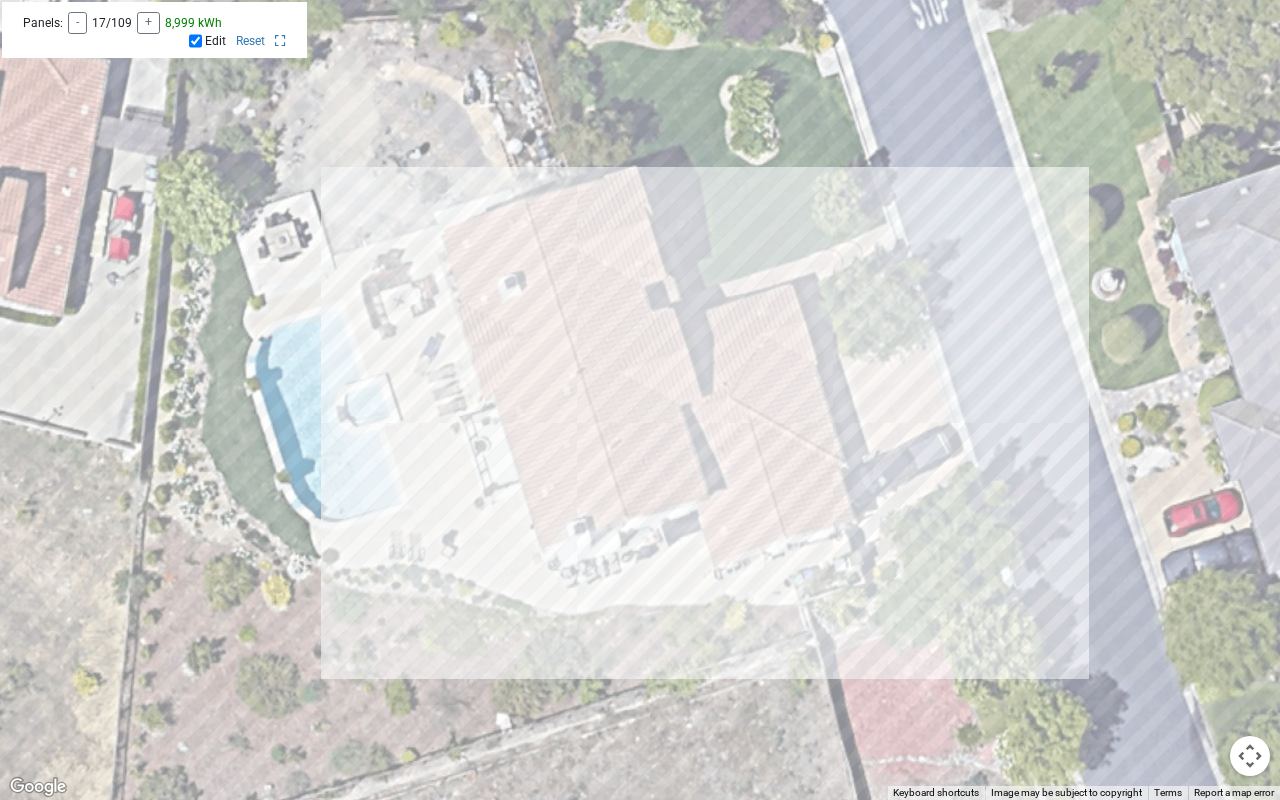 click at bounding box center [640, 400] 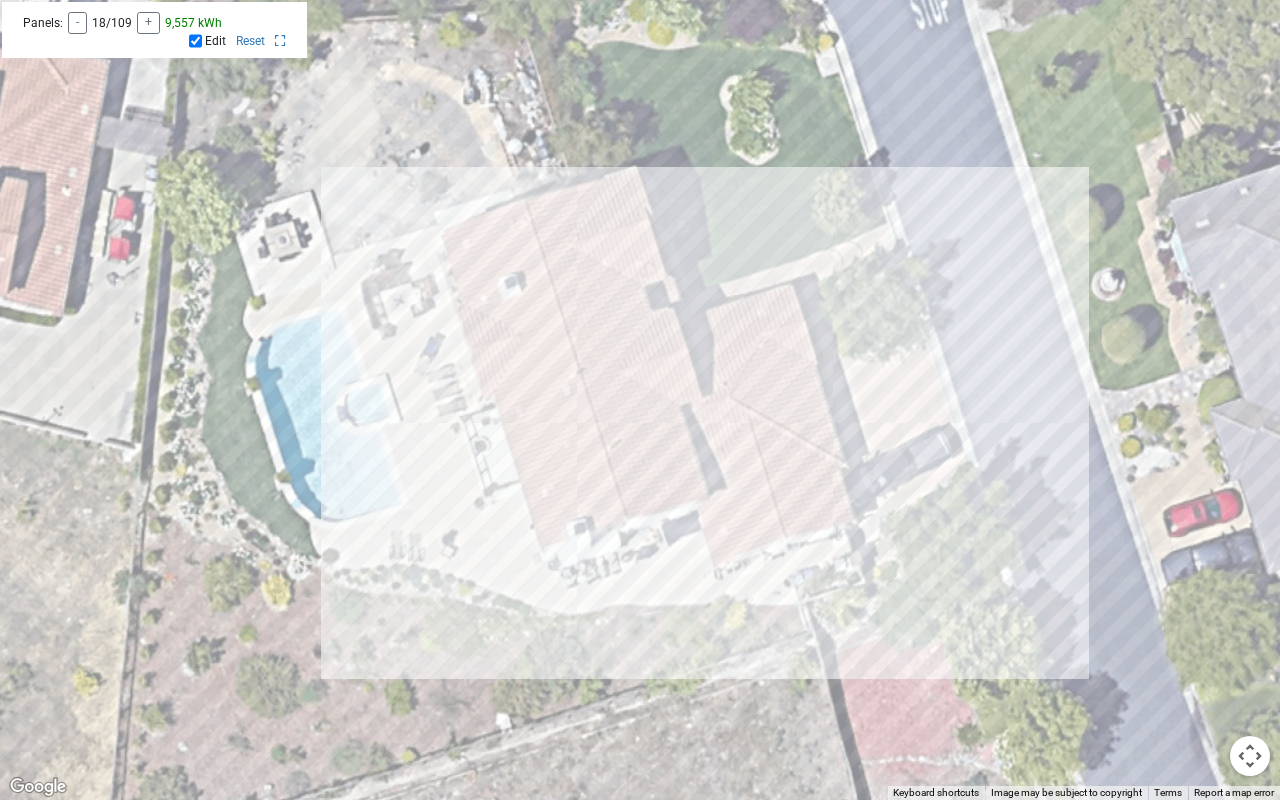 click at bounding box center (640, 400) 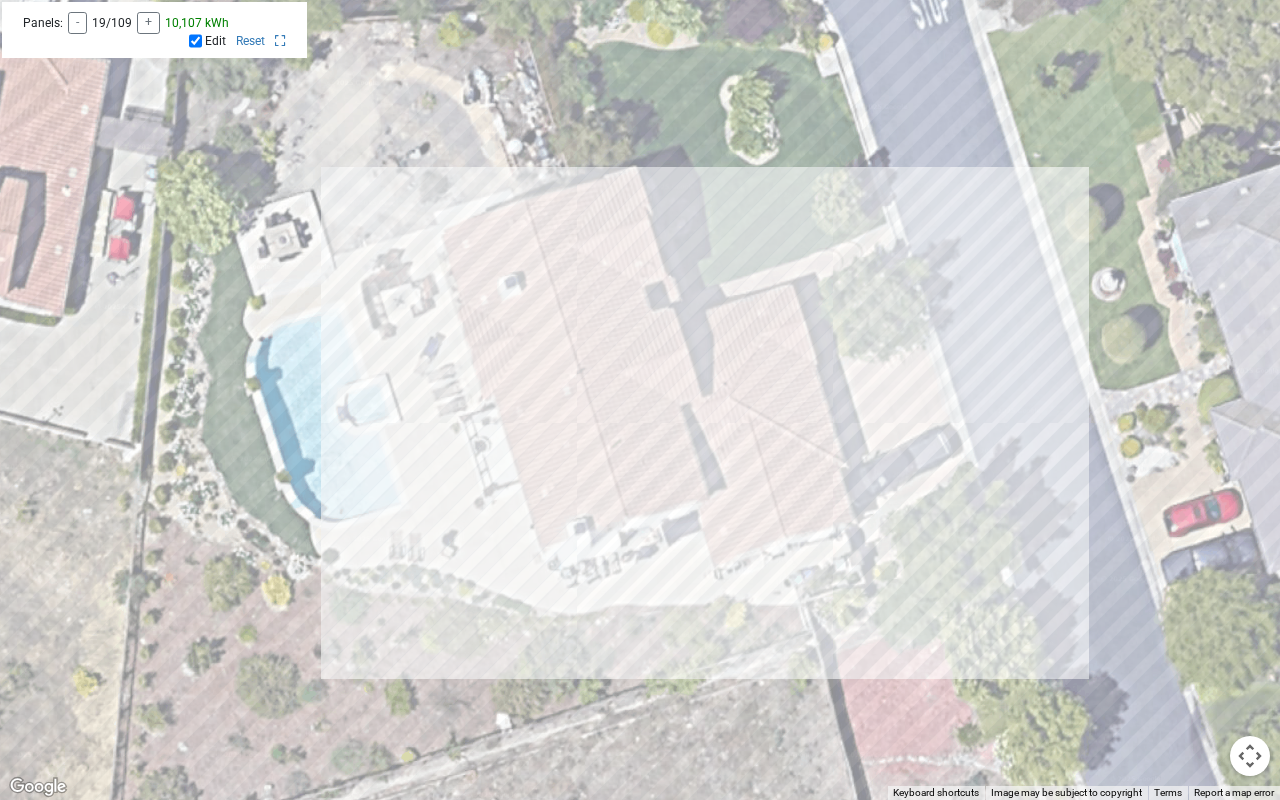 click at bounding box center [640, 400] 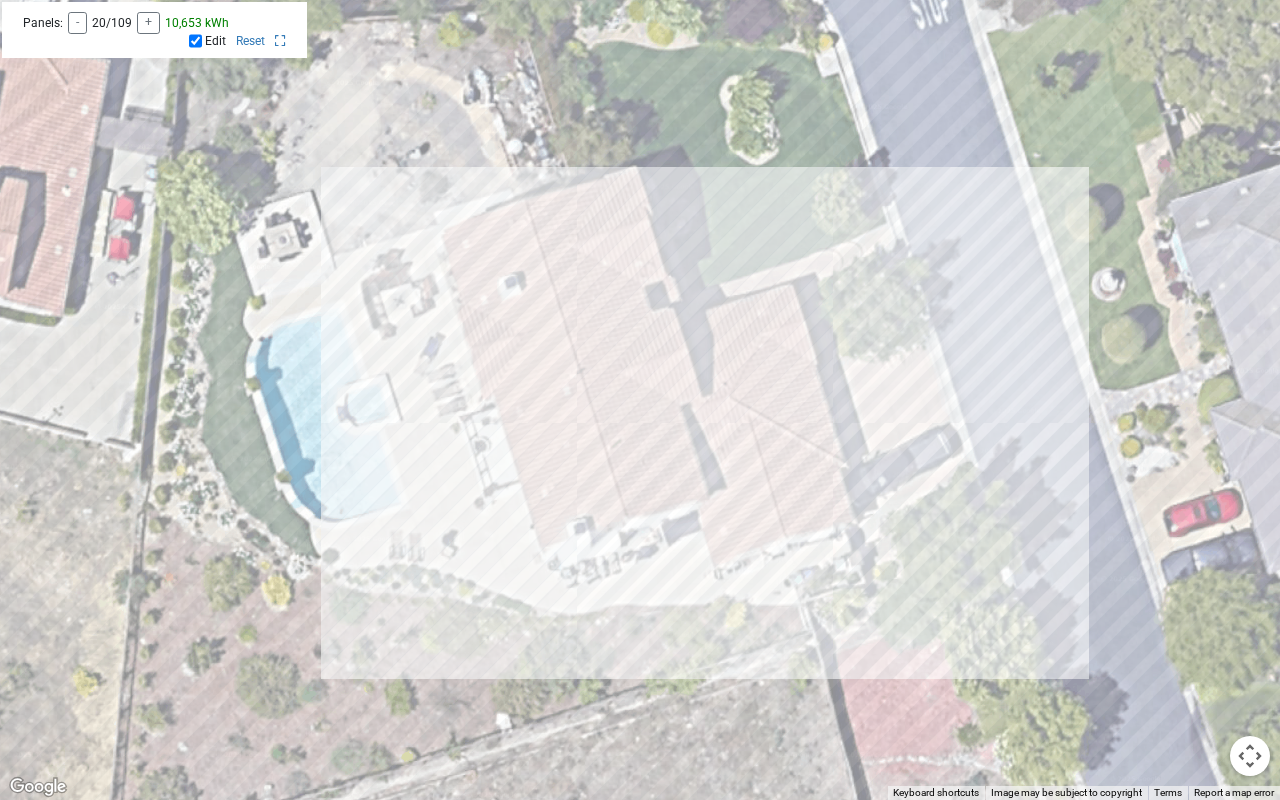 click at bounding box center (640, 400) 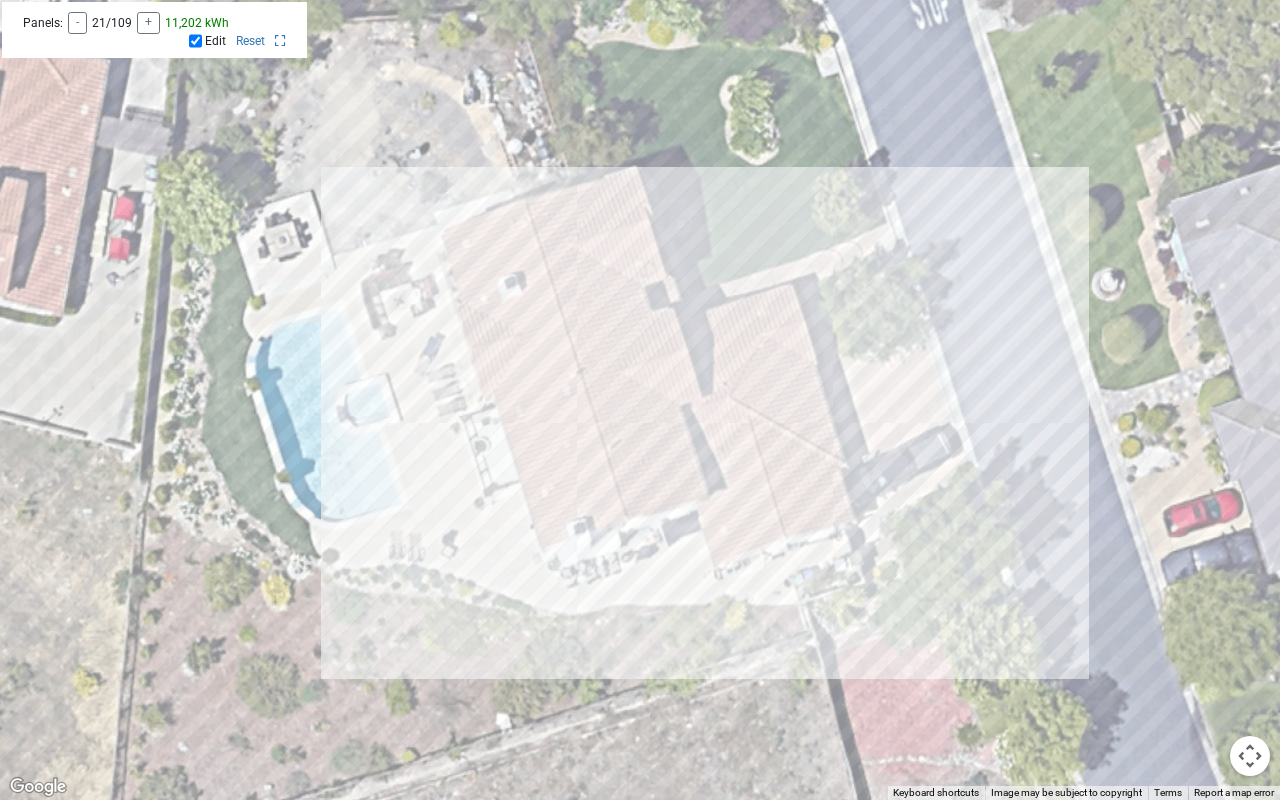 click at bounding box center (640, 400) 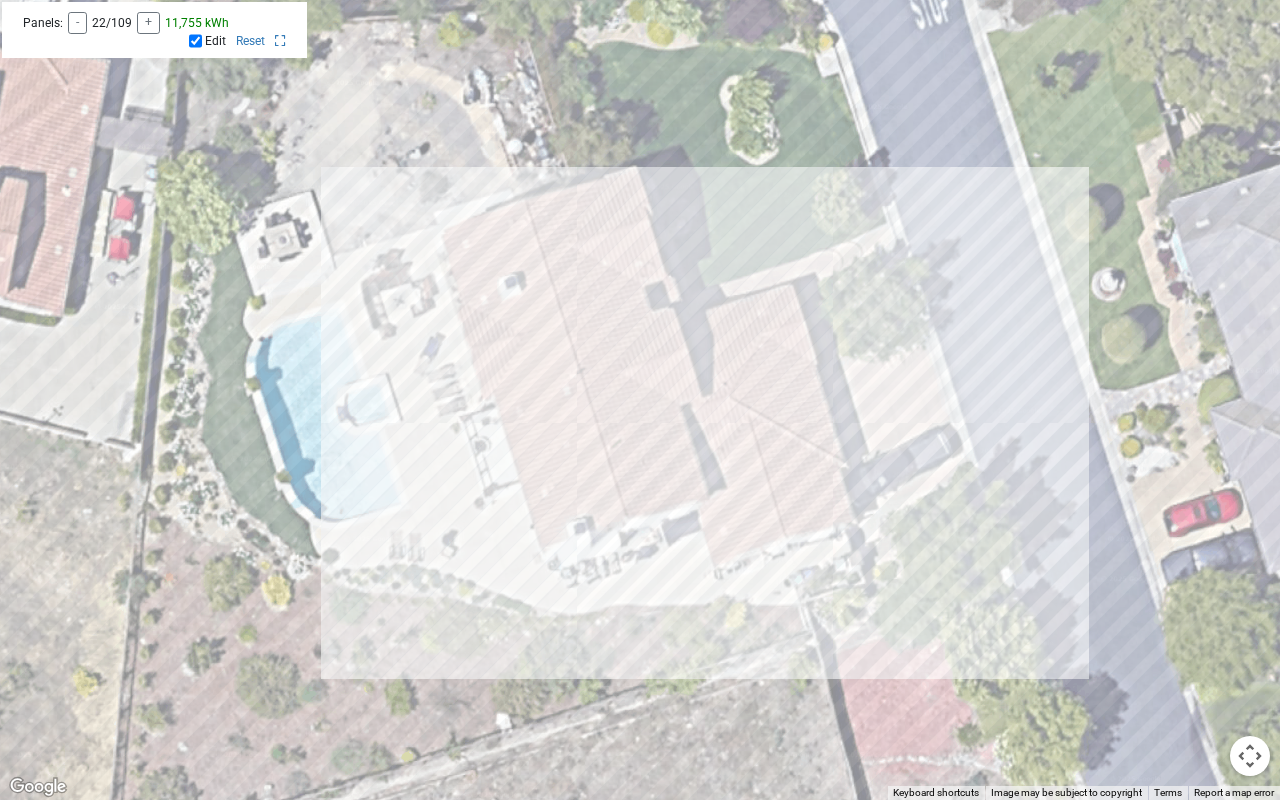 click at bounding box center (640, 400) 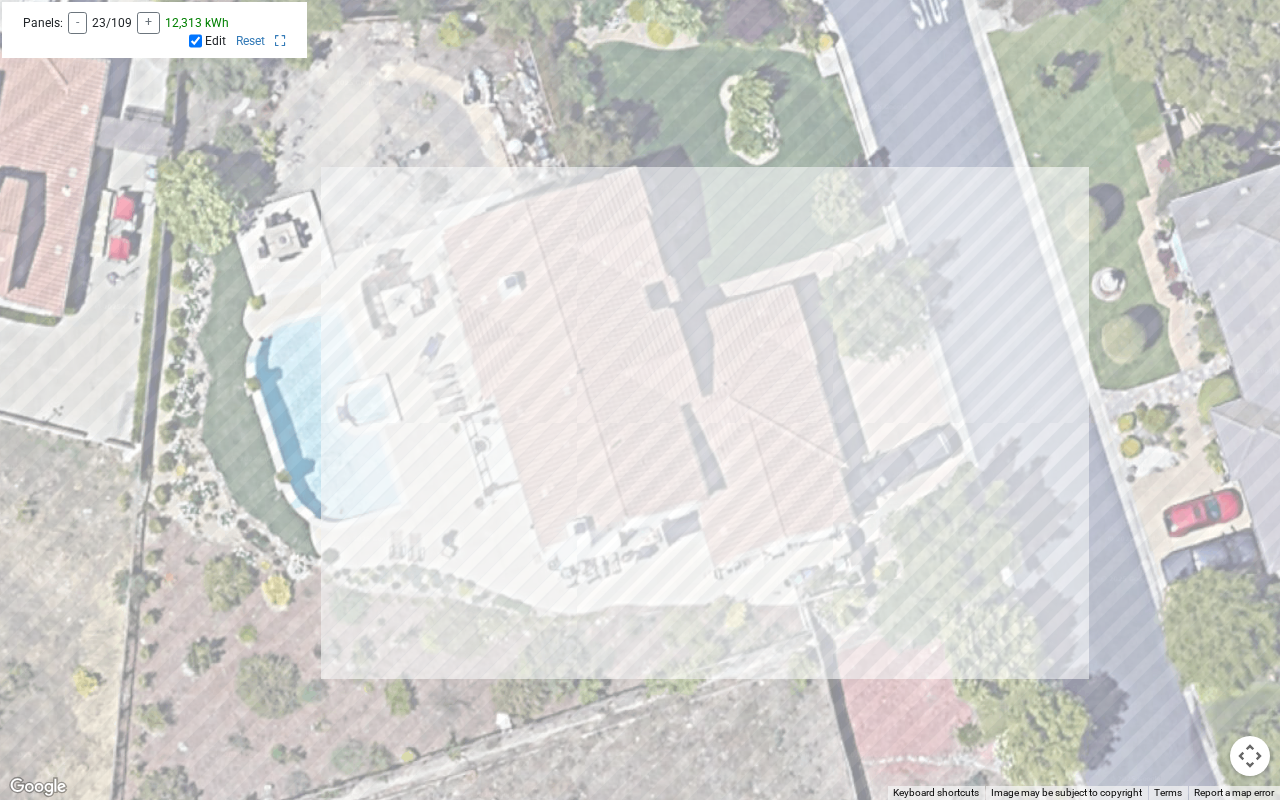 click at bounding box center [640, 400] 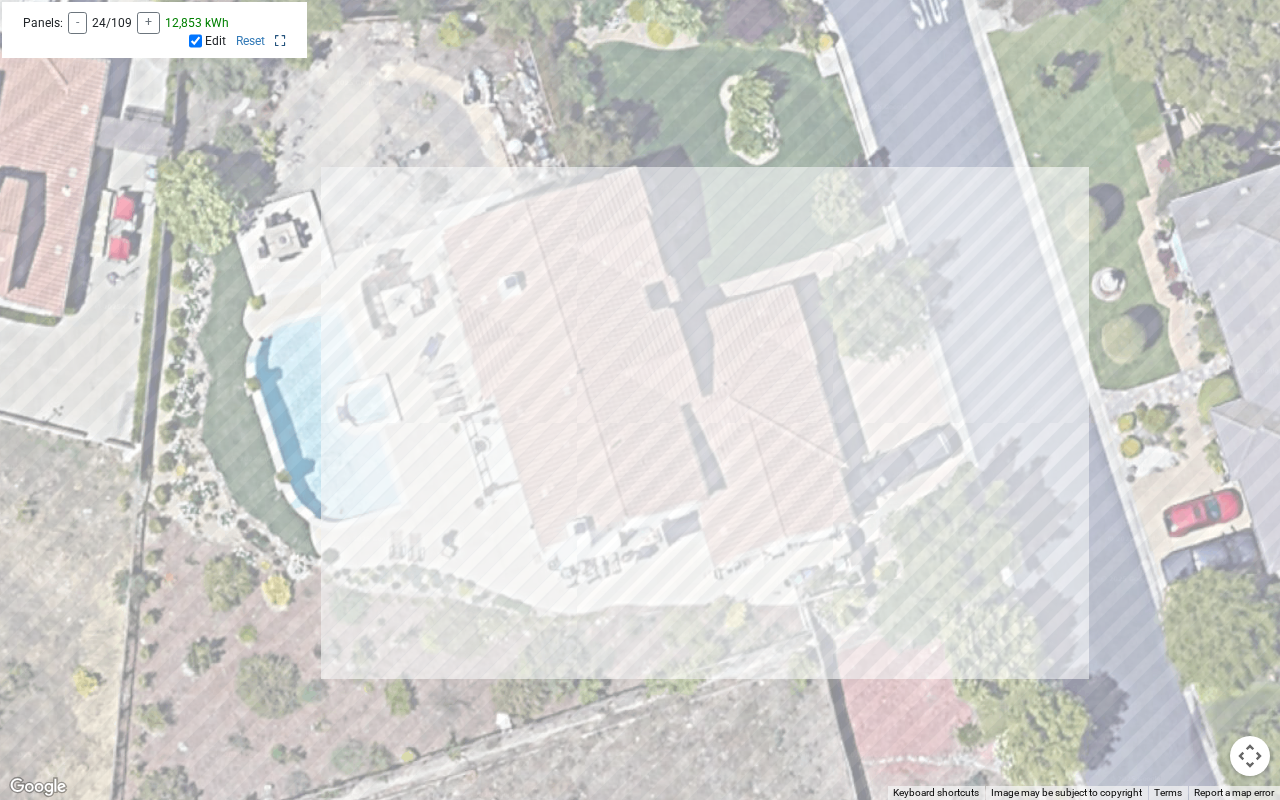 click at bounding box center (280, 41) 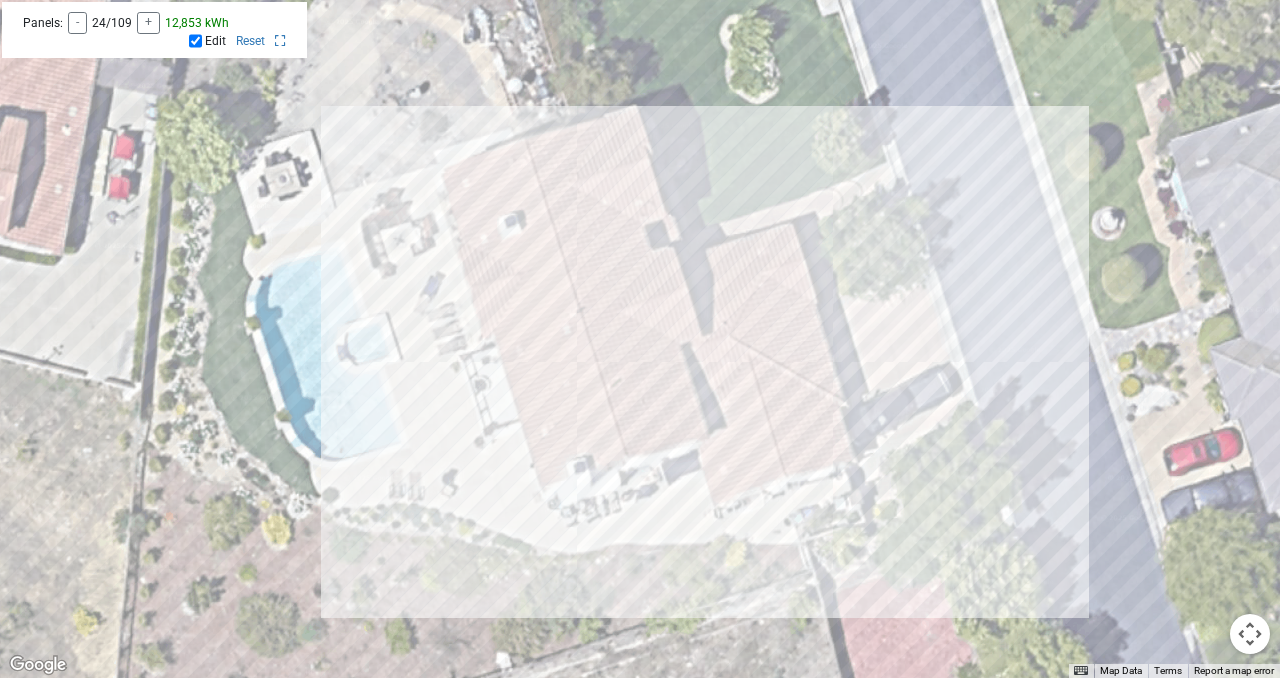 scroll, scrollTop: 1416, scrollLeft: 0, axis: vertical 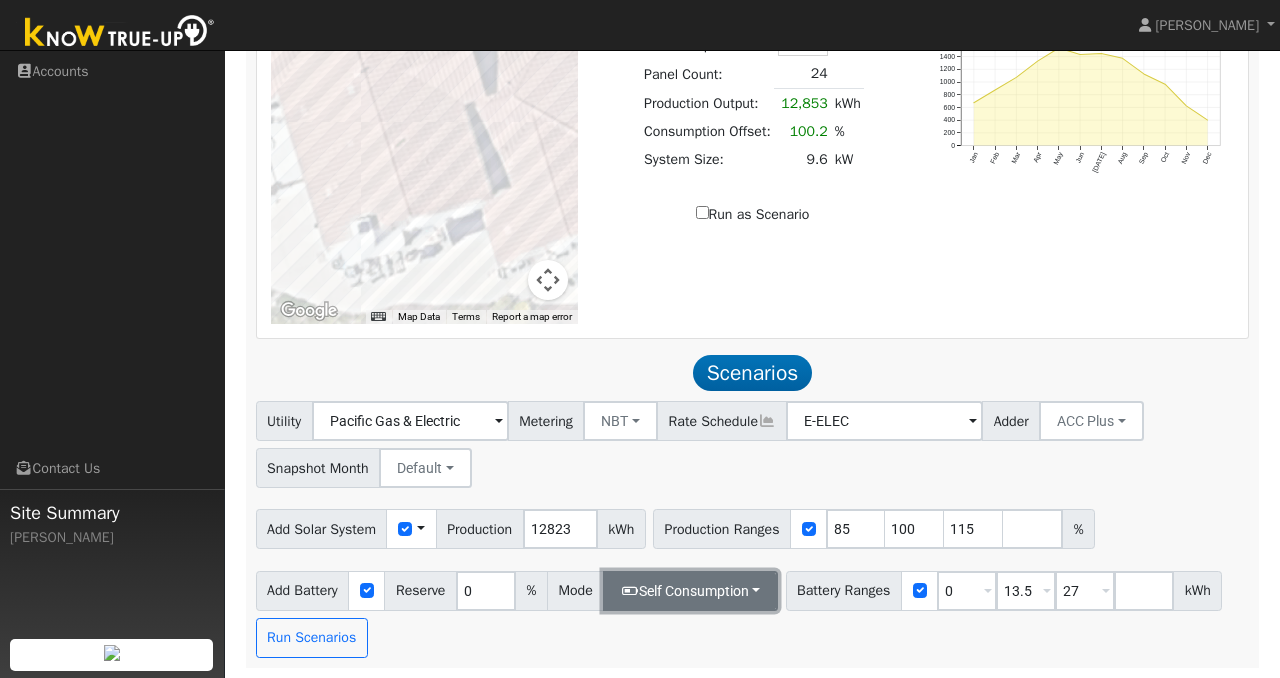 click on "Self Consumption" at bounding box center (690, 591) 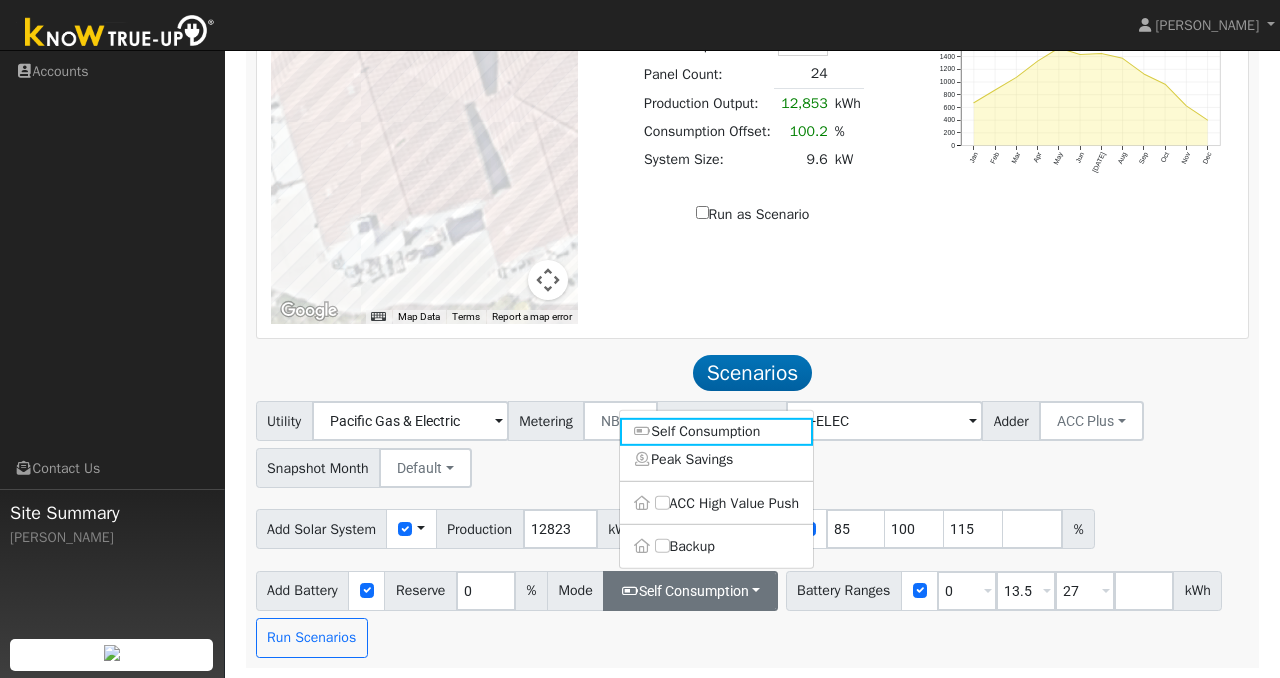 click on "Add Battery Reserve 0 % Mode  Self Consumption  Self Consumption  Peak Savings    ACC High Value Push    Backup Battery Ranges 0 Overrides Reserve % Mode  None None  Self Consumption  Peak Savings    ACC High Value Push    Backup 13.5 Overrides Reserve % Mode  None None  Self Consumption  Peak Savings    ACC High Value Push    Backup 27 Overrides Reserve % Mode  None None  Self Consumption  Peak Savings    ACC High Value Push    Backup kWh Run Scenarios" at bounding box center [752, 610] 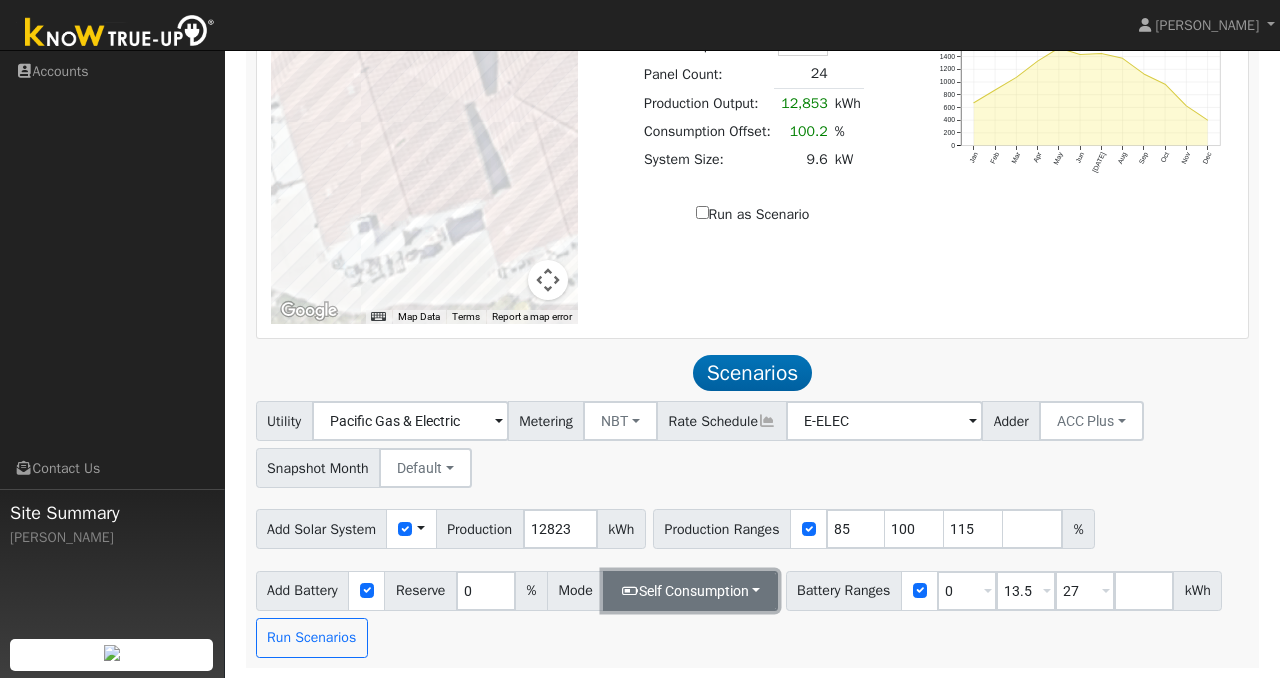 click on "Self Consumption" at bounding box center [690, 591] 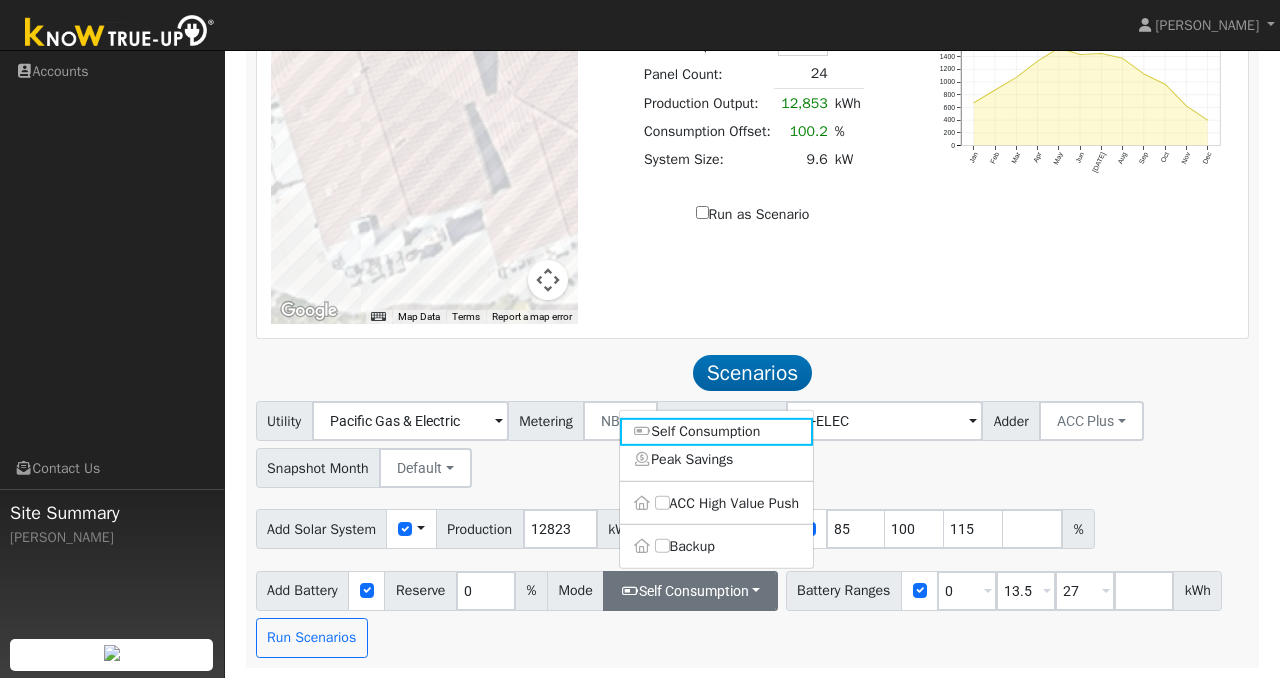 click on "Add Battery Reserve 0 % Mode  Self Consumption  Self Consumption  Peak Savings    ACC High Value Push    Backup Battery Ranges 0 Overrides Reserve % Mode  None None  Self Consumption  Peak Savings    ACC High Value Push    Backup 13.5 Overrides Reserve % Mode  None None  Self Consumption  Peak Savings    ACC High Value Push    Backup 27 Overrides Reserve % Mode  None None  Self Consumption  Peak Savings    ACC High Value Push    Backup kWh Run Scenarios" at bounding box center (752, 610) 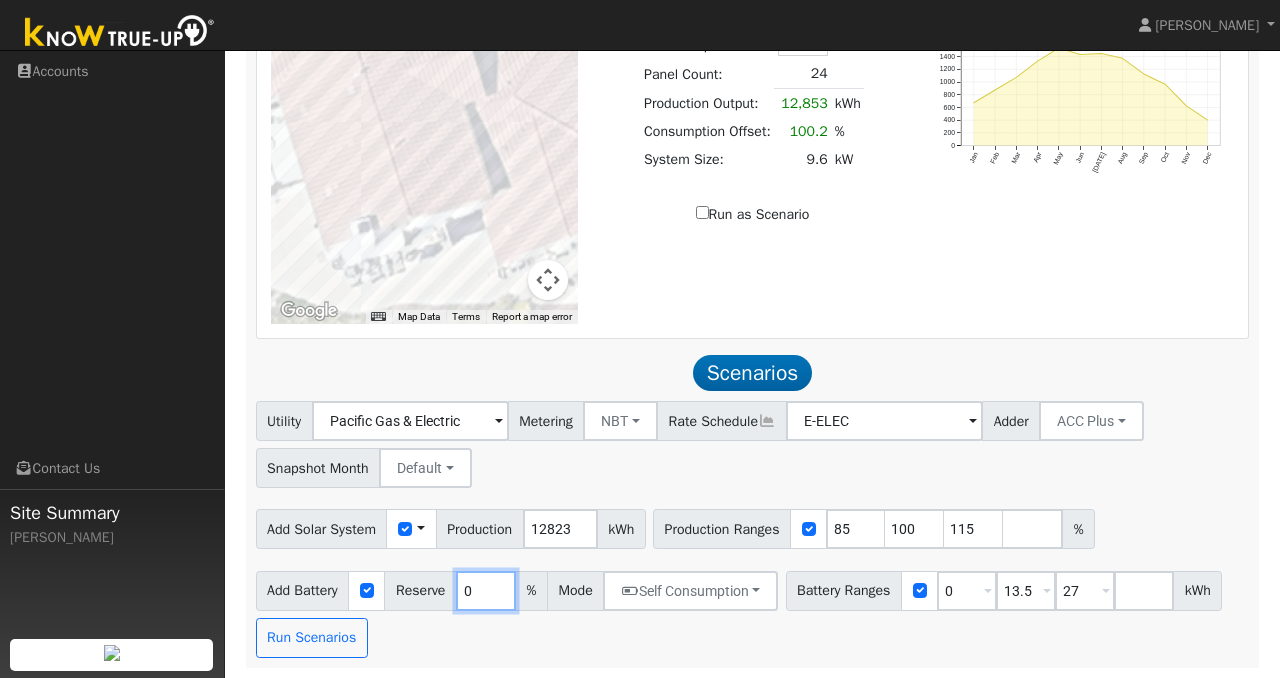 click on "0" at bounding box center (486, 591) 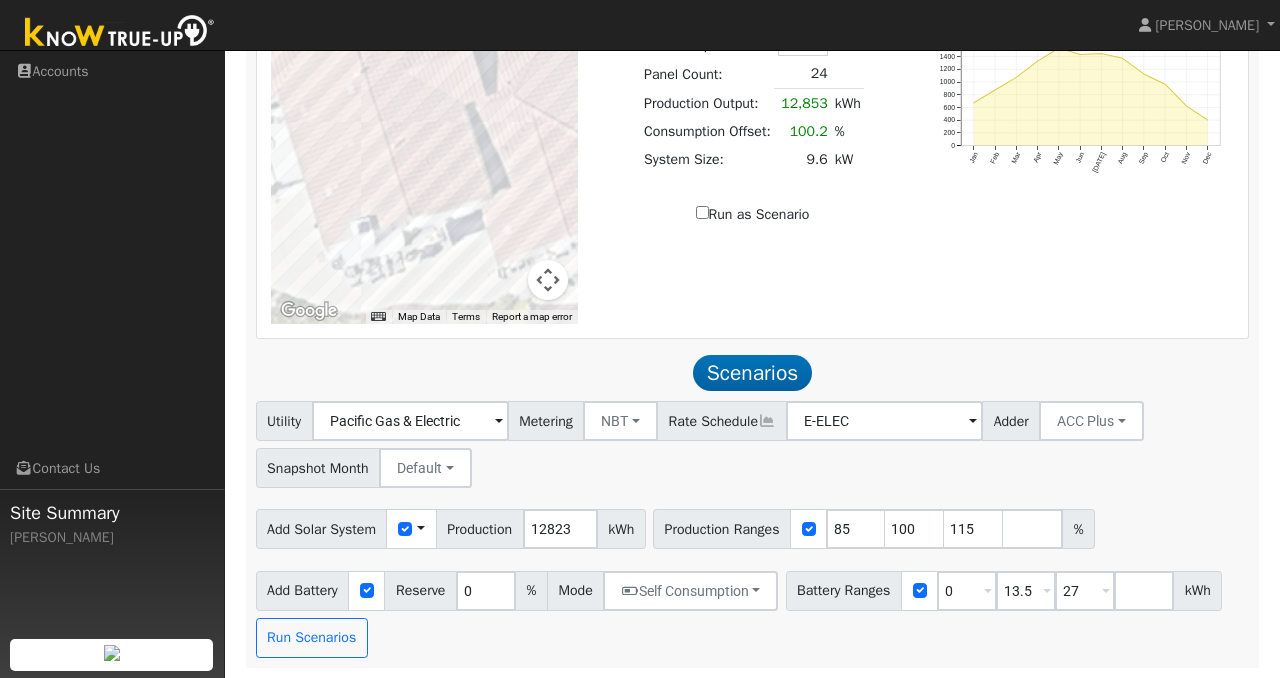 click on "Add Battery Reserve 0 % Mode  Self Consumption  Self Consumption  Peak Savings    ACC High Value Push    Backup Battery Ranges 0 Overrides Reserve % Mode  None None  Self Consumption  Peak Savings    ACC High Value Push    Backup 13.5 Overrides Reserve % Mode  None None  Self Consumption  Peak Savings    ACC High Value Push    Backup 27 Overrides Reserve % Mode  None None  Self Consumption  Peak Savings    ACC High Value Push    Backup kWh Run Scenarios" at bounding box center (752, 610) 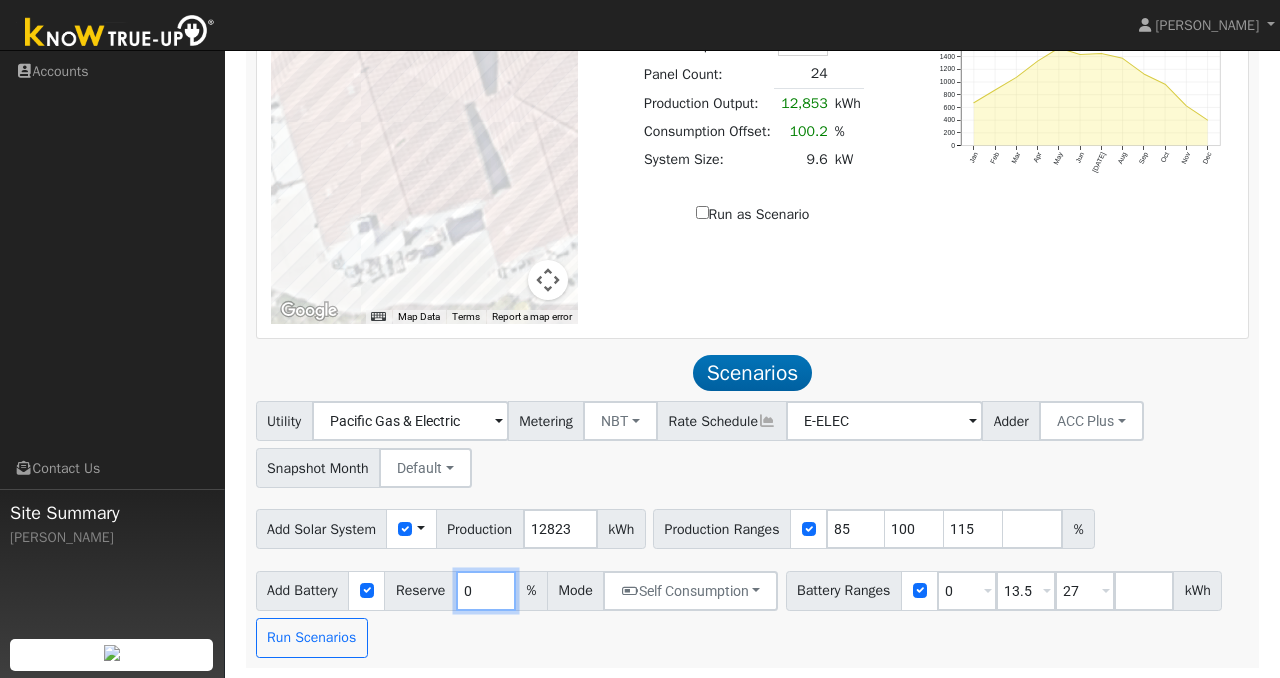 click on "0" at bounding box center [486, 591] 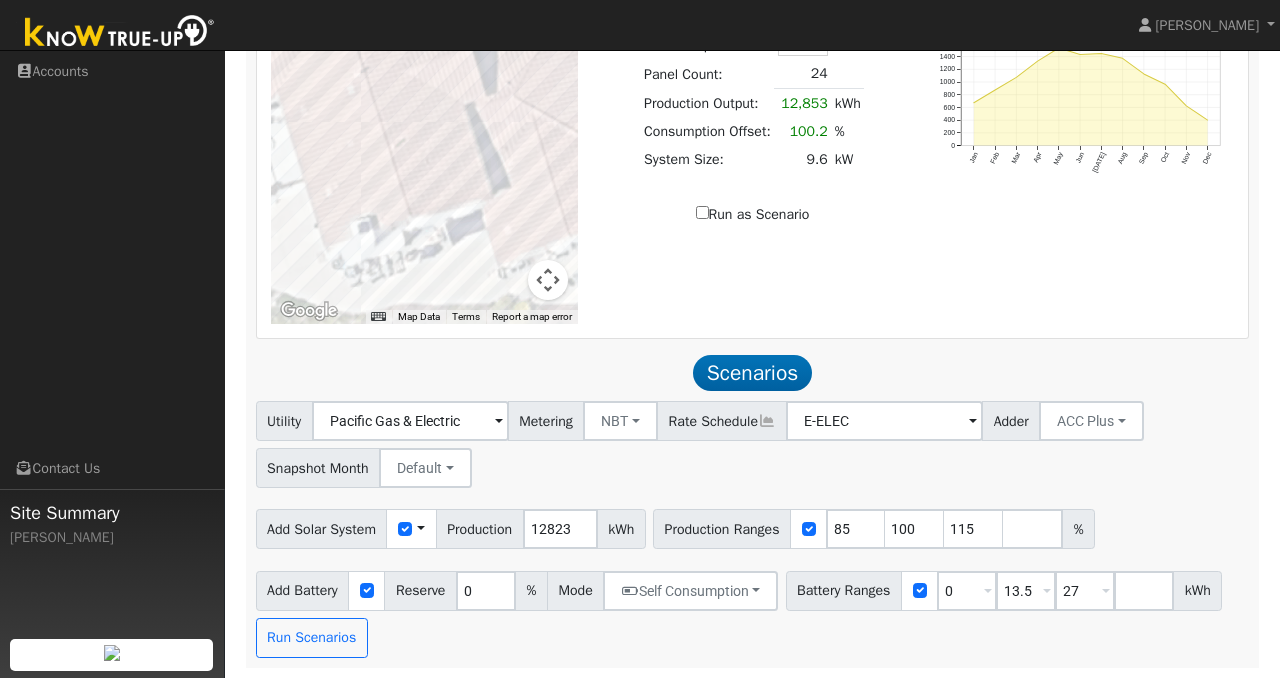 click on "Add Battery Reserve 0 % Mode  Self Consumption  Self Consumption  Peak Savings    ACC High Value Push    Backup Battery Ranges 0 Overrides Reserve % Mode  None None  Self Consumption  Peak Savings    ACC High Value Push    Backup 13.5 Overrides Reserve % Mode  None None  Self Consumption  Peak Savings    ACC High Value Push    Backup 27 Overrides Reserve % Mode  None None  Self Consumption  Peak Savings    ACC High Value Push    Backup kWh Run Scenarios" at bounding box center (752, 610) 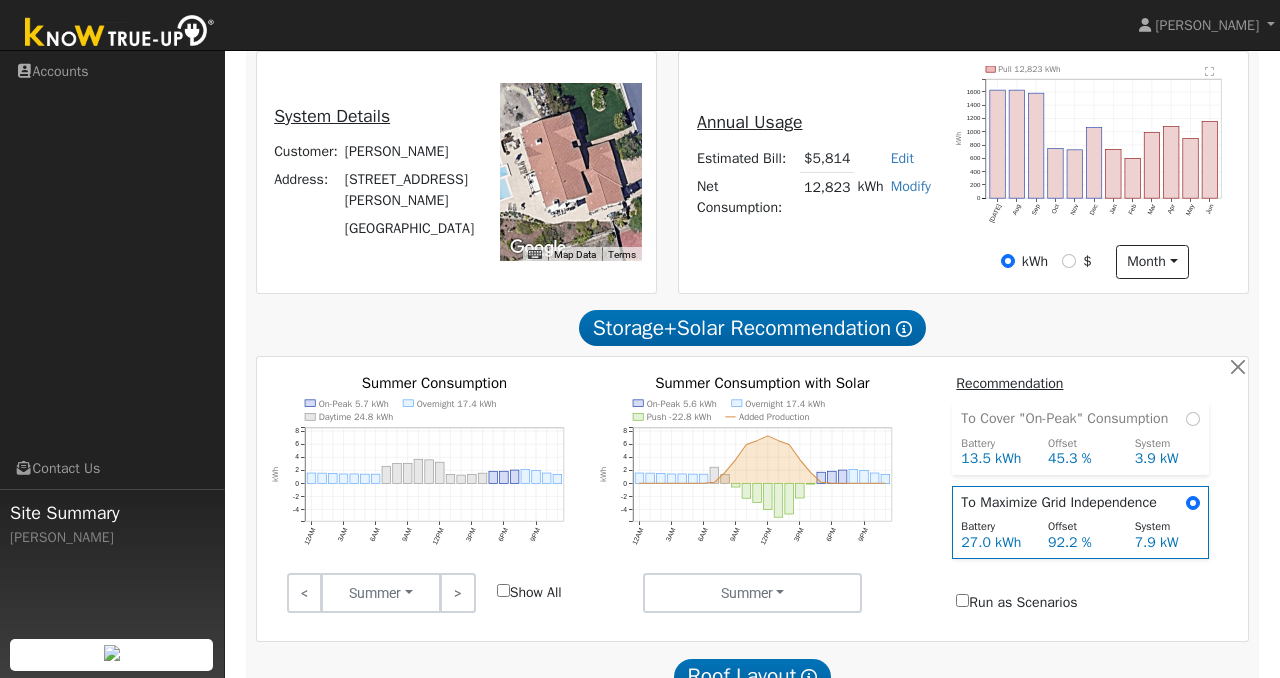 scroll, scrollTop: 570, scrollLeft: 0, axis: vertical 